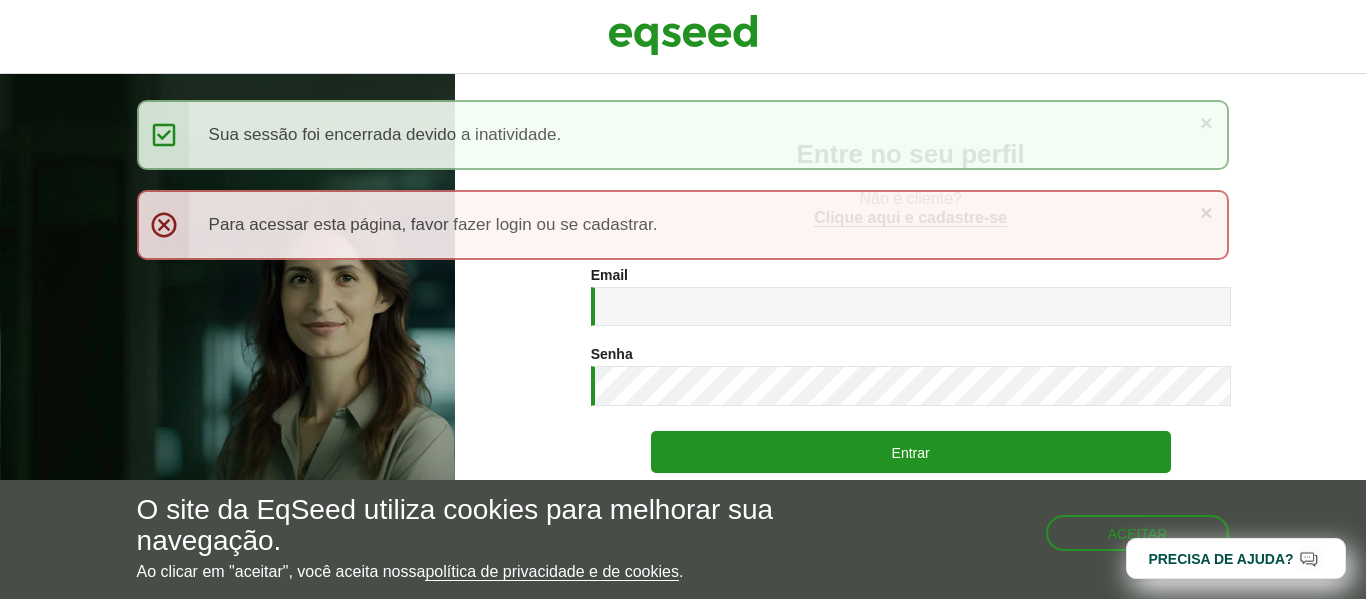 scroll, scrollTop: 0, scrollLeft: 0, axis: both 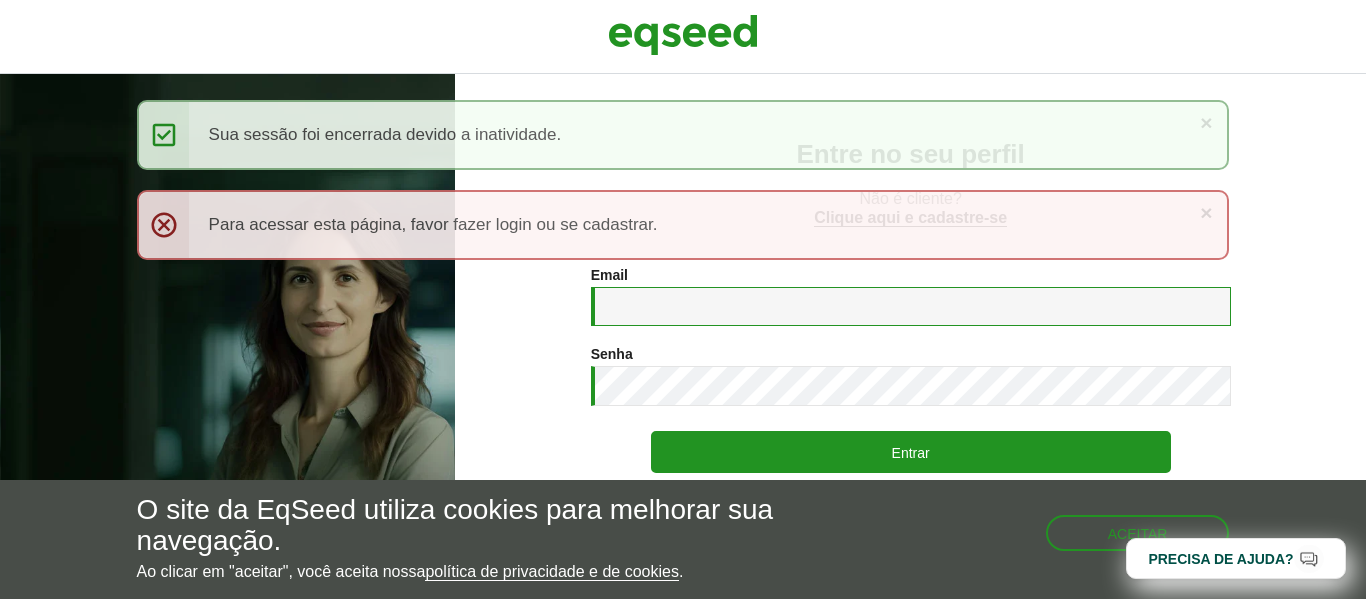 click on "Email  *" at bounding box center (911, 306) 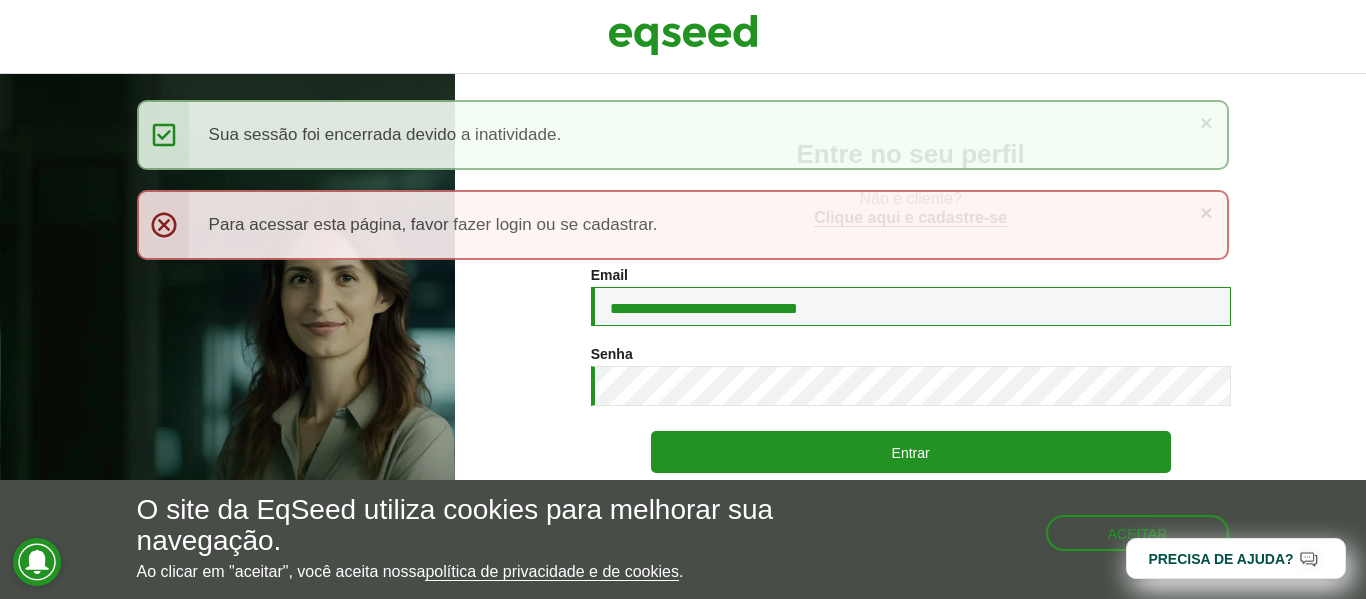 type on "**********" 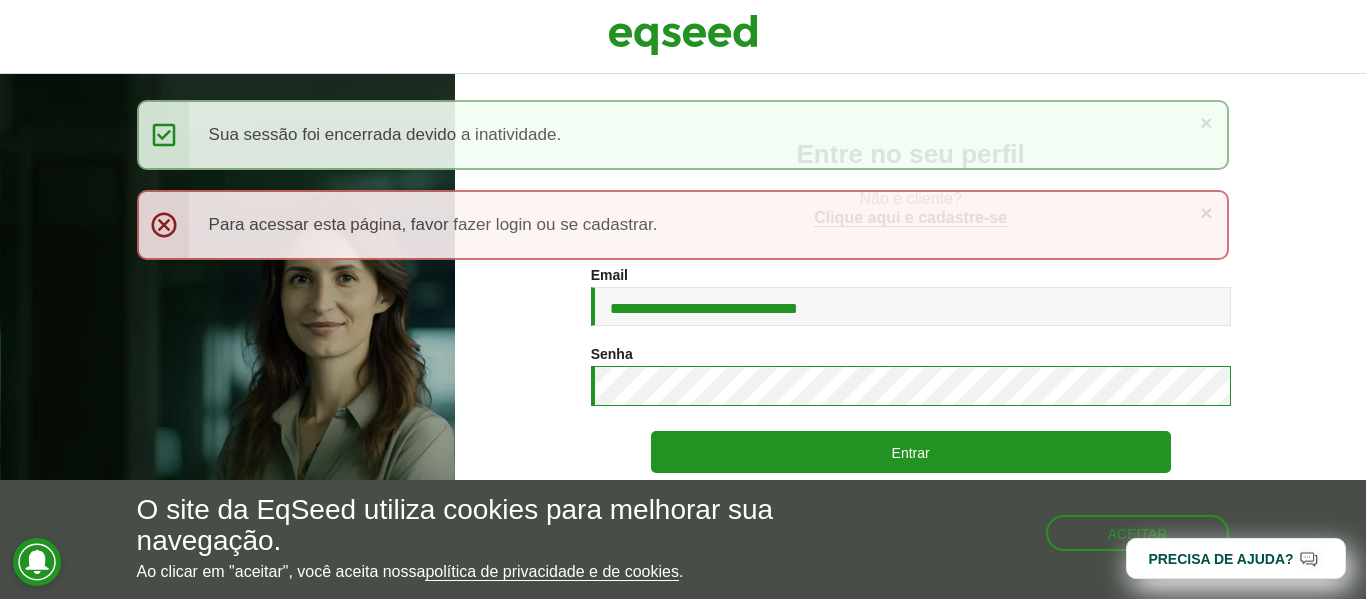 click on "Entrar" at bounding box center (911, 452) 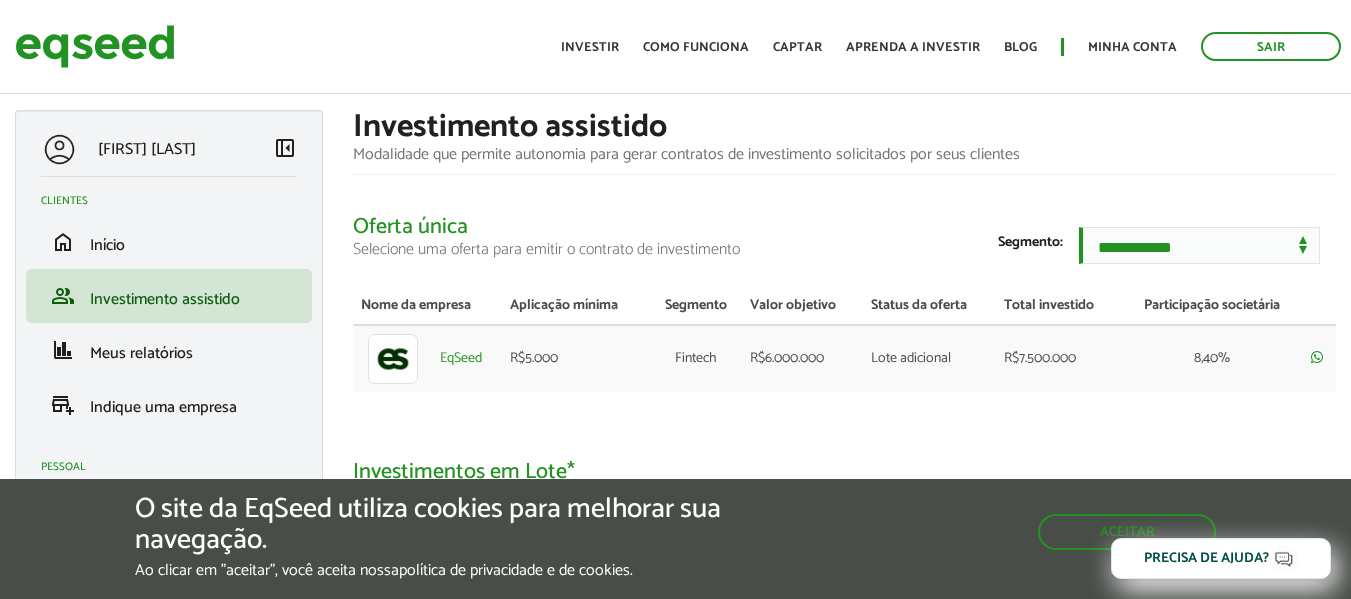 scroll, scrollTop: 0, scrollLeft: 0, axis: both 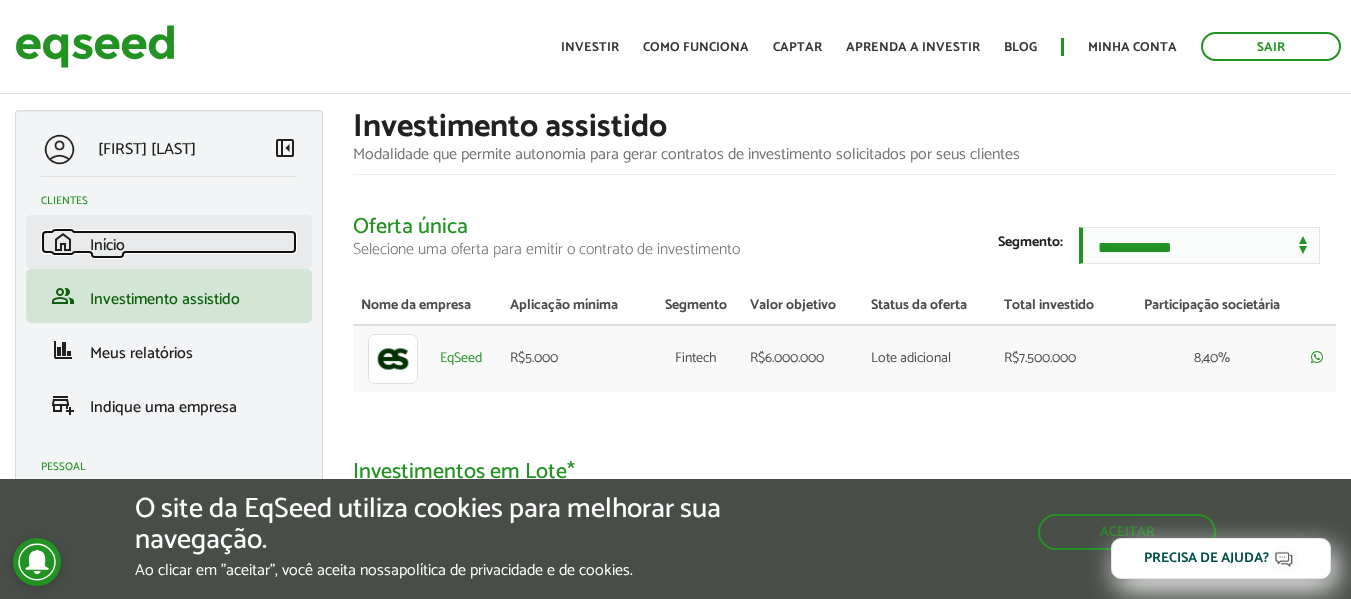 click on "home Início" at bounding box center [169, 242] 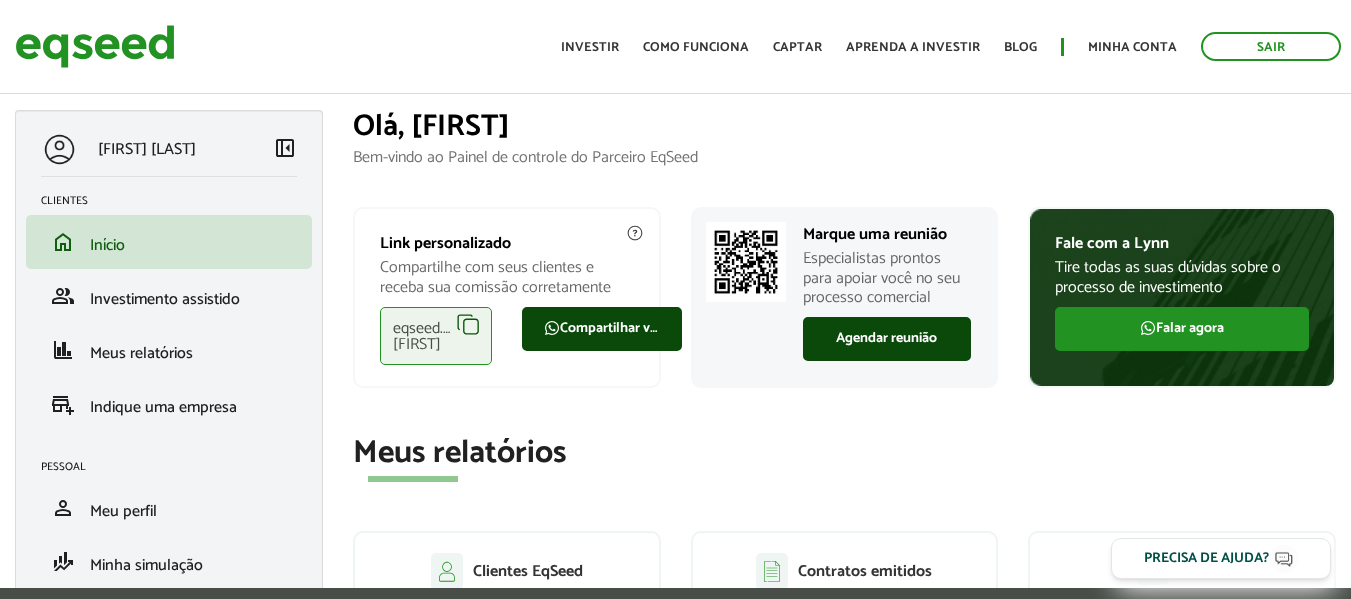 scroll, scrollTop: 0, scrollLeft: 0, axis: both 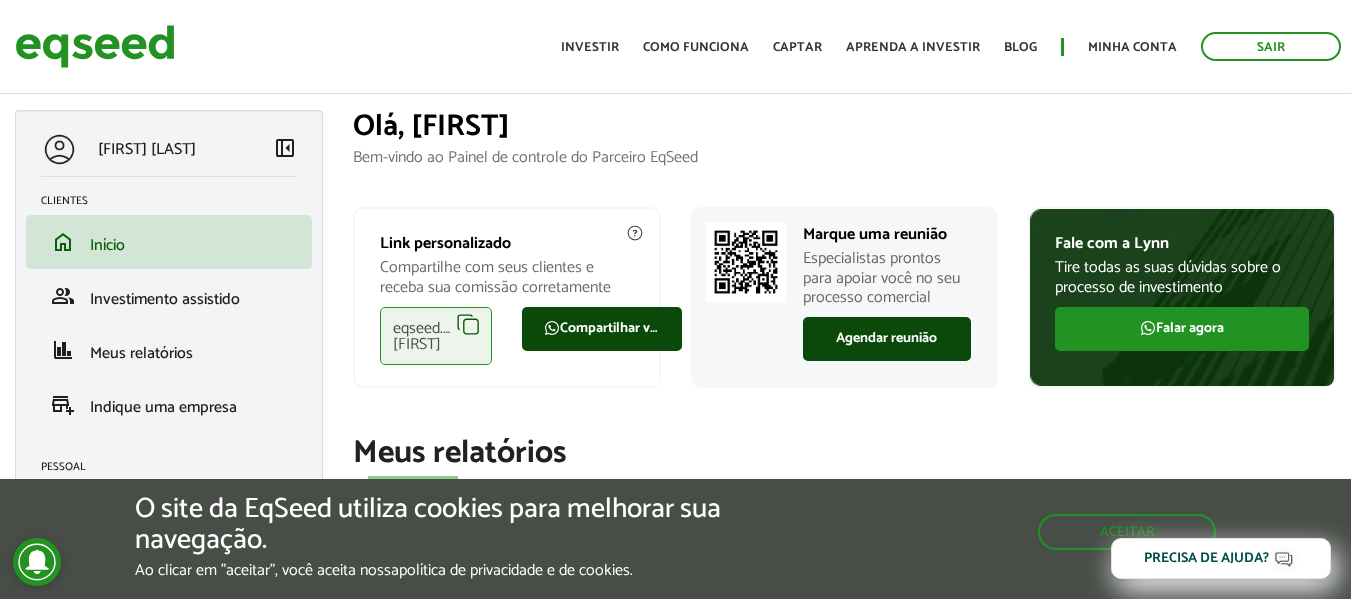 drag, startPoint x: 451, startPoint y: 324, endPoint x: 467, endPoint y: 325, distance: 16.03122 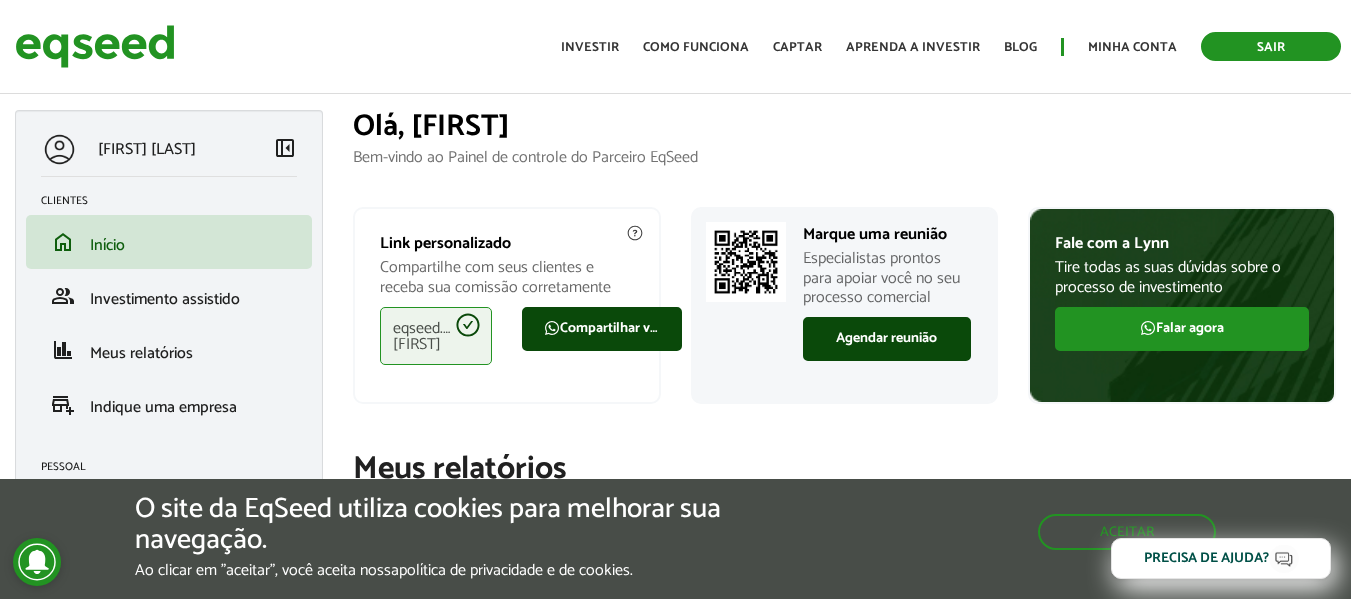 click on "Sair" at bounding box center [1271, 46] 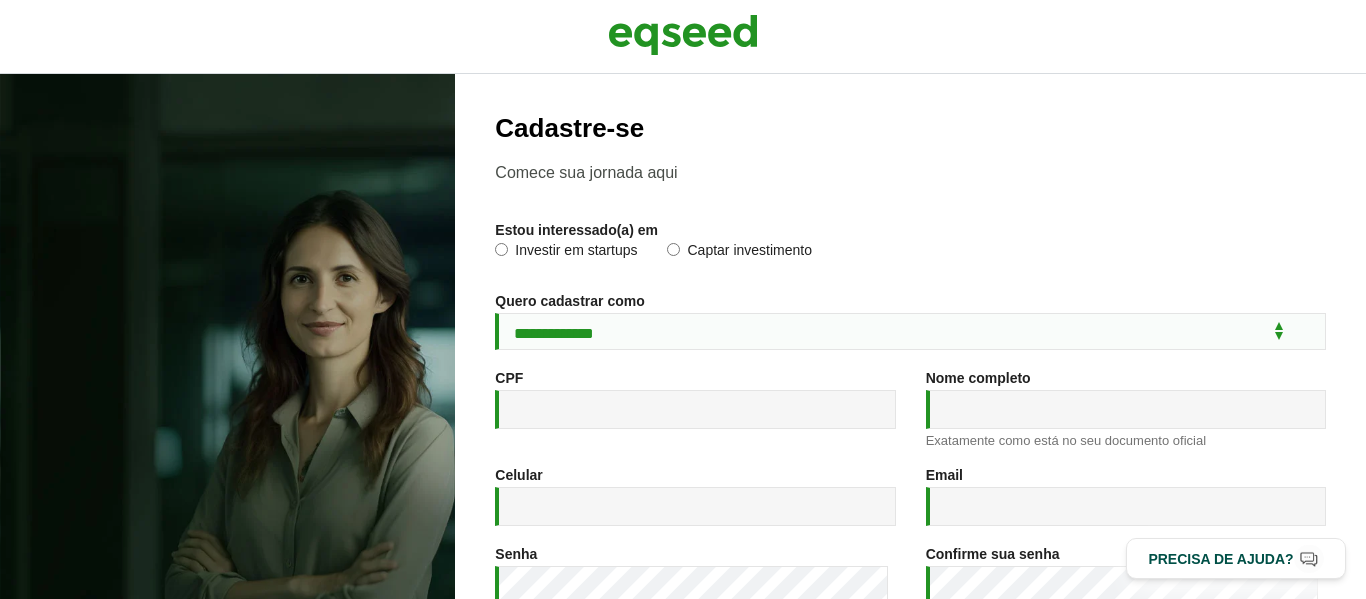 scroll, scrollTop: 0, scrollLeft: 0, axis: both 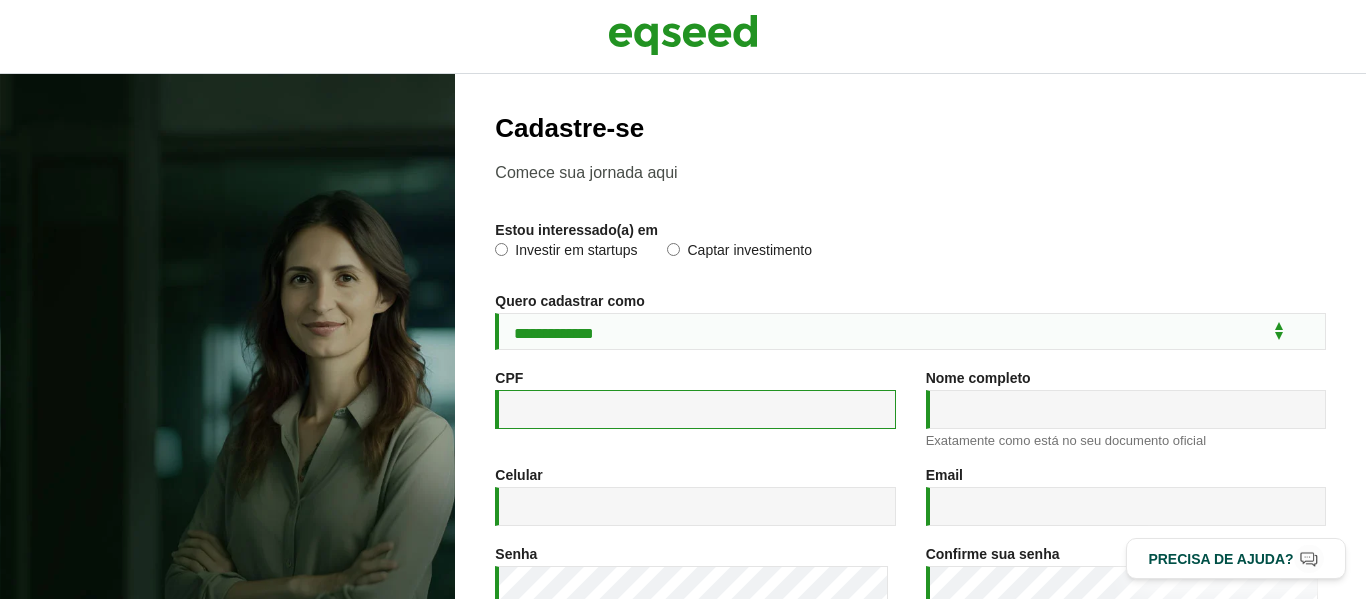 click on "CPF  *" at bounding box center [695, 409] 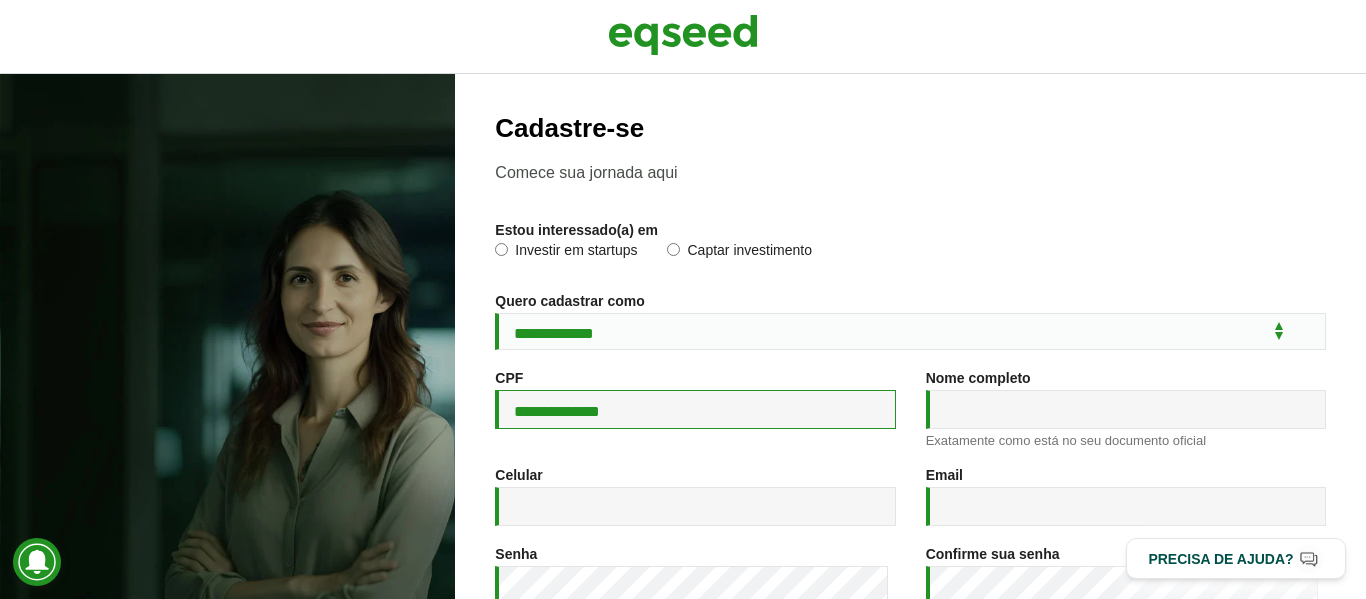 type on "**********" 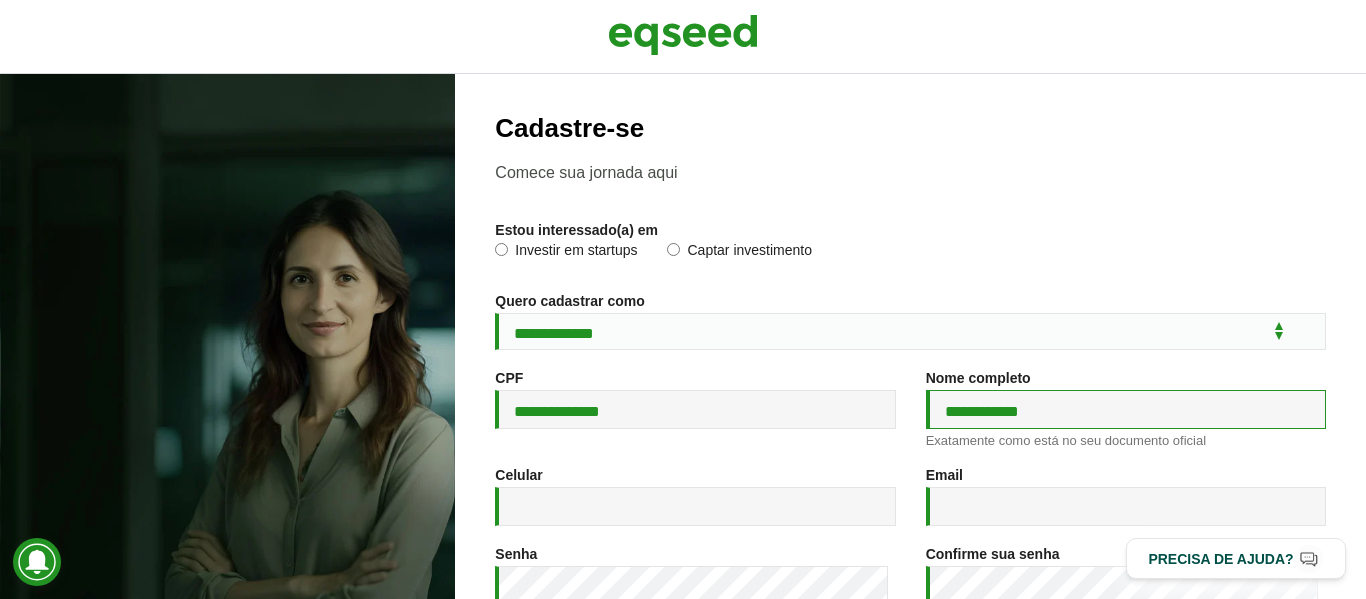 type on "**********" 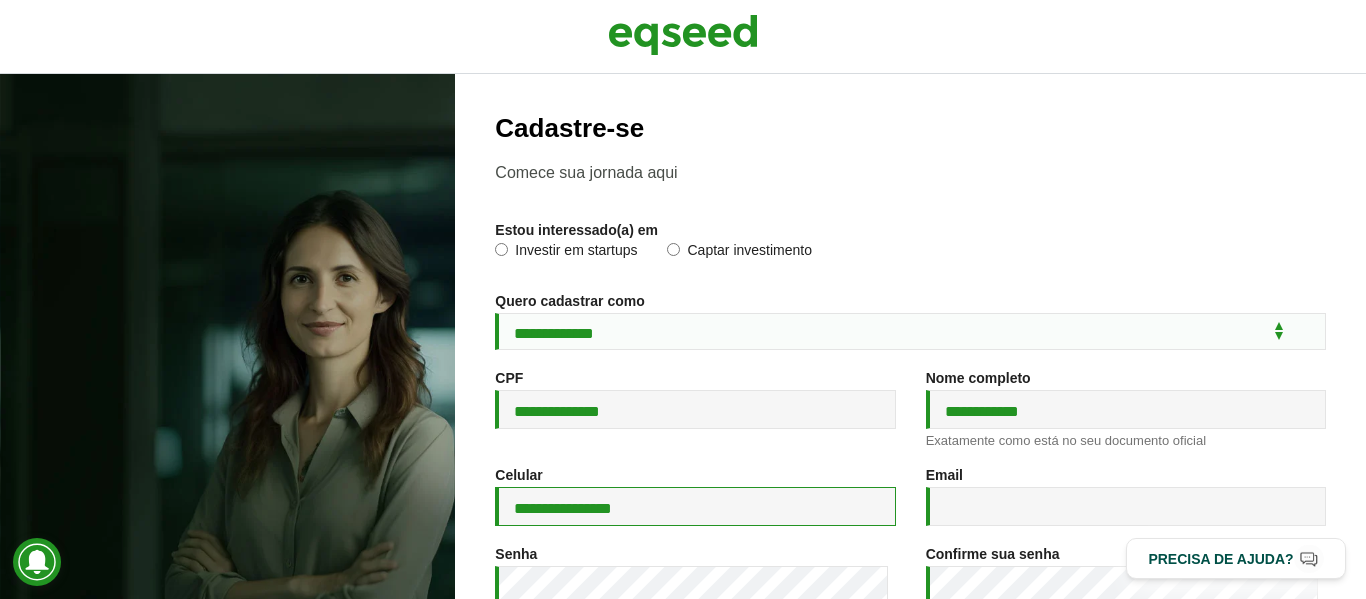 type on "**********" 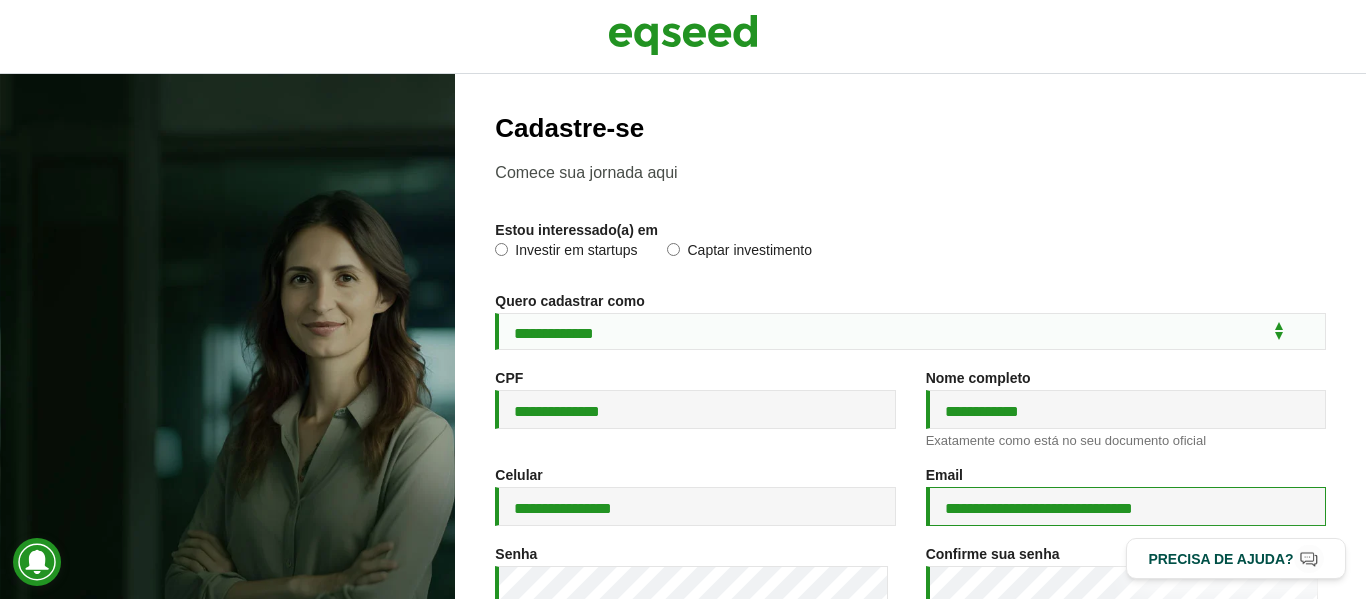 type on "**********" 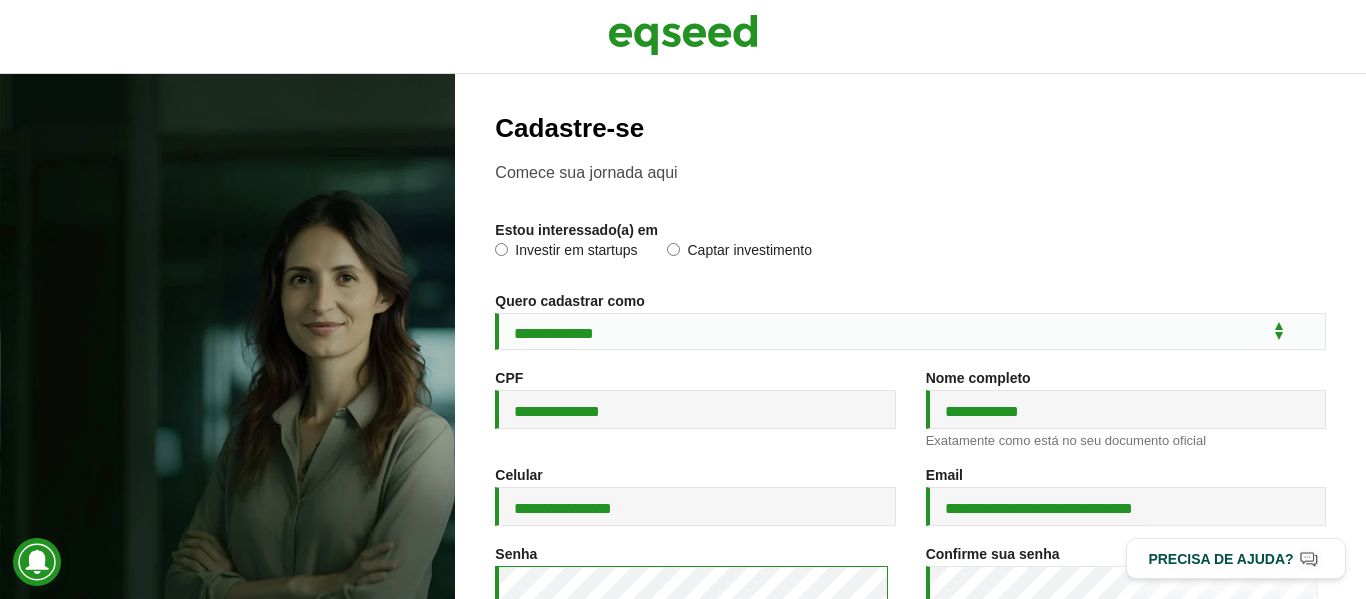 scroll, scrollTop: 11, scrollLeft: 0, axis: vertical 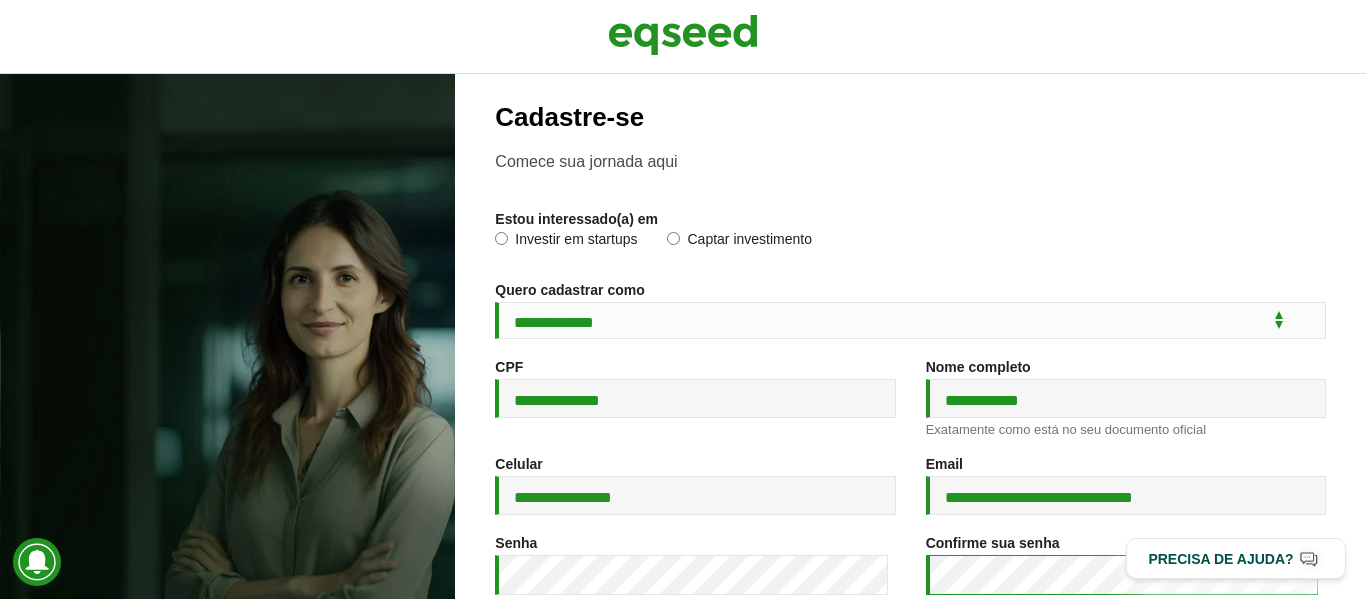 click on "Cadastre-se" at bounding box center (911, 890) 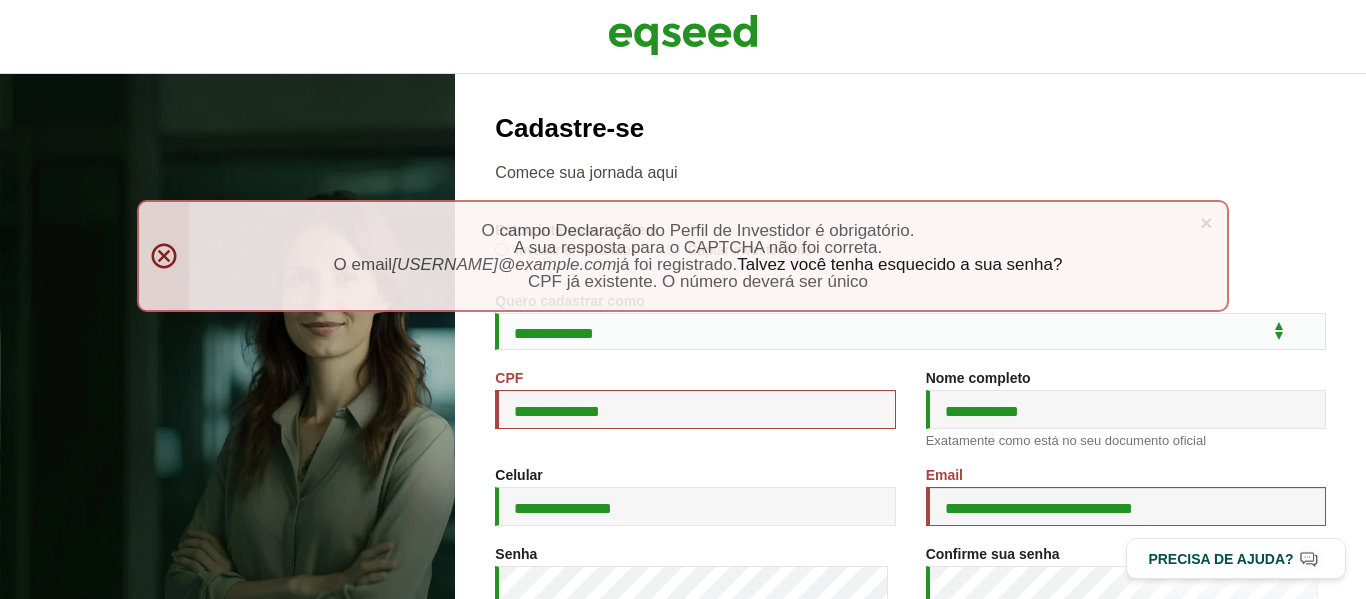 scroll, scrollTop: 0, scrollLeft: 0, axis: both 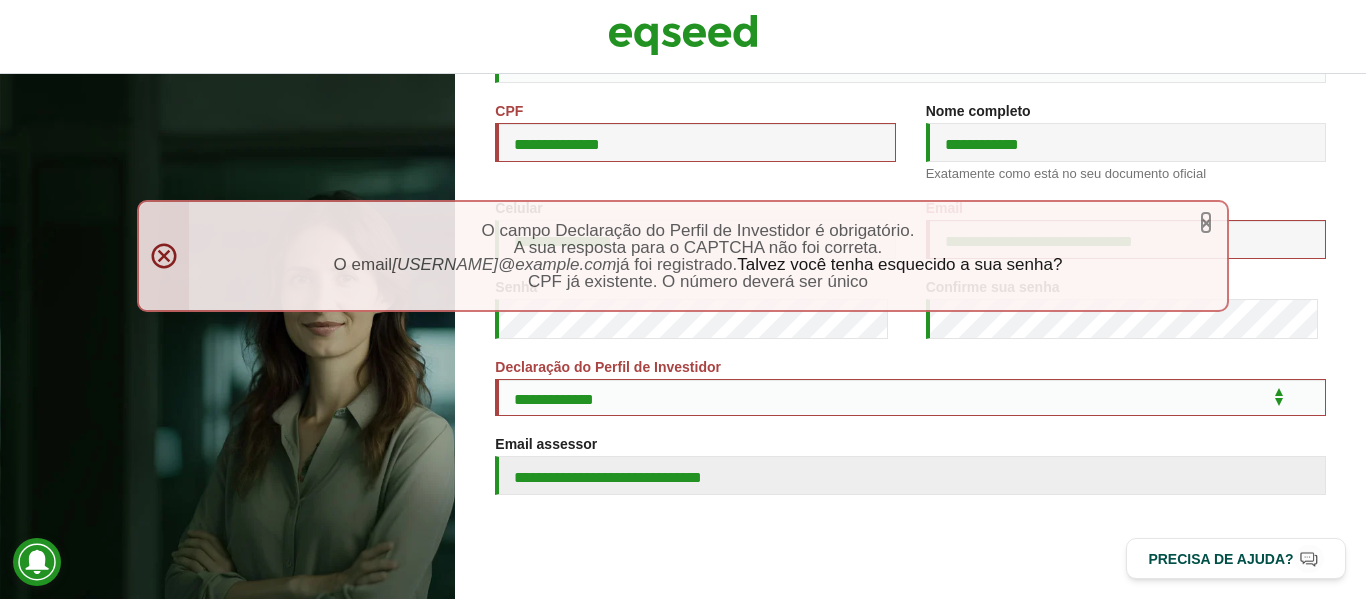 click on "×" at bounding box center [1206, 222] 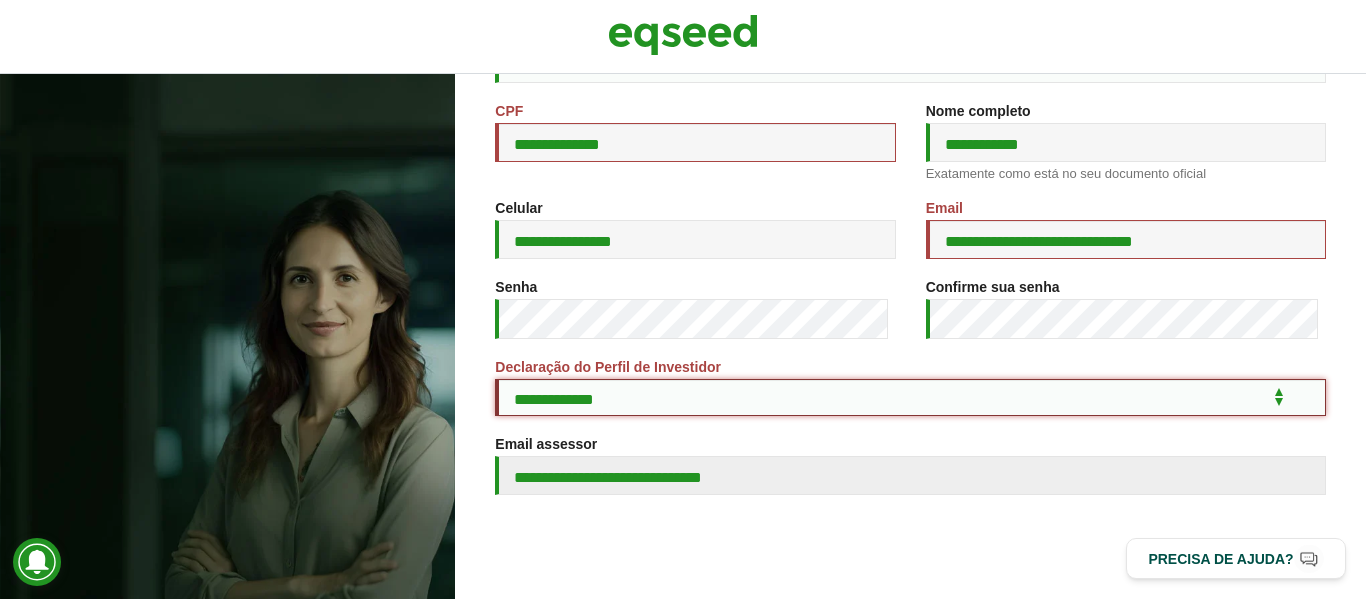 click on "**********" at bounding box center (910, 397) 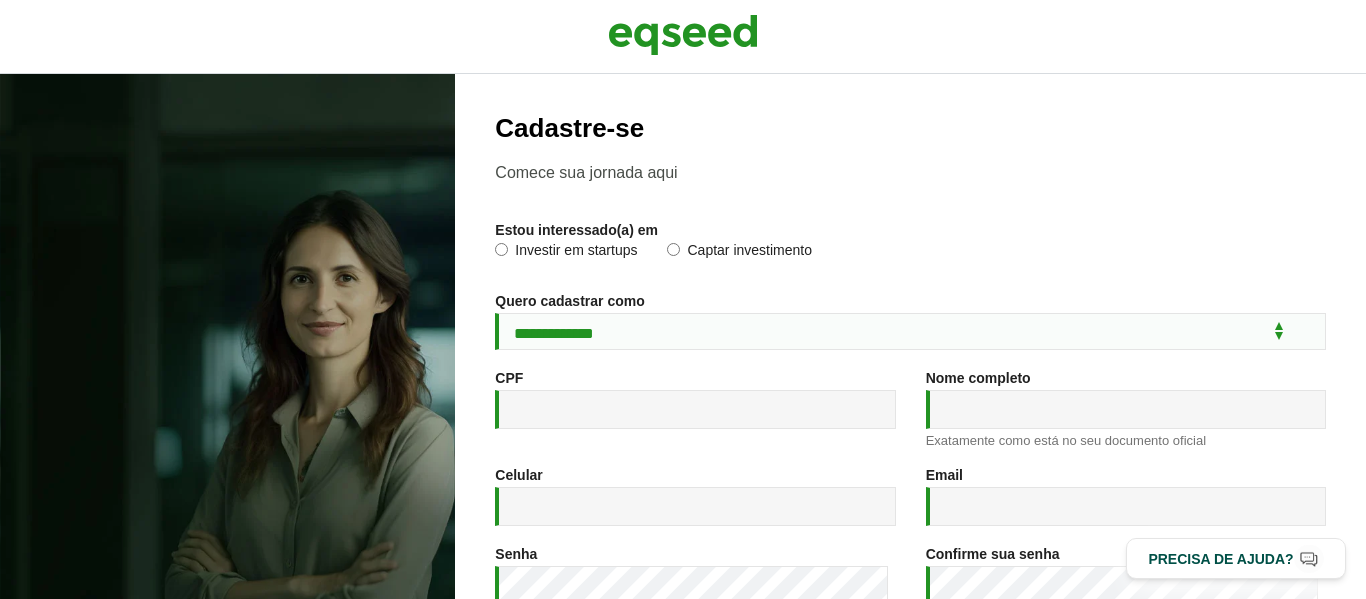 scroll, scrollTop: 0, scrollLeft: 0, axis: both 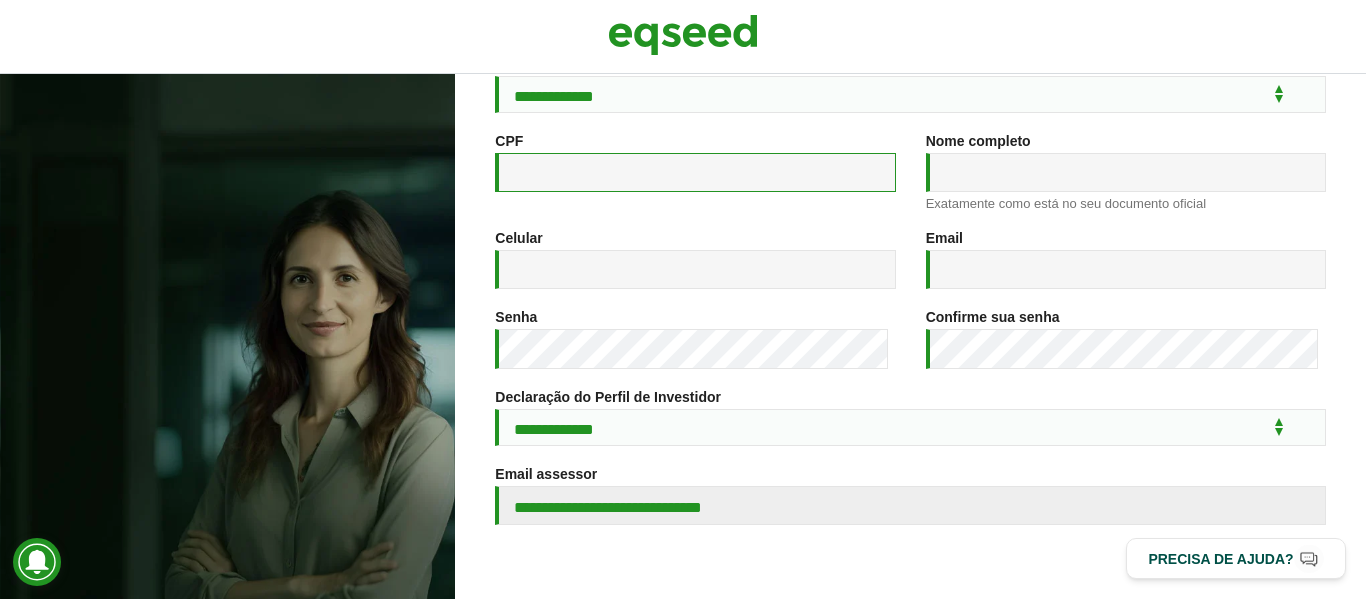 click on "CPF  *" at bounding box center [695, 172] 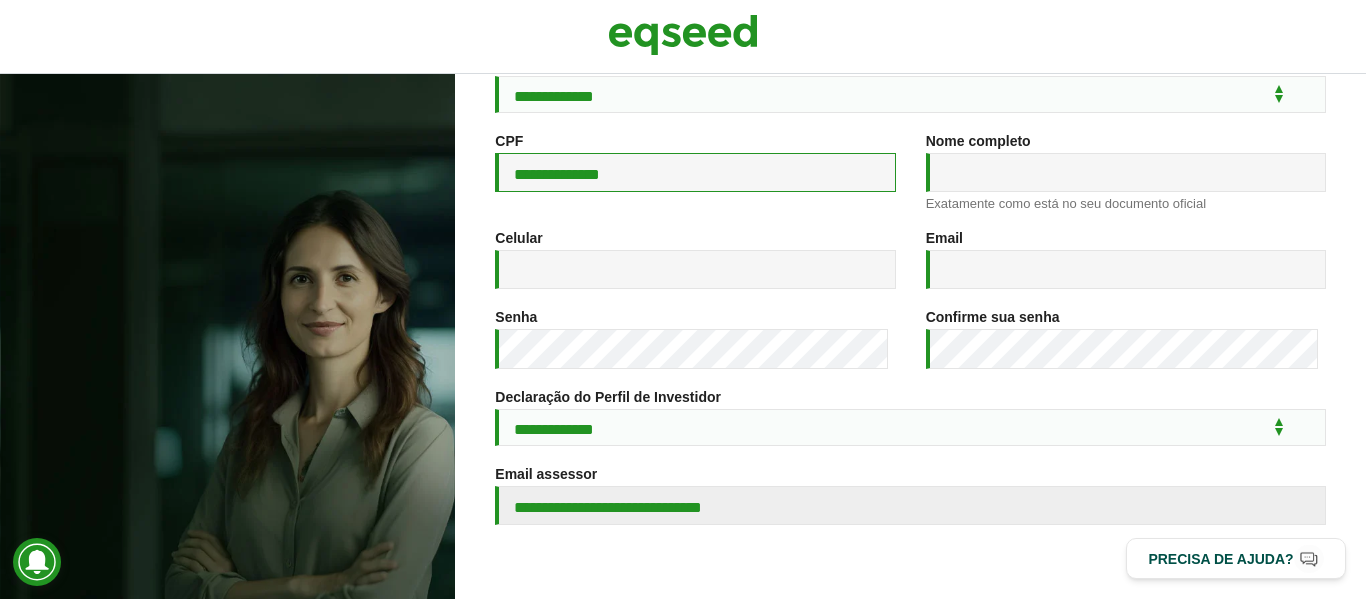type on "**********" 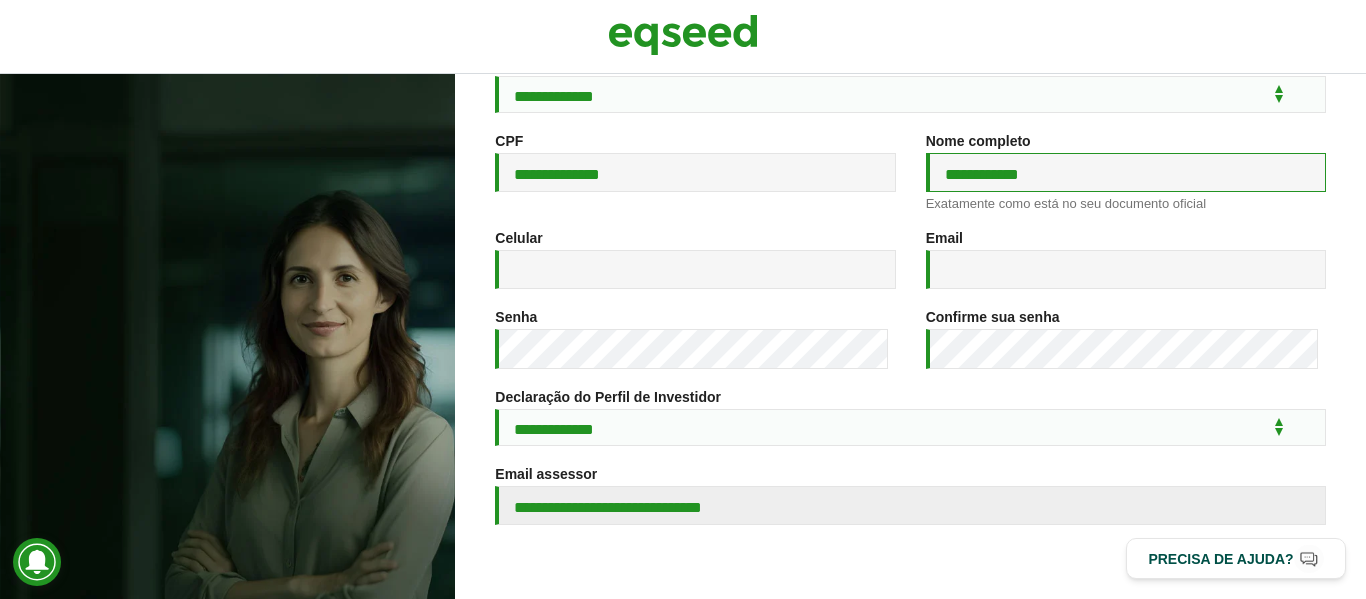 type on "**********" 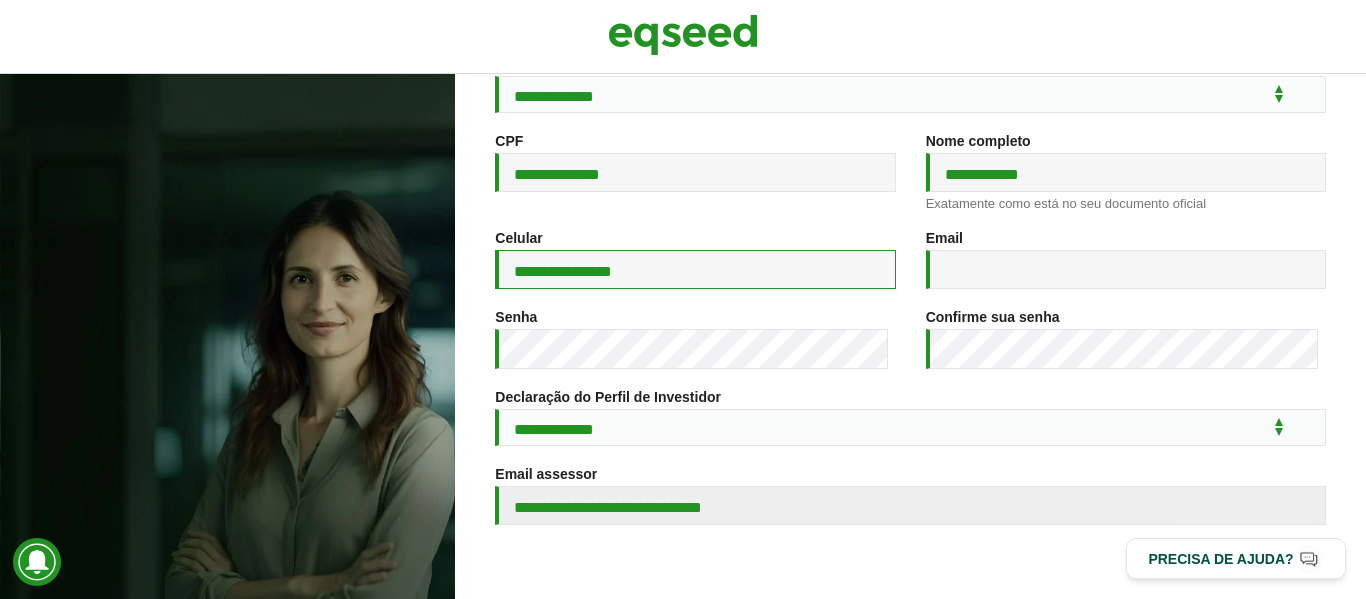 type on "**********" 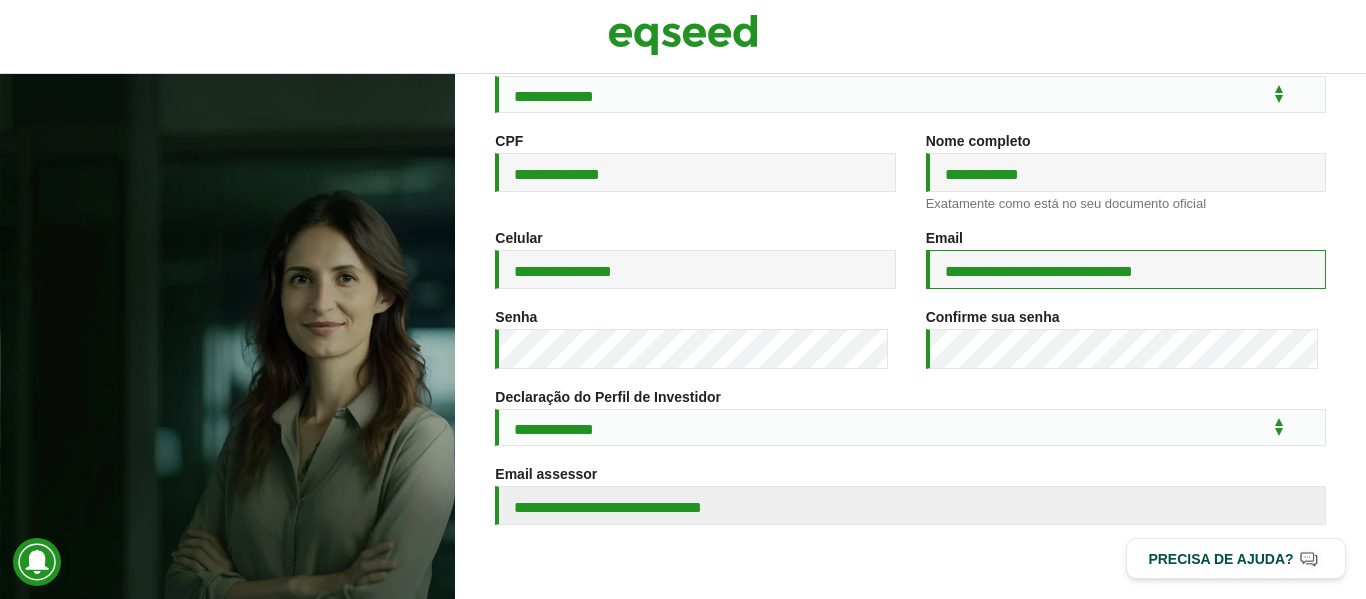 type on "**********" 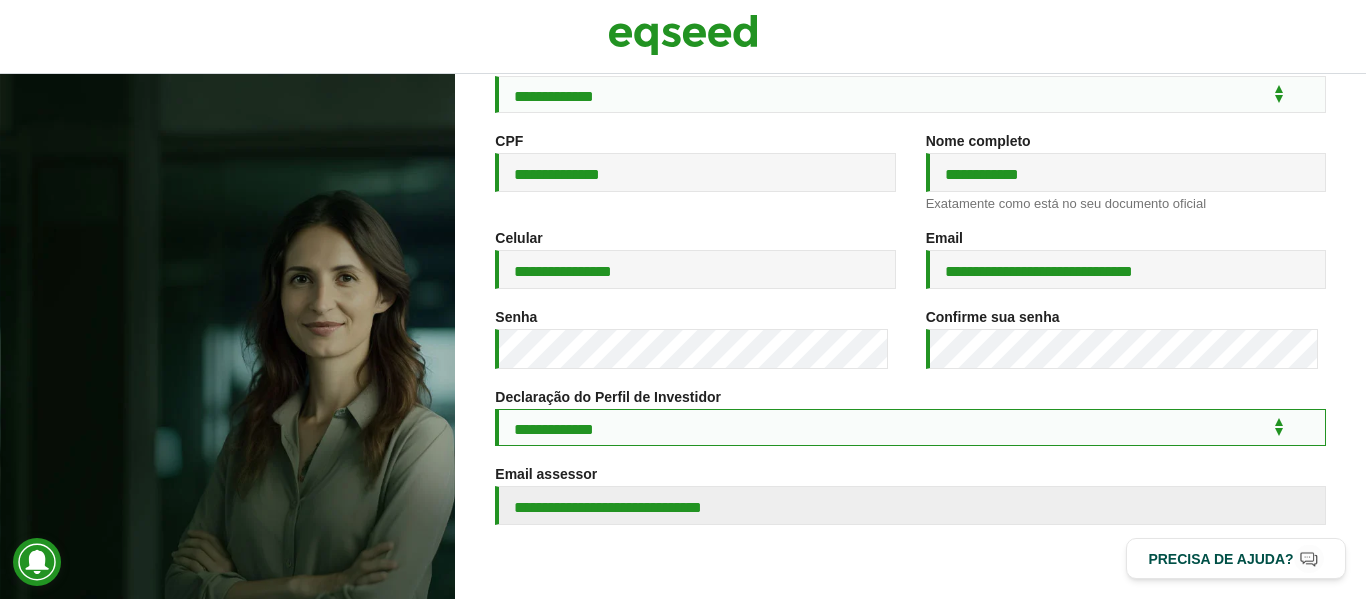 click on "**********" at bounding box center (910, 427) 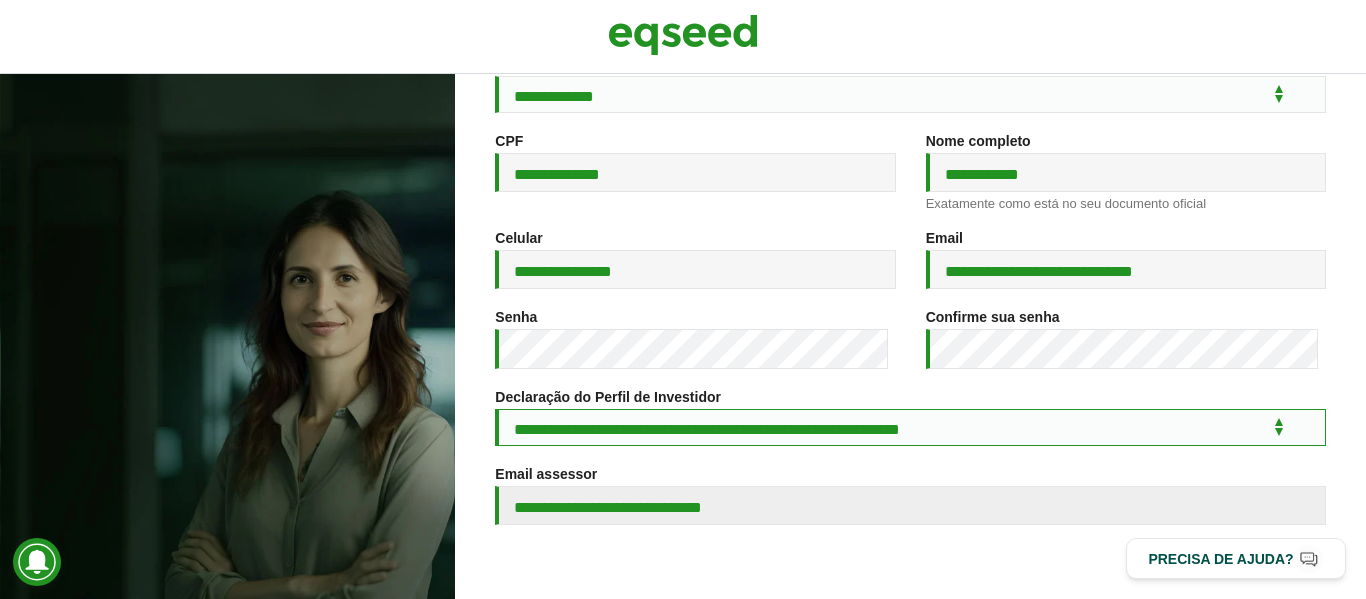 click on "**********" at bounding box center [910, 427] 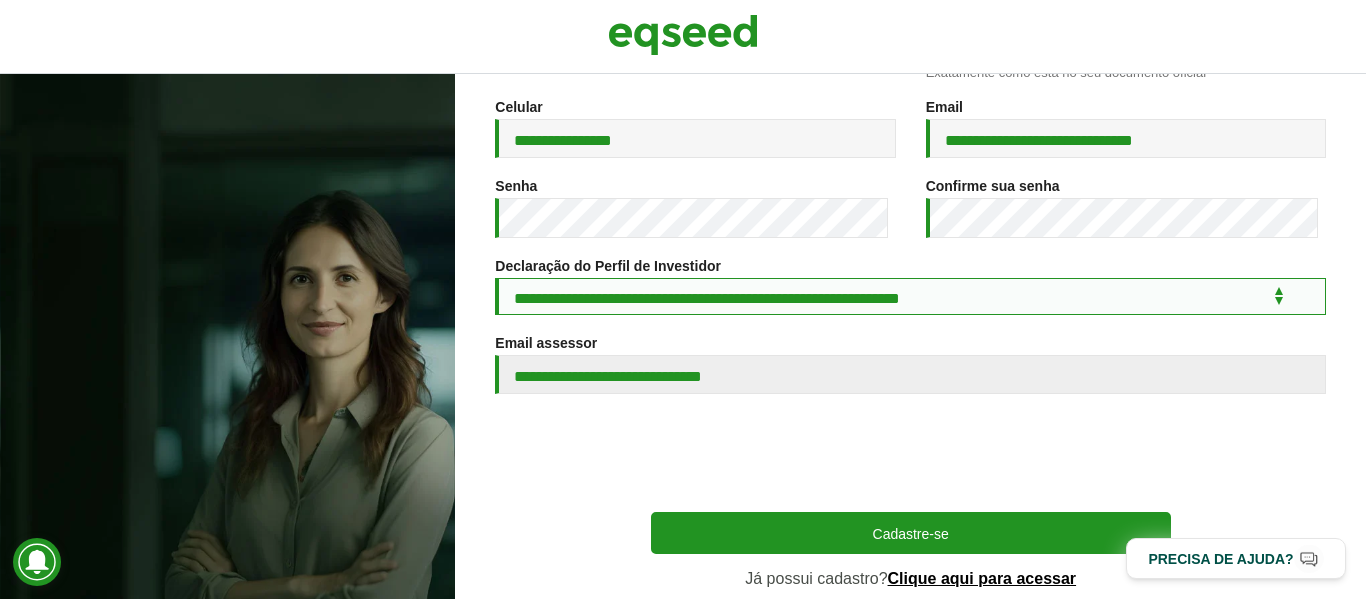 scroll, scrollTop: 448, scrollLeft: 0, axis: vertical 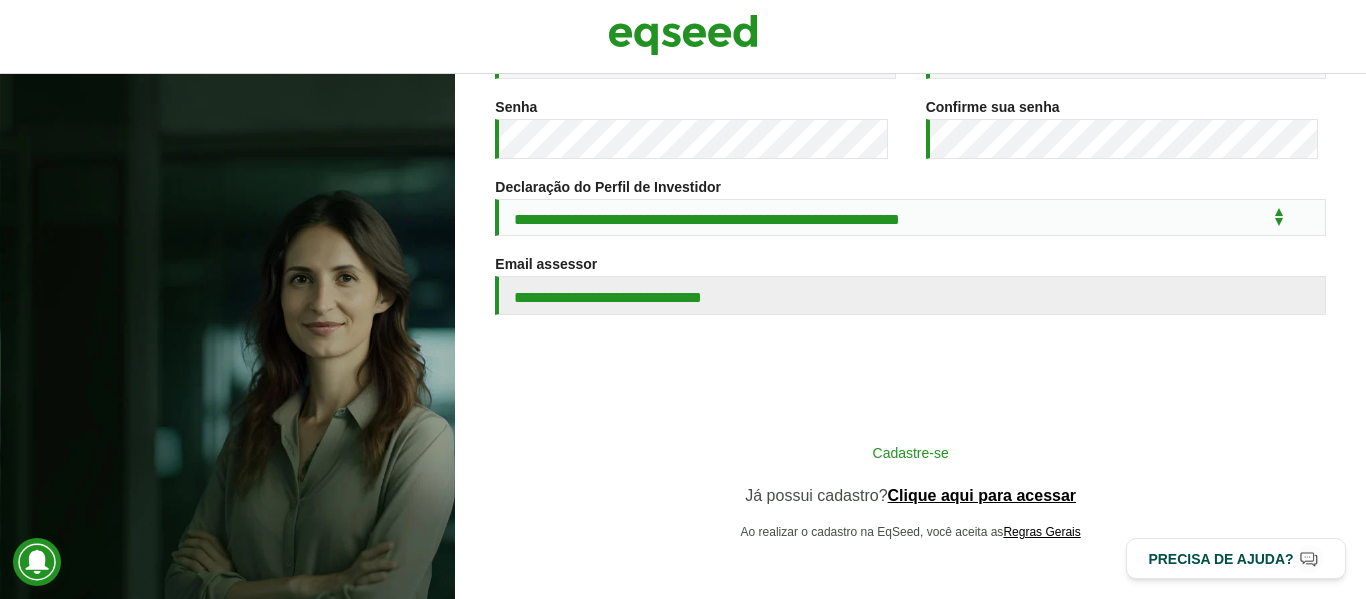 click on "Cadastre-se" at bounding box center [911, 452] 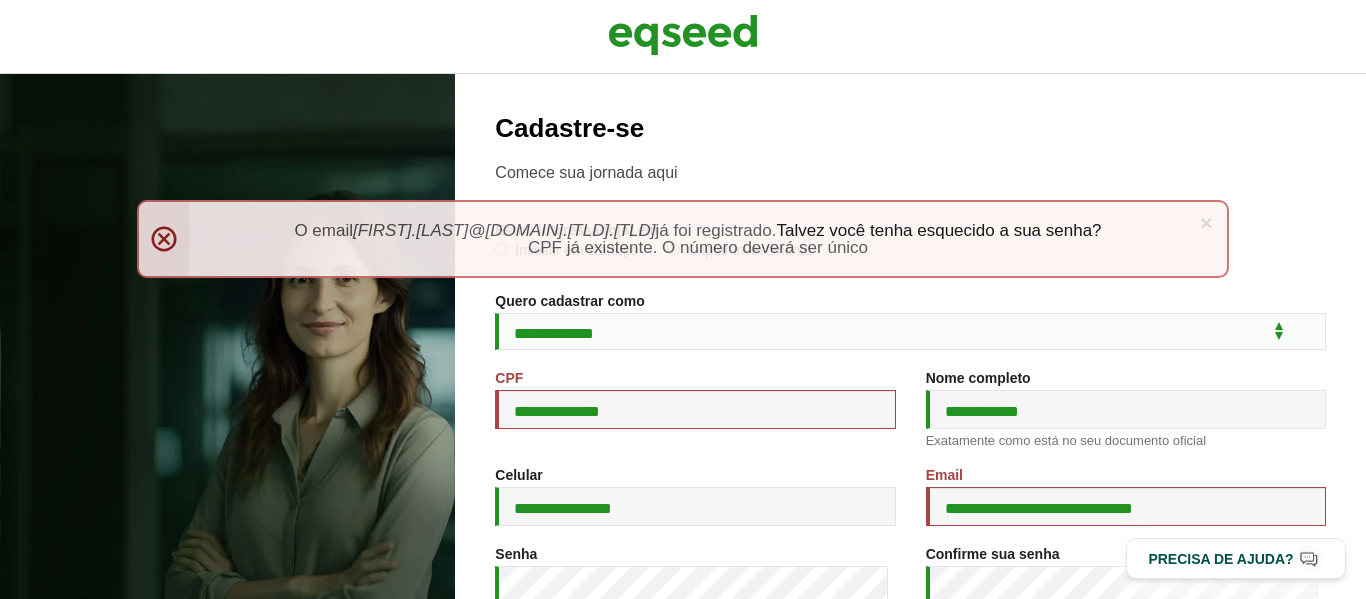 scroll, scrollTop: 0, scrollLeft: 0, axis: both 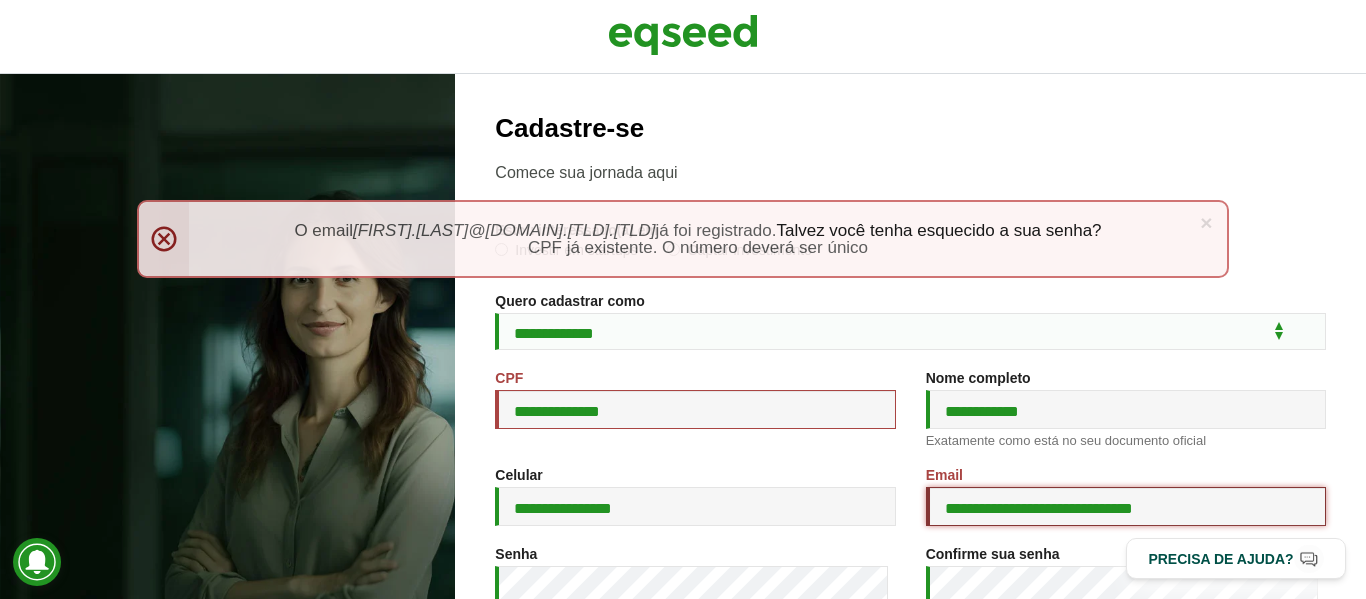 drag, startPoint x: 1207, startPoint y: 514, endPoint x: 1004, endPoint y: 507, distance: 203.12065 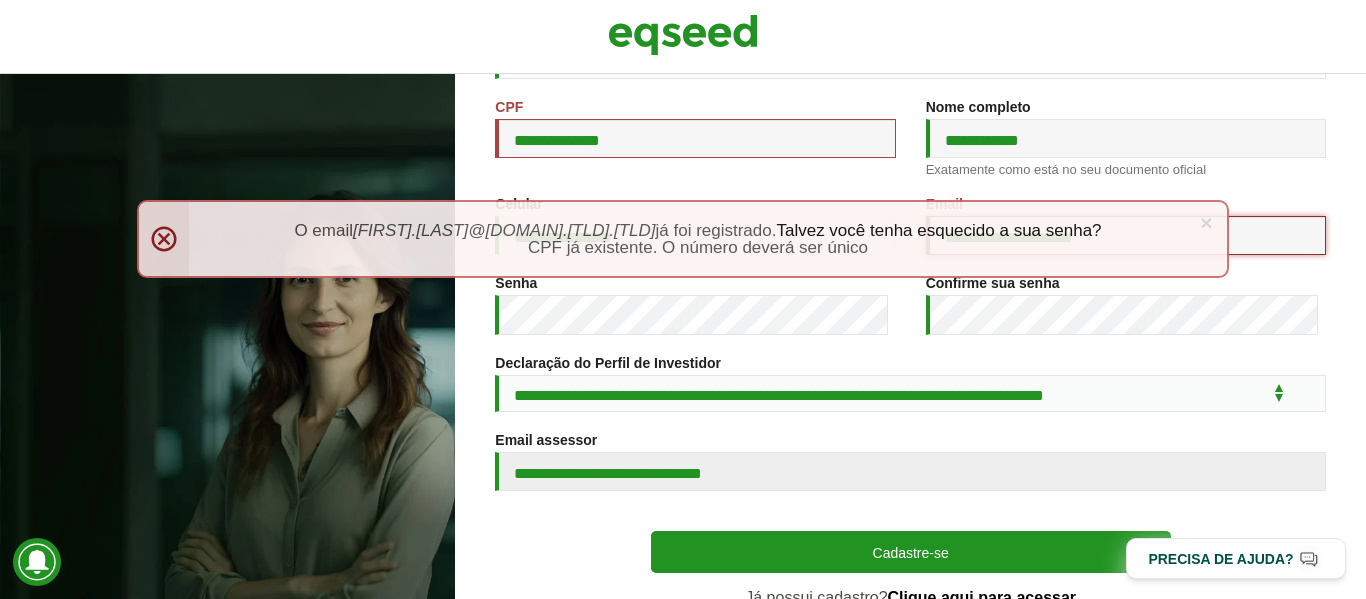 scroll, scrollTop: 260, scrollLeft: 0, axis: vertical 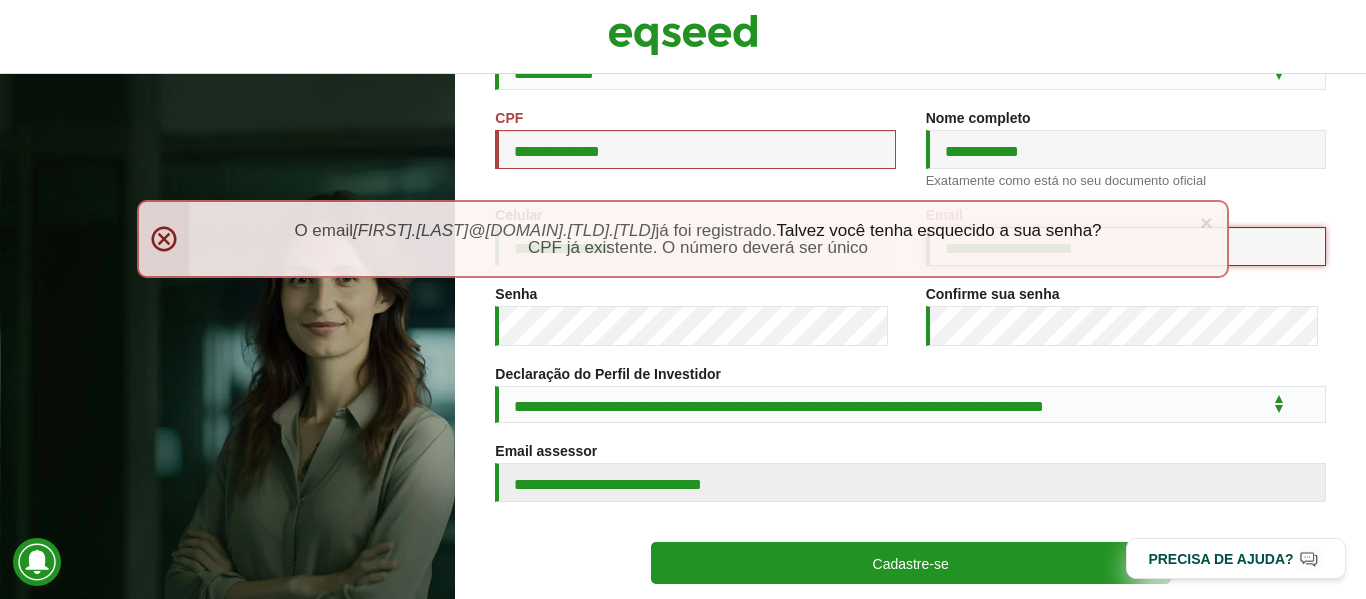 type on "**********" 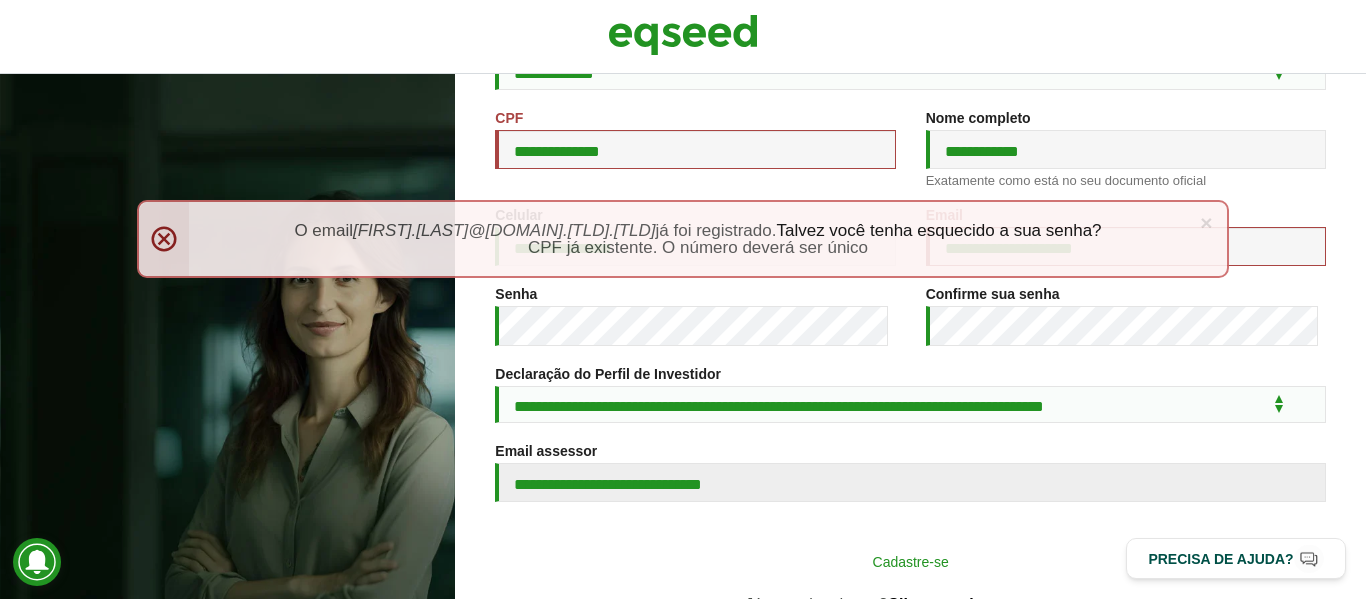 click on "Cadastre-se" at bounding box center (911, 561) 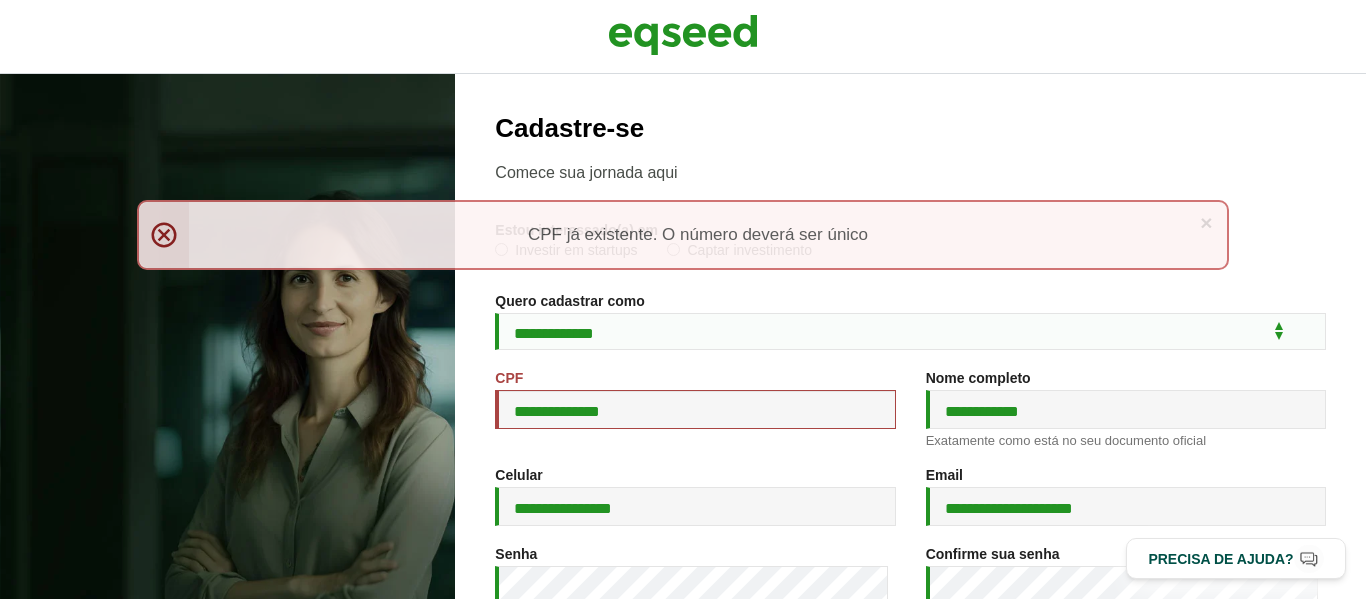 scroll, scrollTop: 0, scrollLeft: 0, axis: both 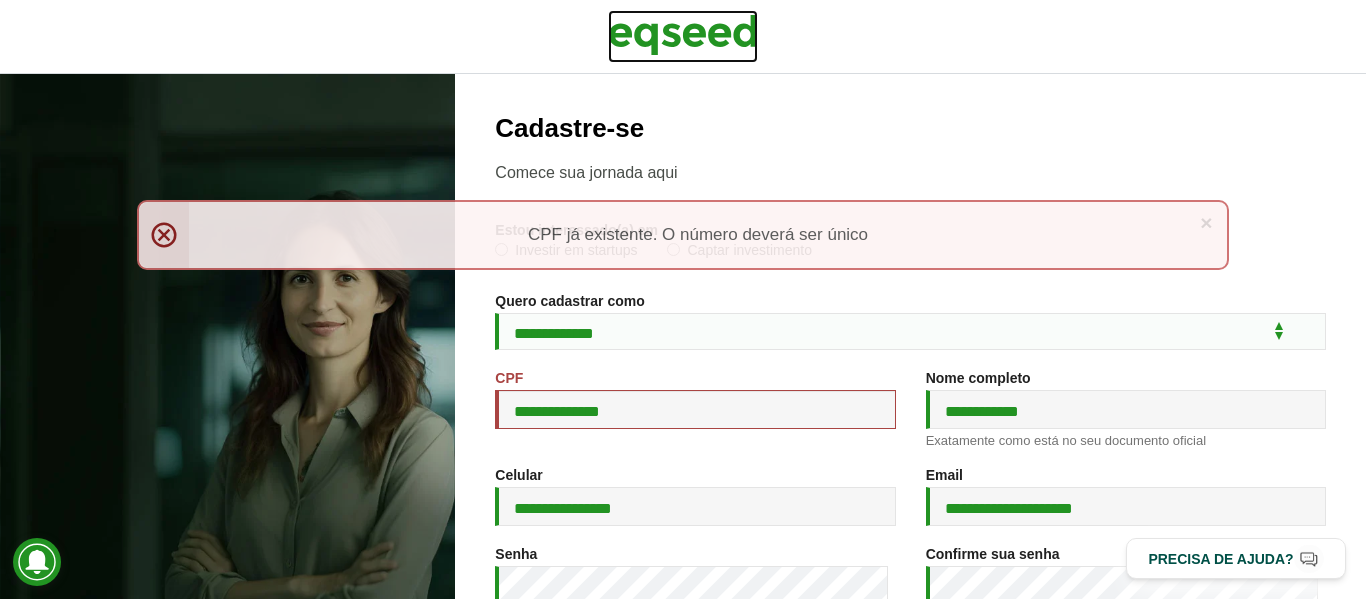 click at bounding box center (683, 35) 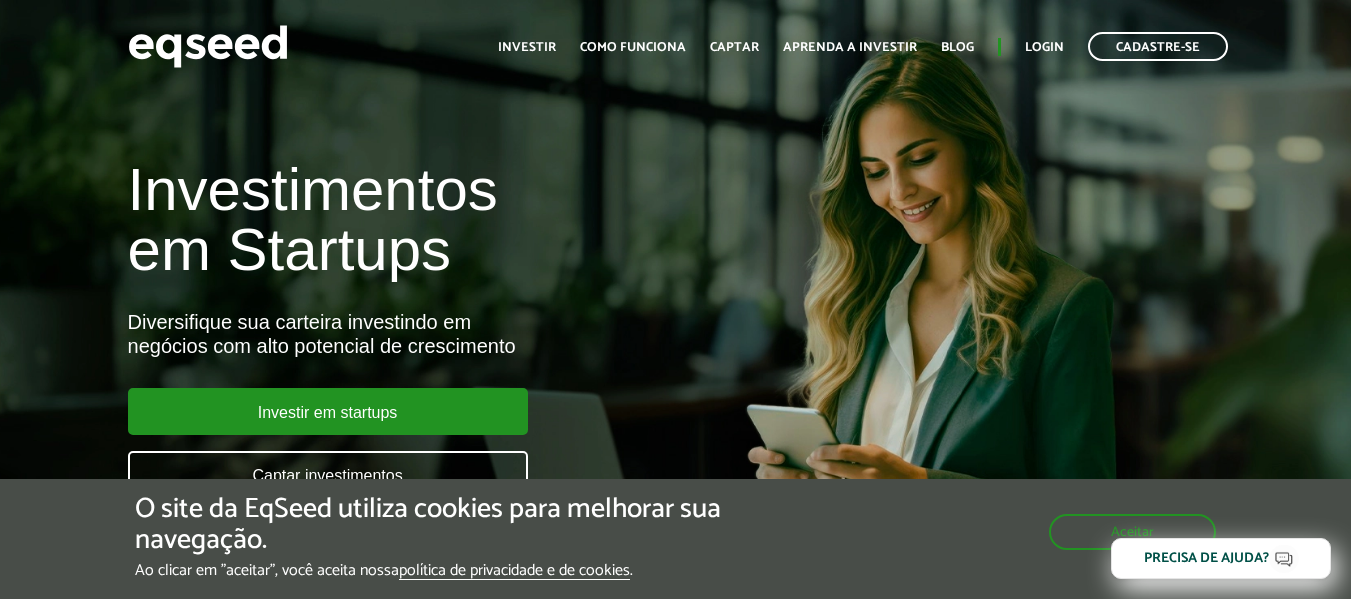 click on "Login" at bounding box center (1044, 47) 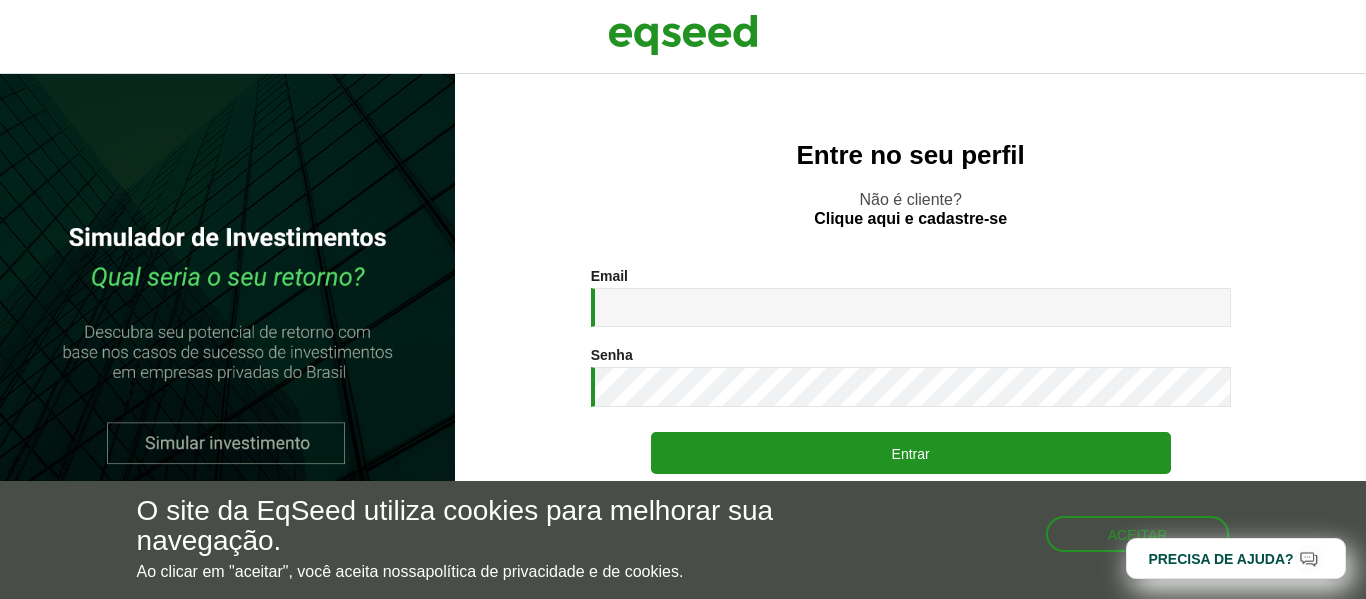 scroll, scrollTop: 0, scrollLeft: 0, axis: both 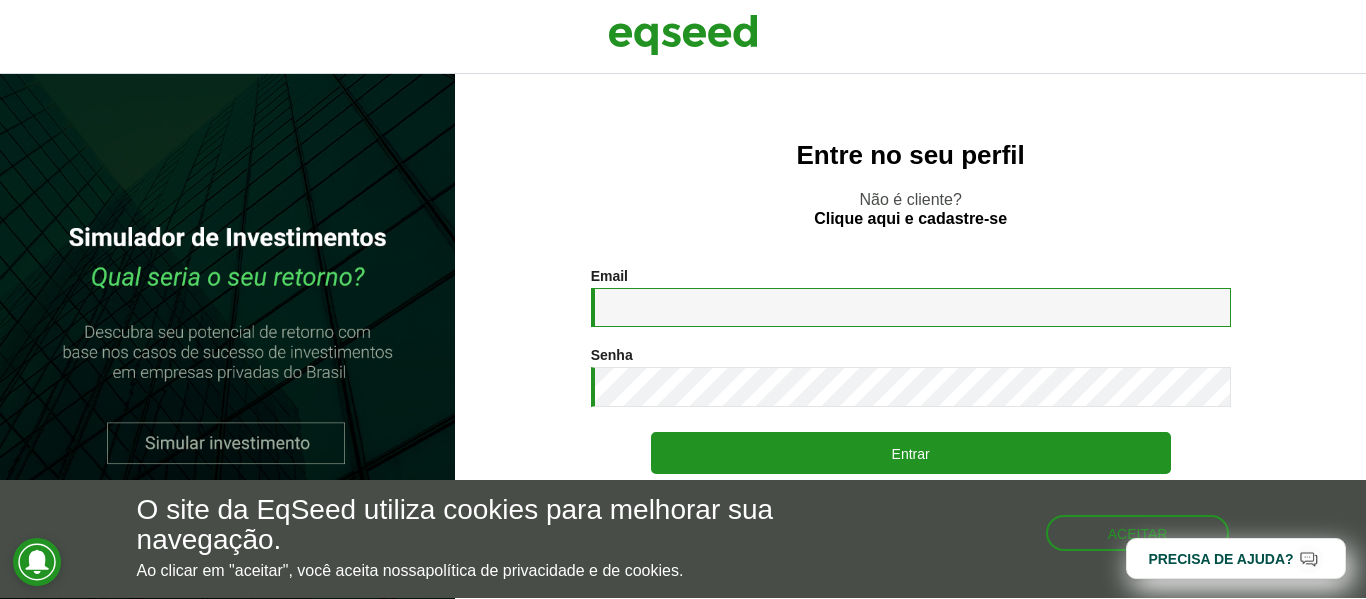 click on "Email  *" at bounding box center [911, 307] 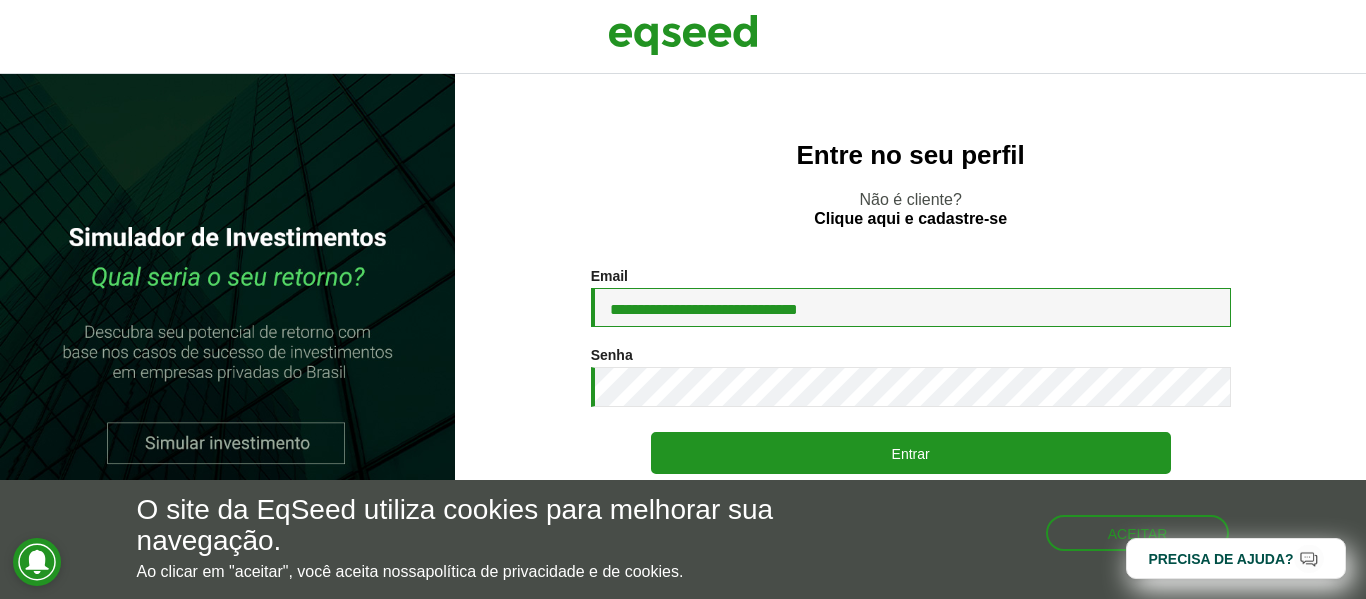 type on "**********" 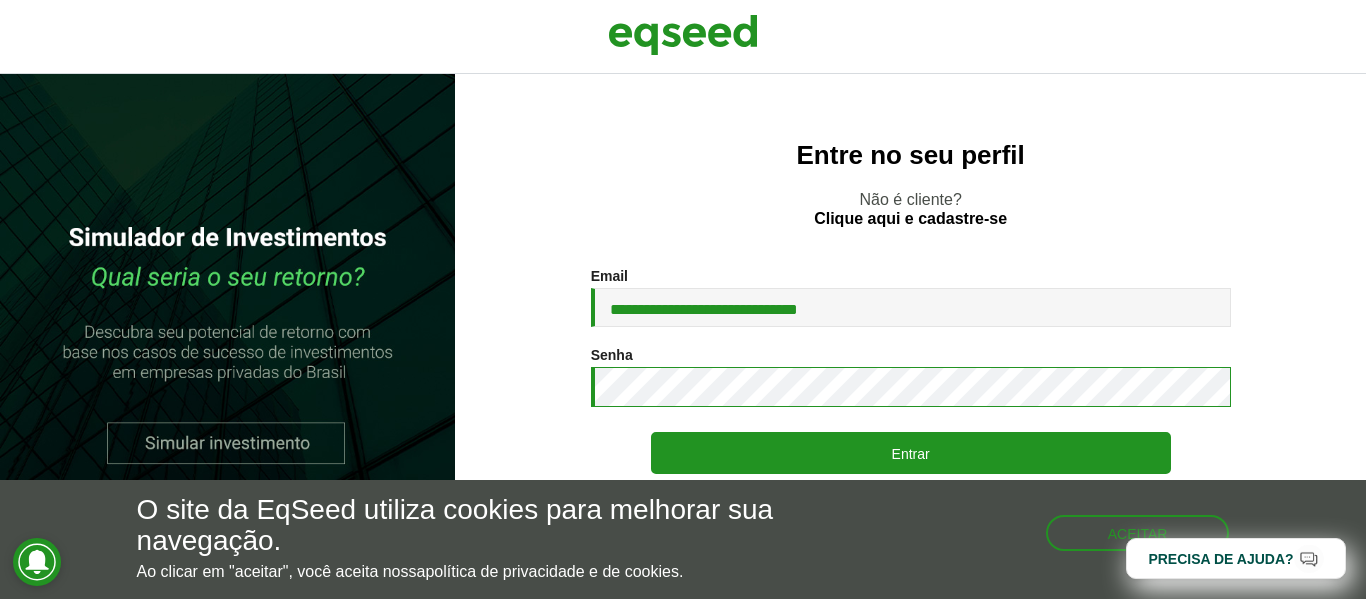 click on "Entrar" at bounding box center [911, 453] 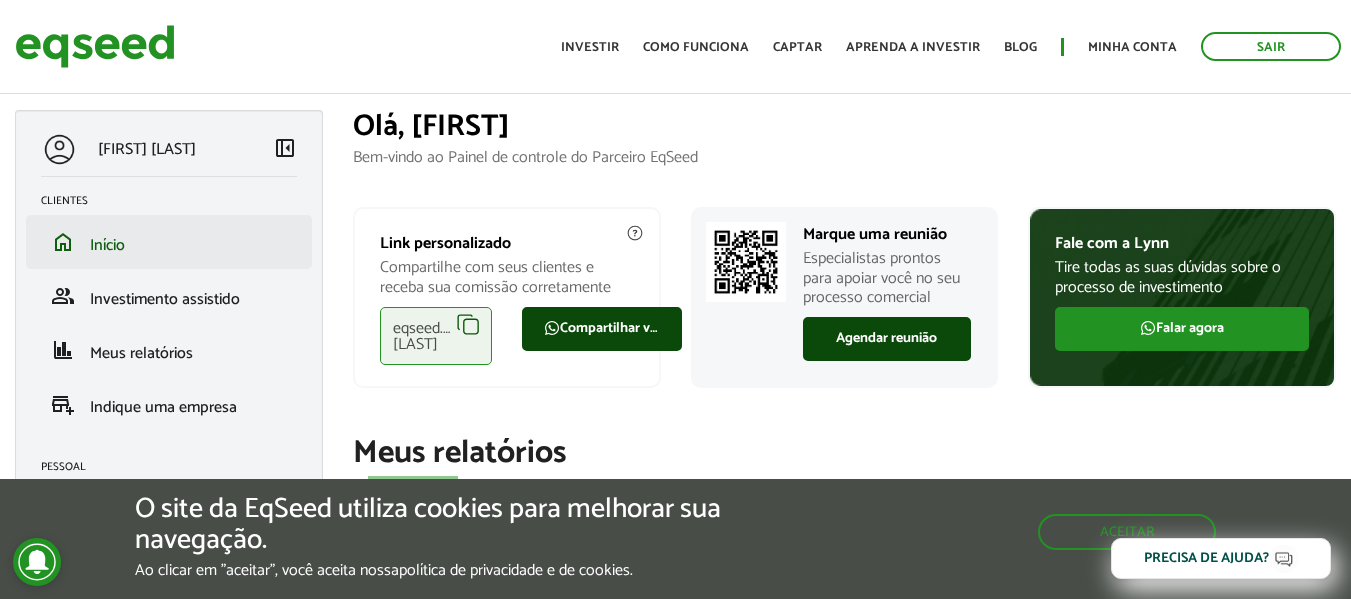 scroll, scrollTop: 0, scrollLeft: 0, axis: both 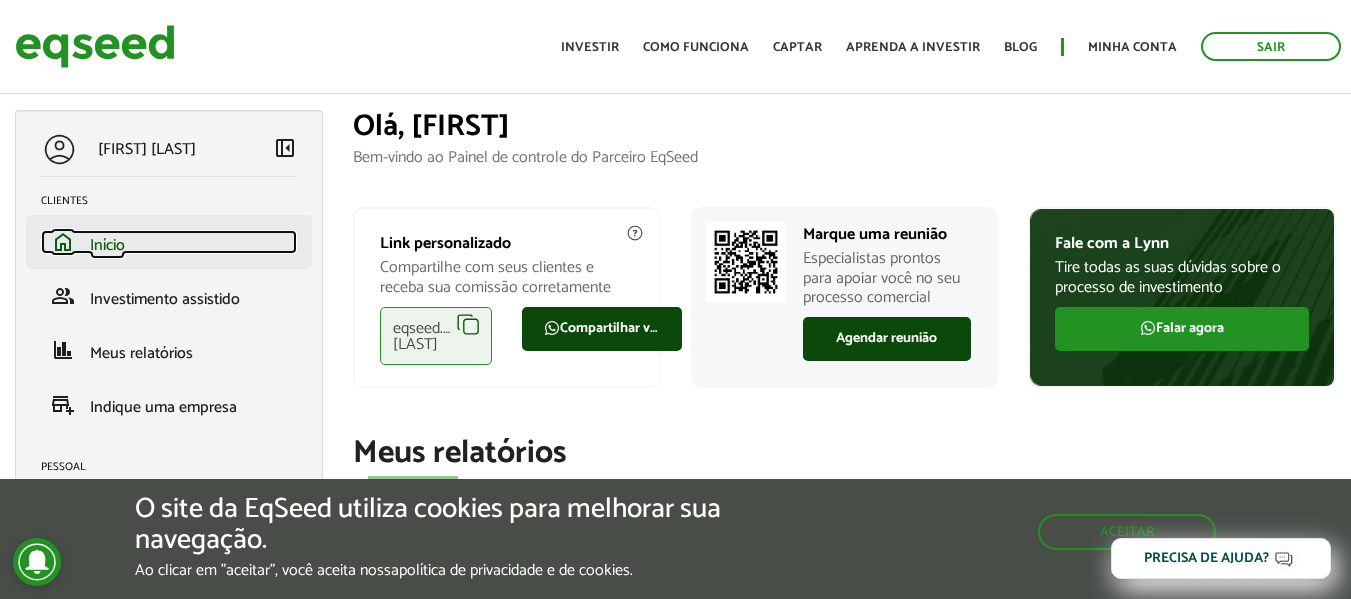 click on "home Início" at bounding box center [169, 242] 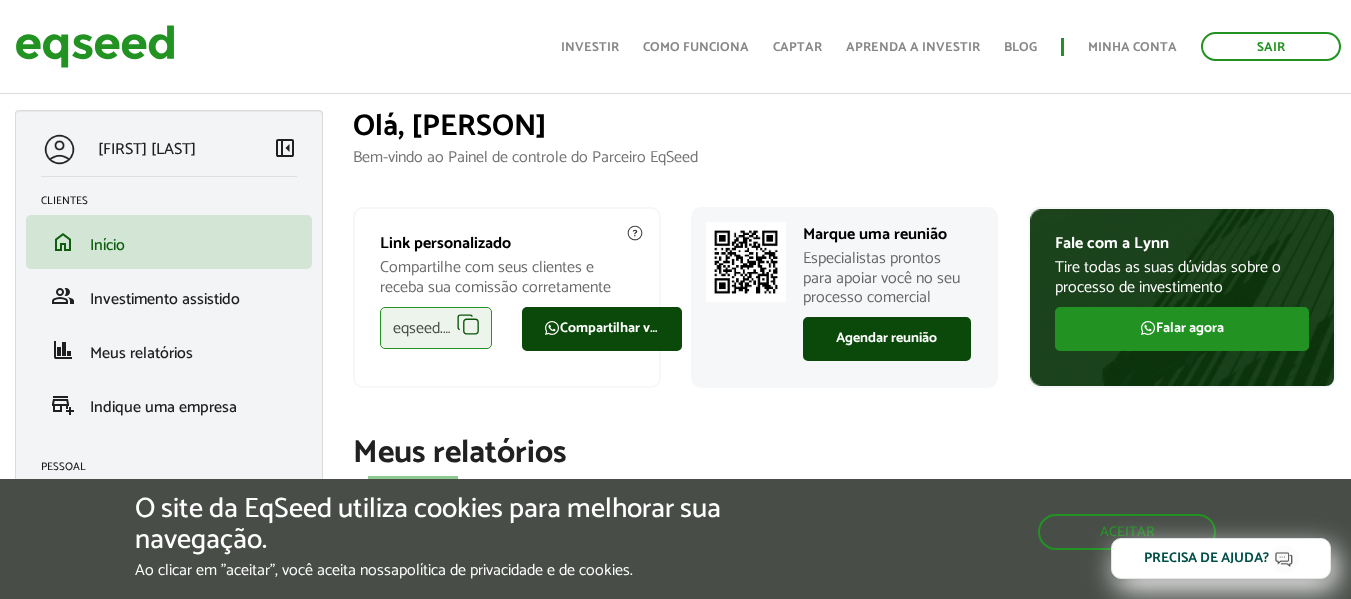 scroll, scrollTop: 338, scrollLeft: 0, axis: vertical 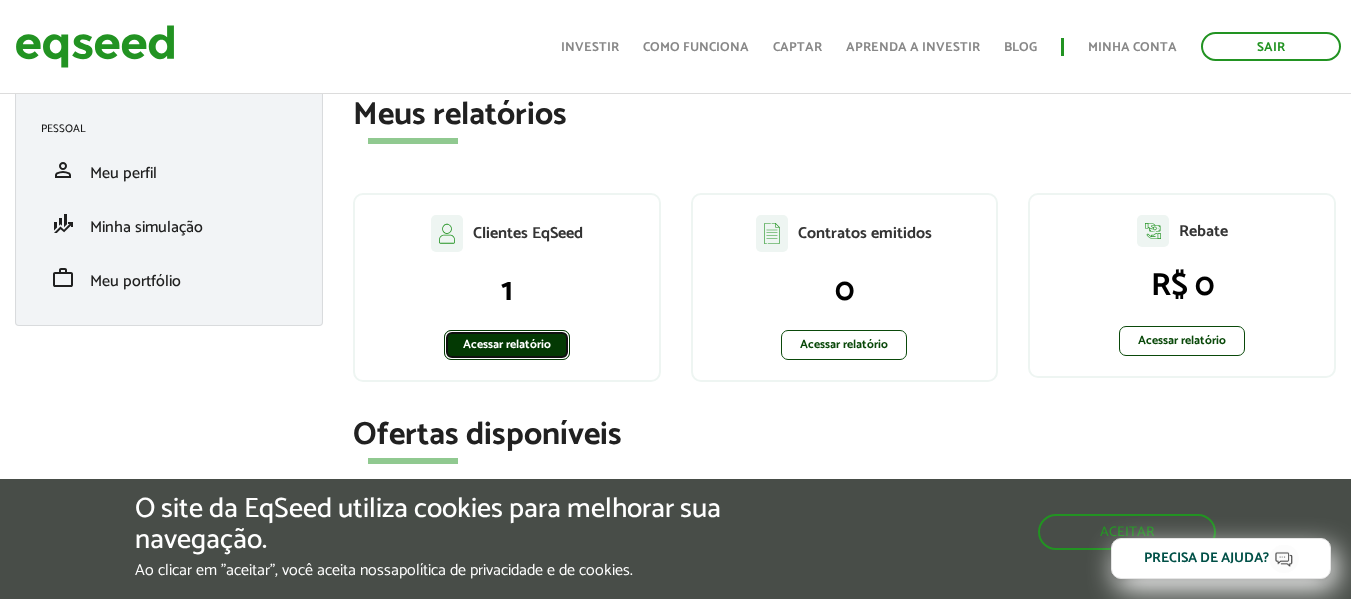 click on "Acessar relatório" at bounding box center [507, 345] 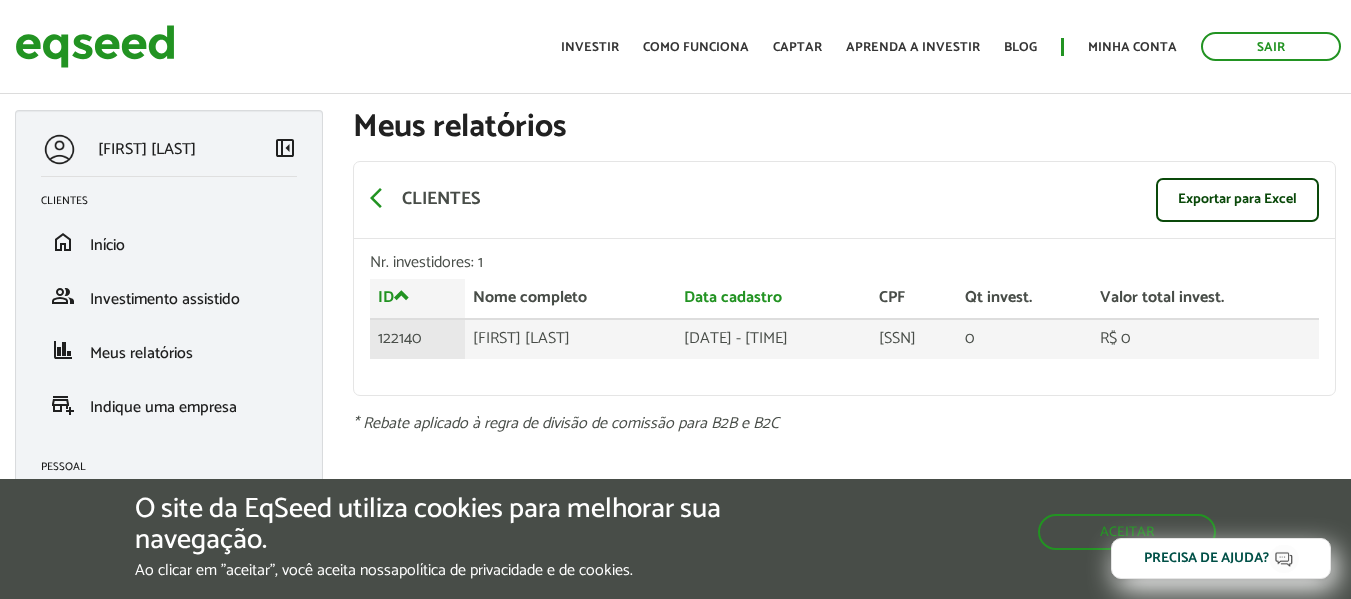 scroll, scrollTop: 0, scrollLeft: 0, axis: both 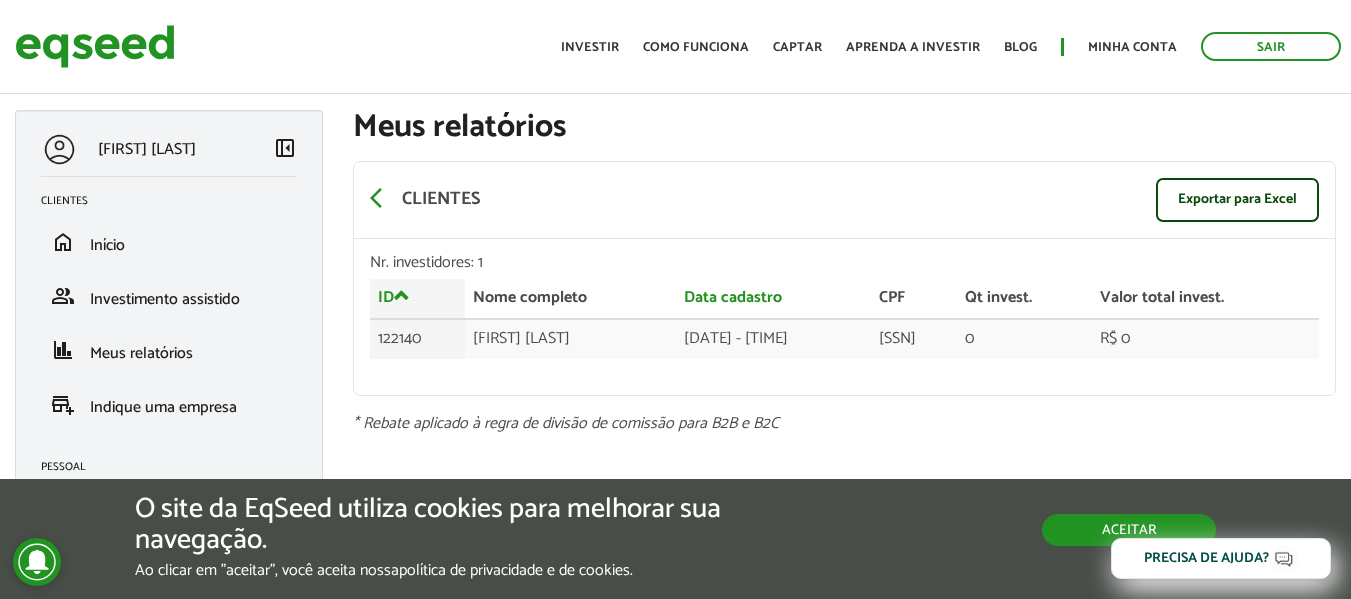 click on "Aceitar" at bounding box center [1129, 530] 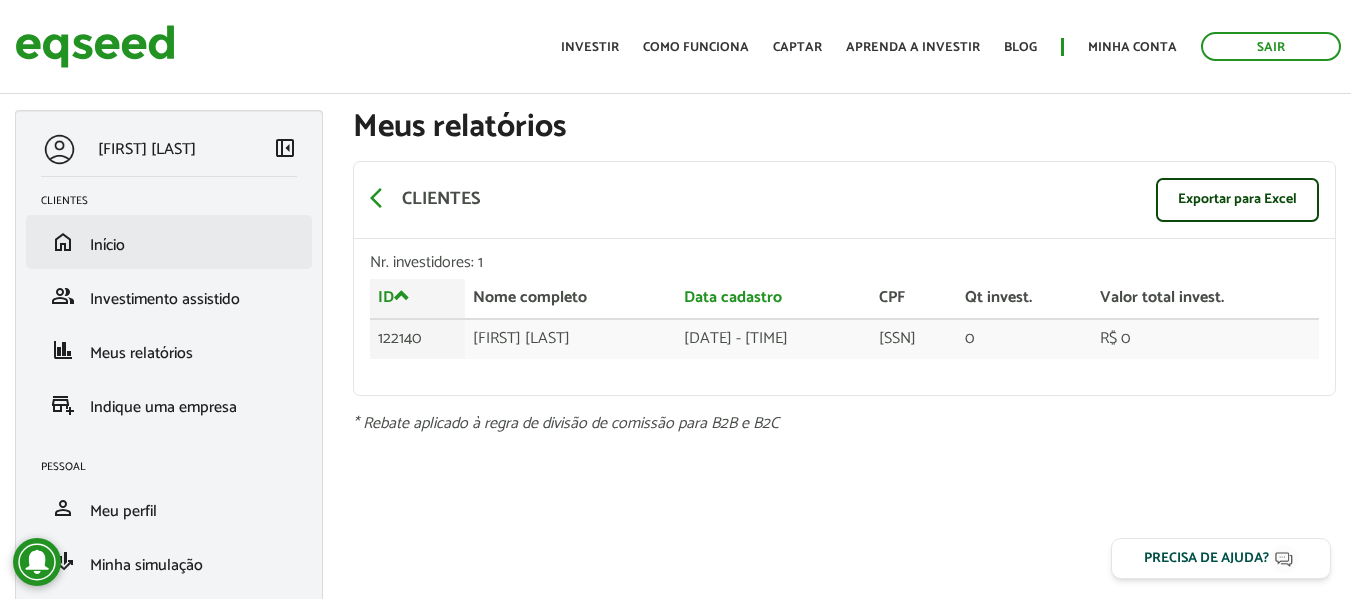 click on "home Início" at bounding box center (169, 242) 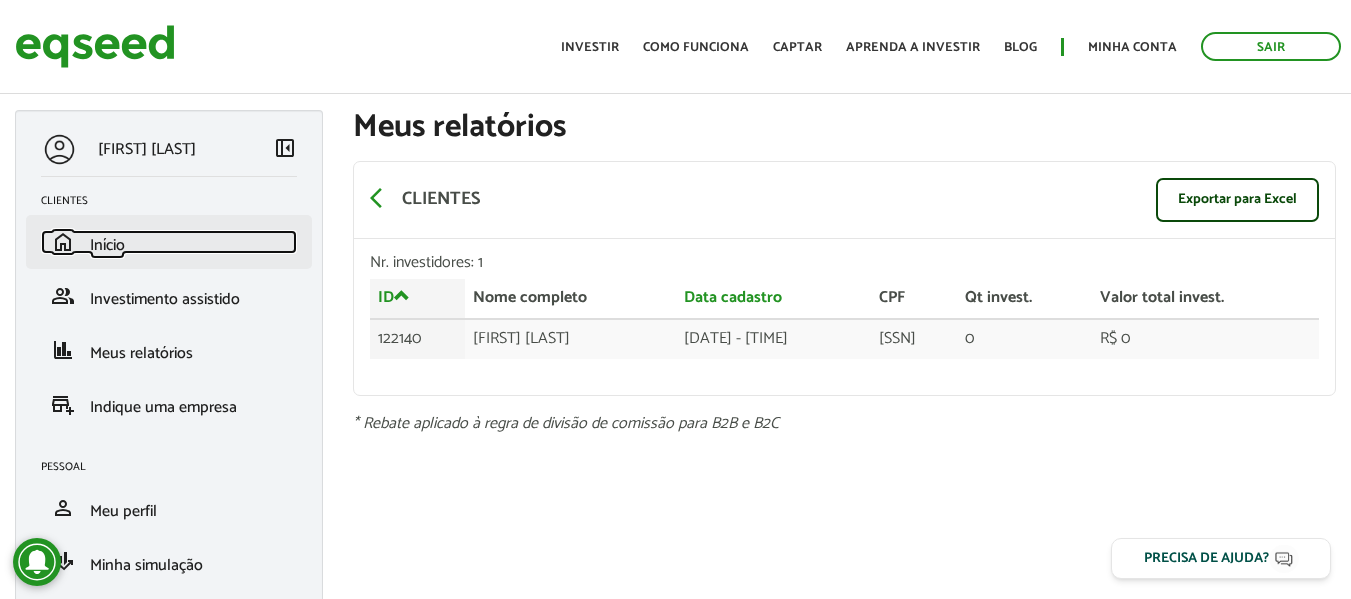 click on "Início" at bounding box center [107, 245] 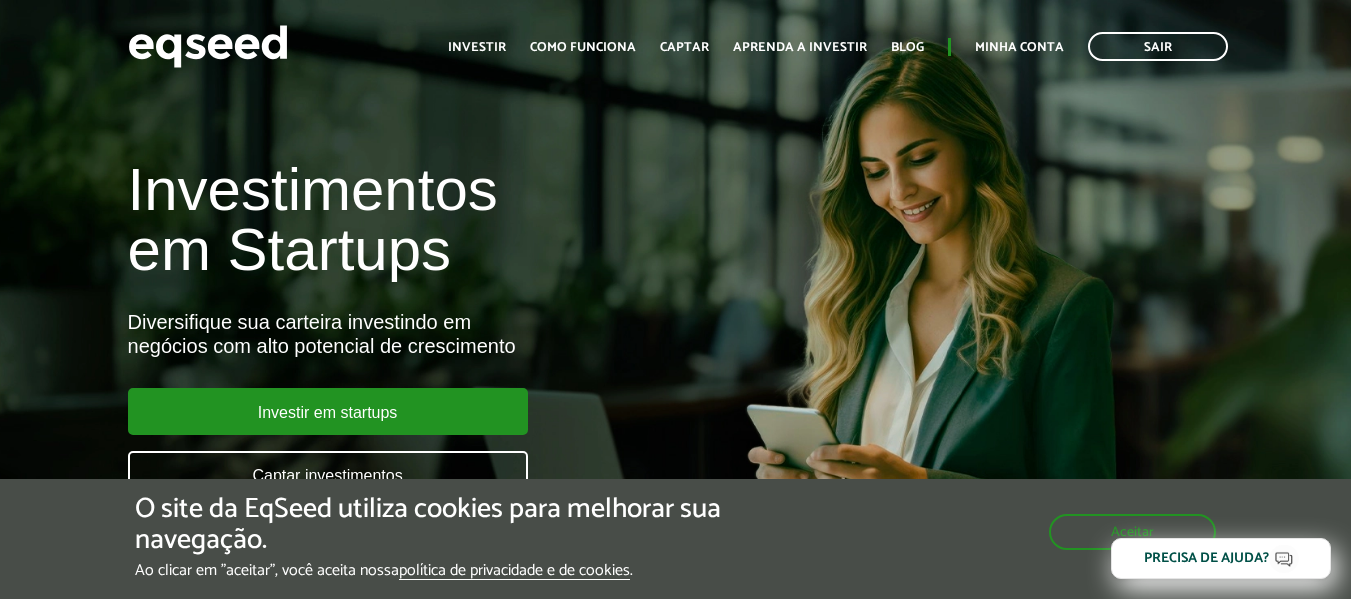 scroll, scrollTop: 0, scrollLeft: 0, axis: both 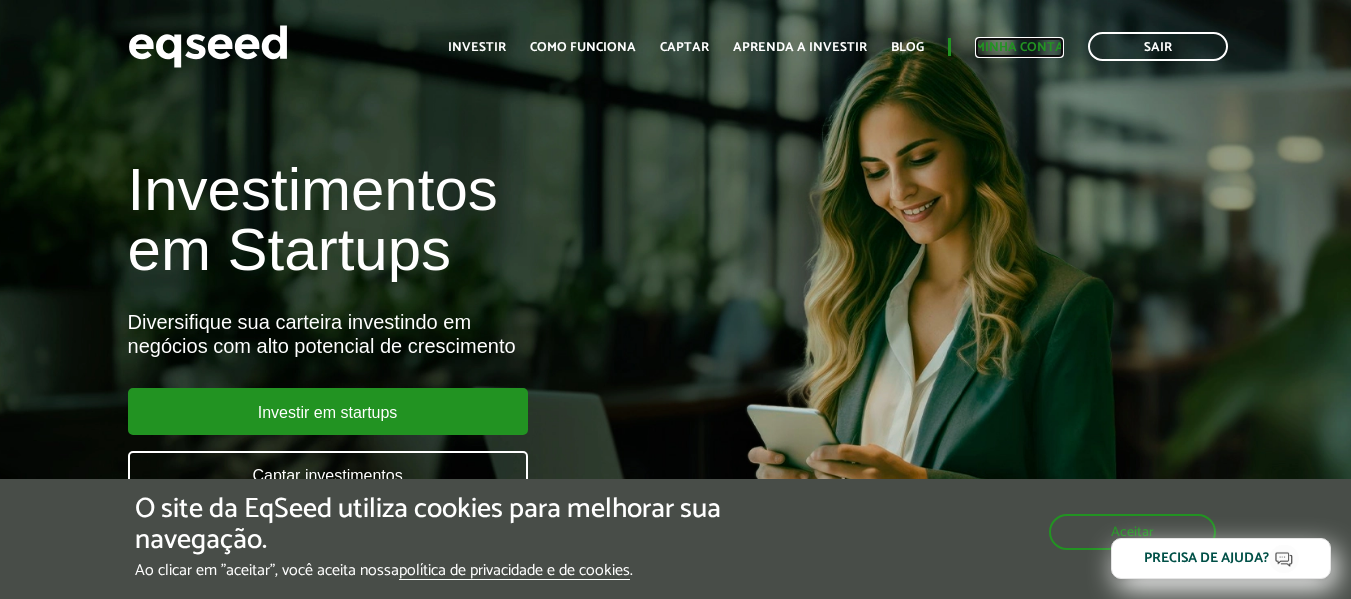 click on "Minha conta" at bounding box center (1019, 47) 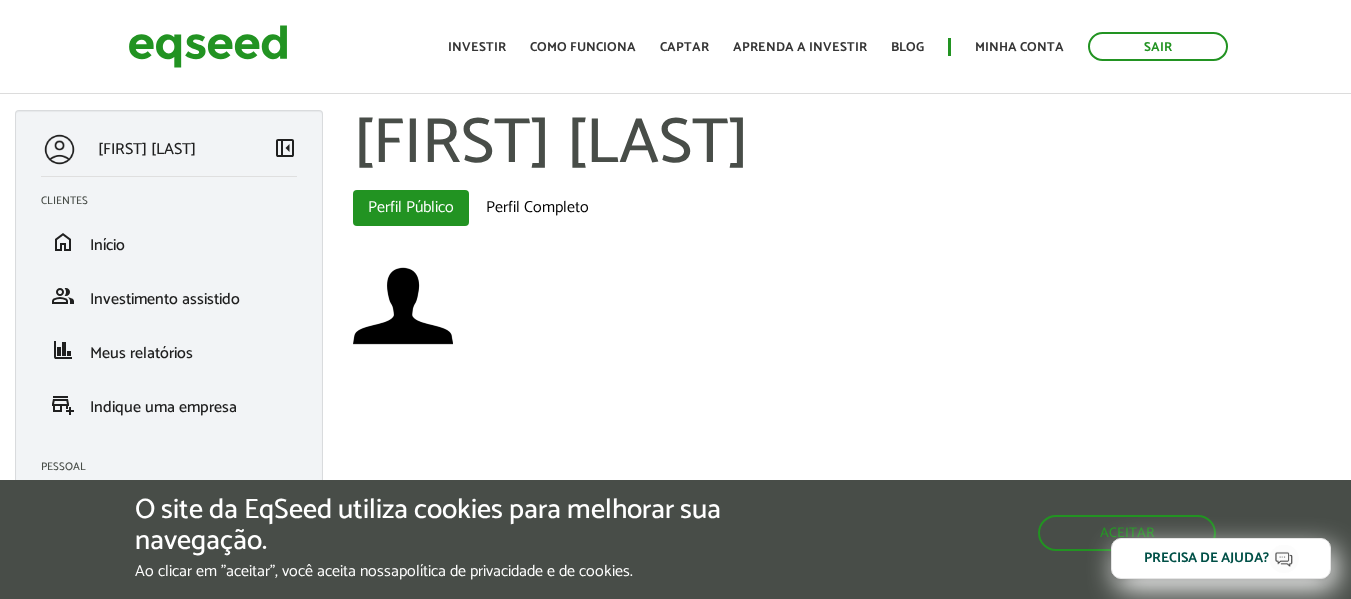scroll, scrollTop: 0, scrollLeft: 0, axis: both 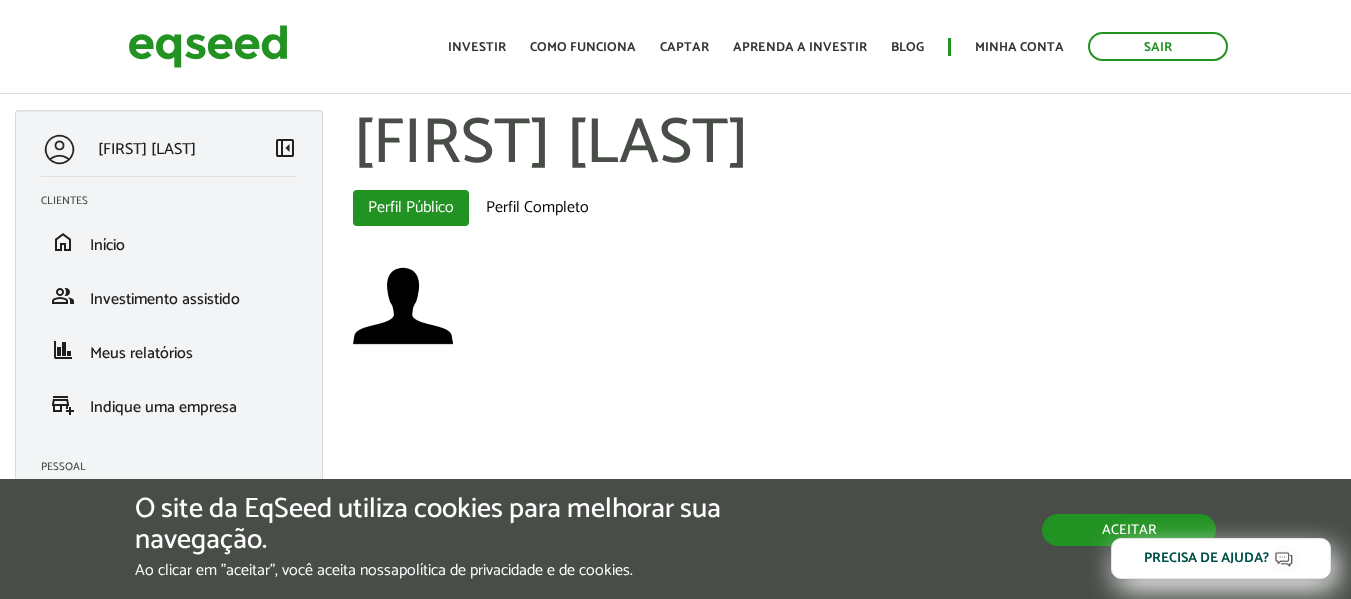click on "Aceitar" at bounding box center [1129, 530] 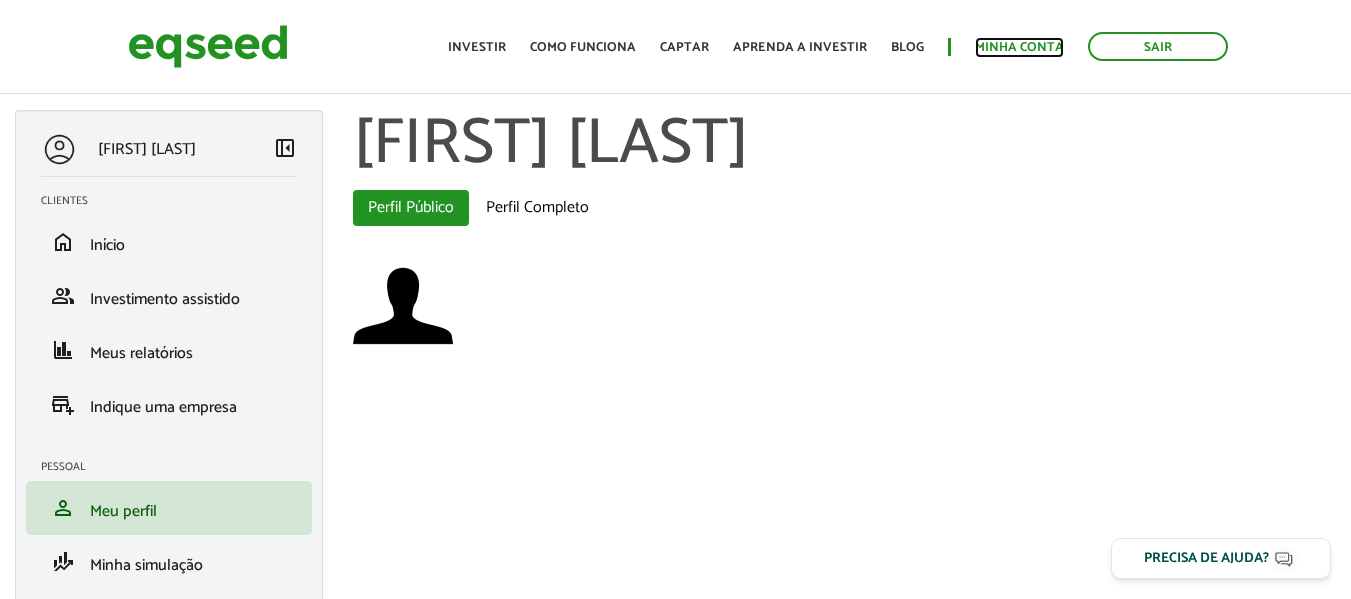 click on "Minha conta" at bounding box center [1019, 47] 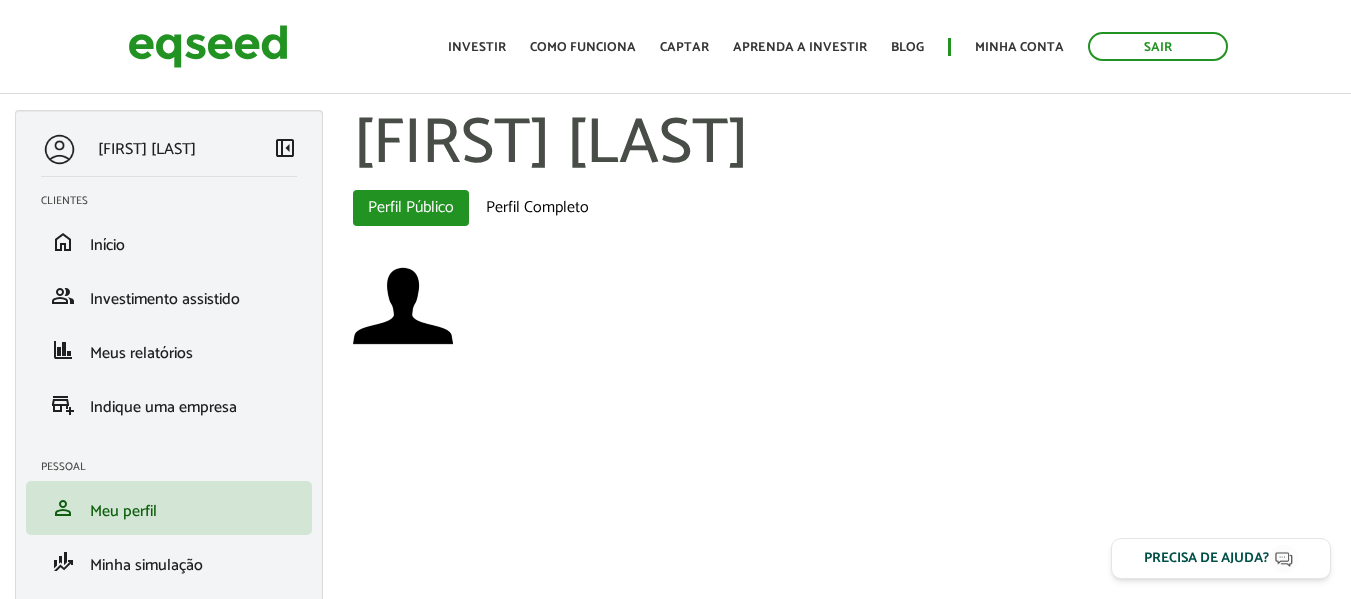 click at bounding box center (844, 308) 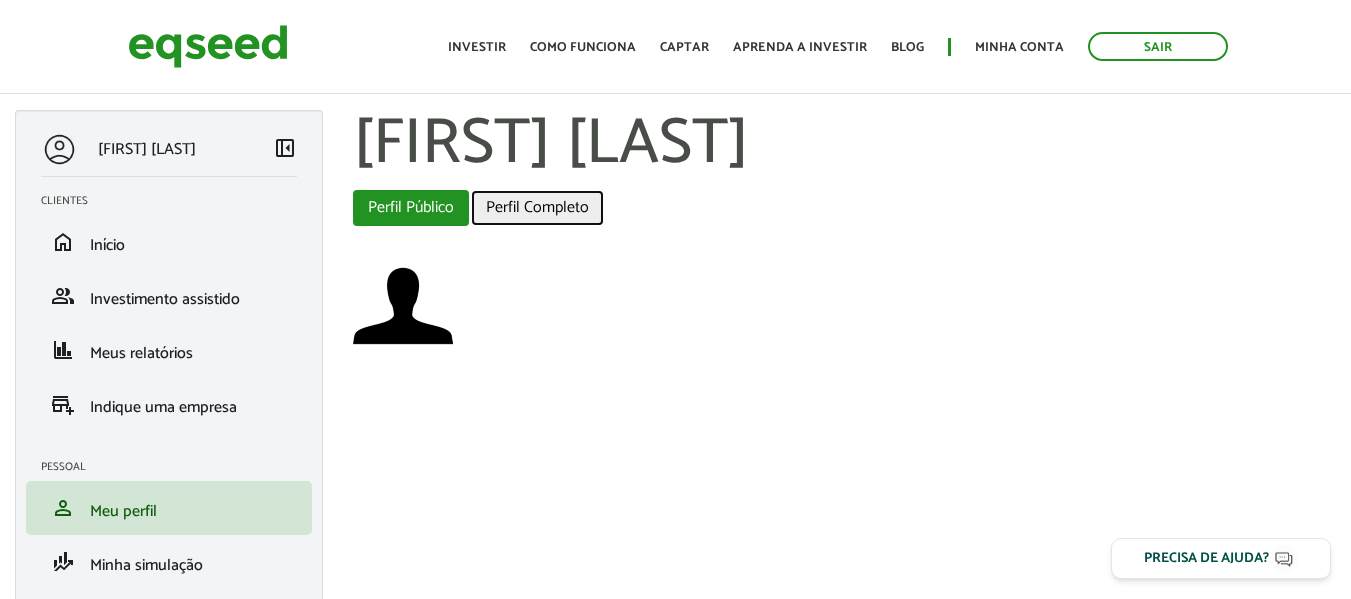click on "Perfil Completo" at bounding box center [537, 208] 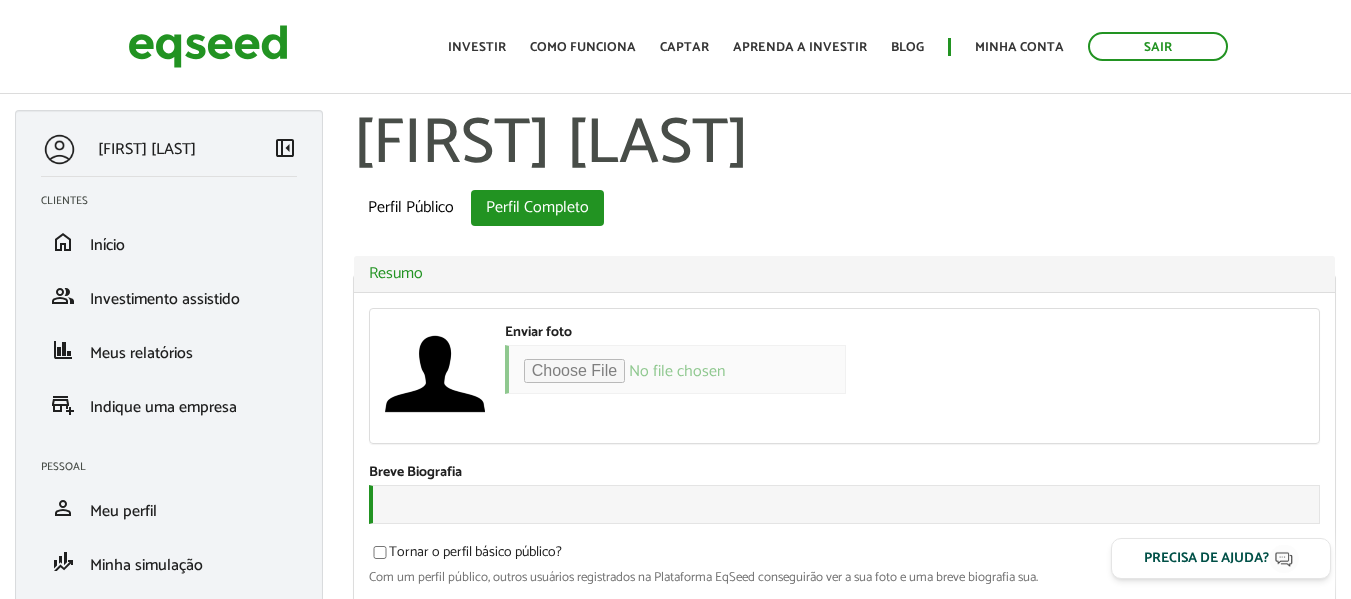 scroll, scrollTop: 0, scrollLeft: 0, axis: both 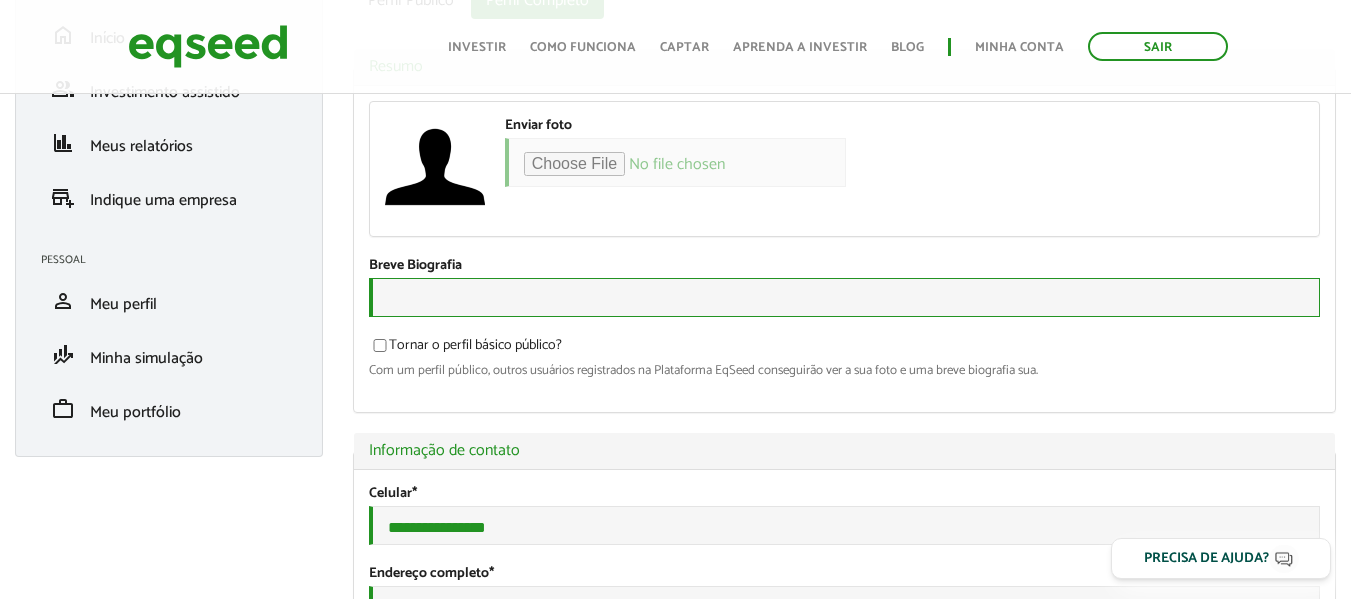 click on "Breve Biografia" at bounding box center [844, 297] 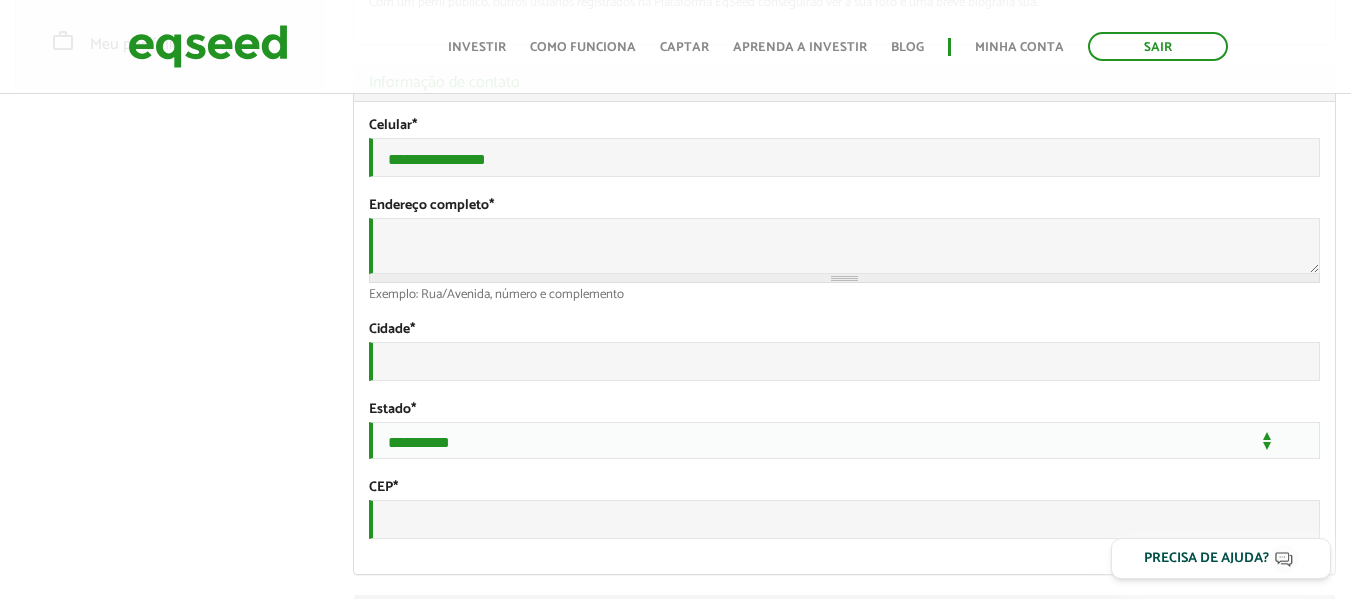 scroll, scrollTop: 613, scrollLeft: 0, axis: vertical 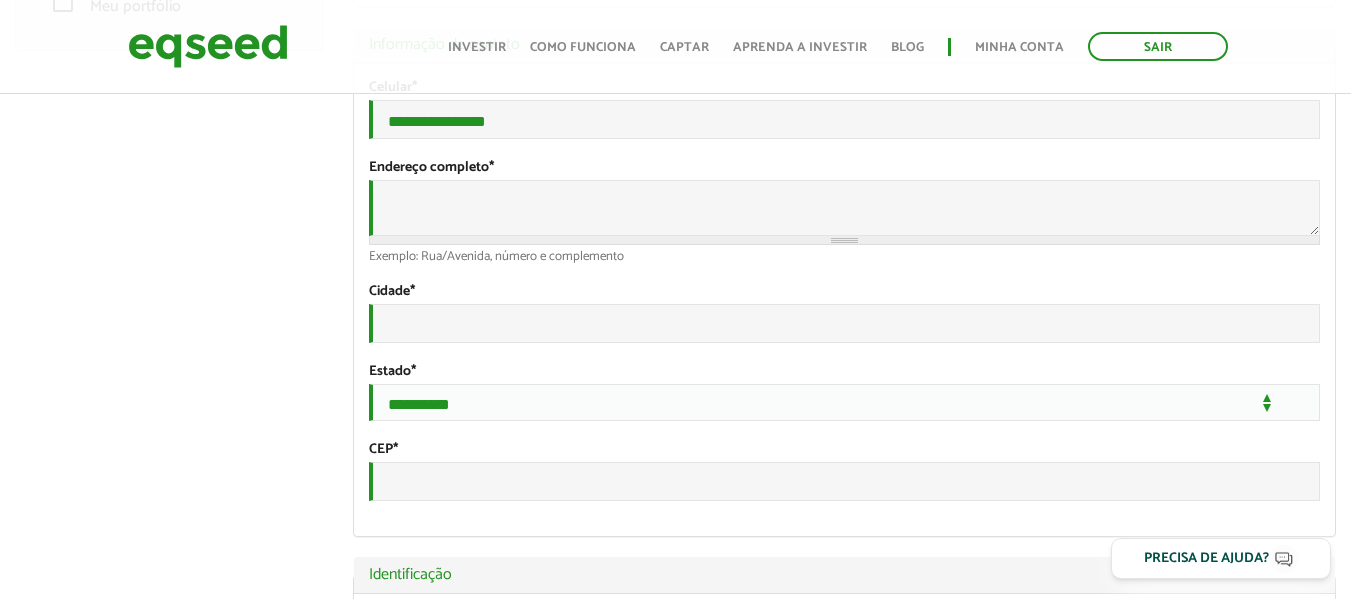 type on "**********" 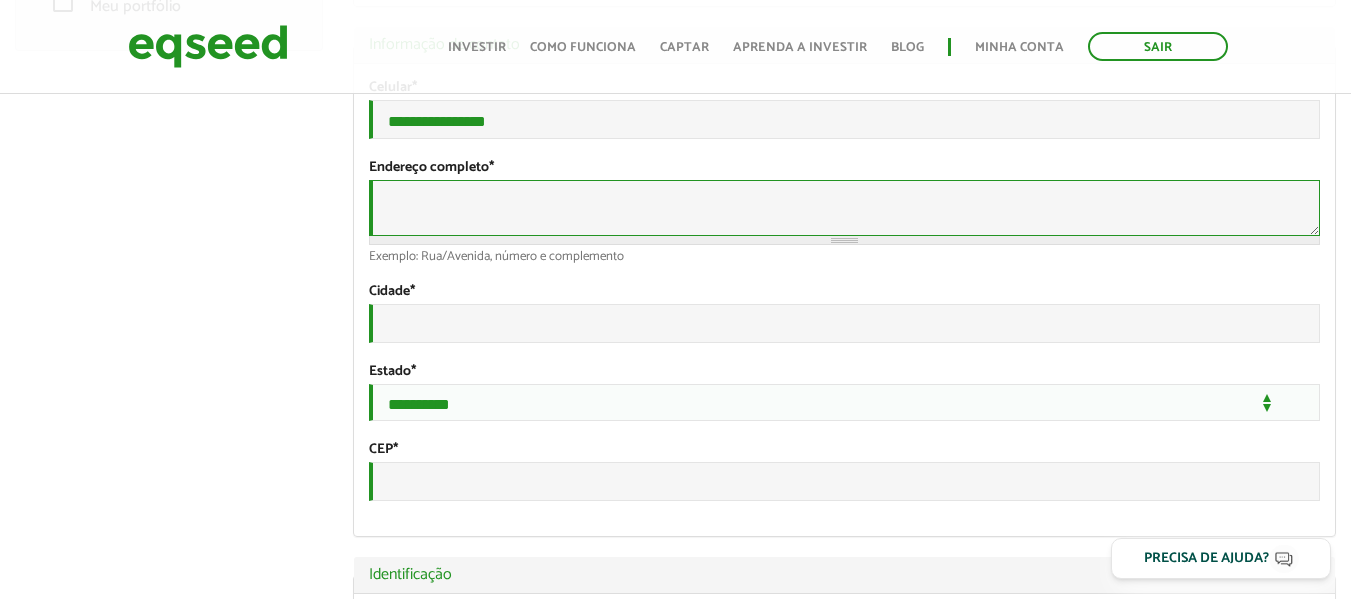click on "Endereço completo  *" at bounding box center [844, 208] 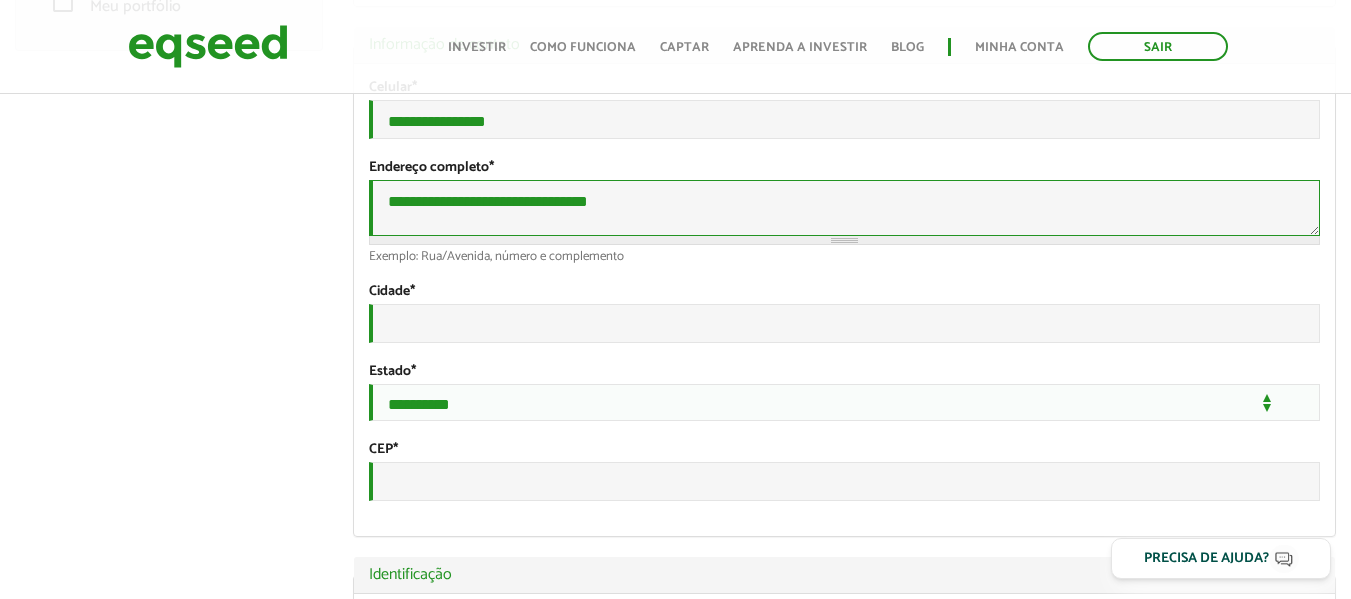 click on "**********" at bounding box center [844, 208] 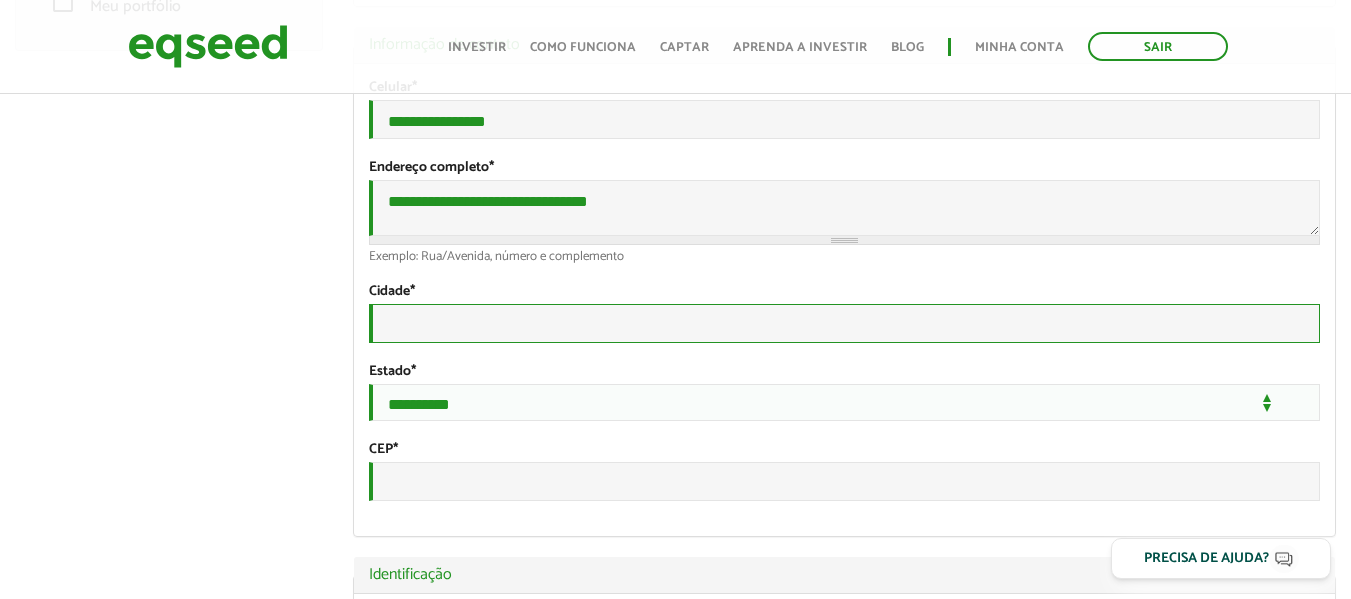 click on "Cidade  *" at bounding box center (844, 323) 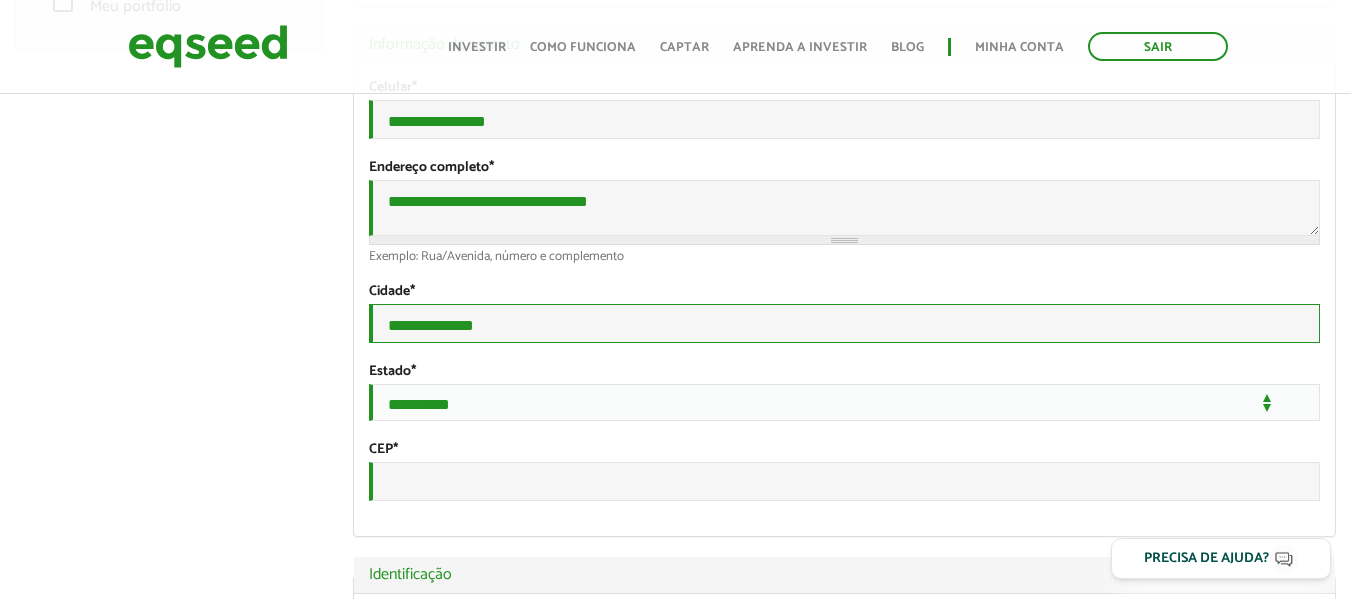 type on "**********" 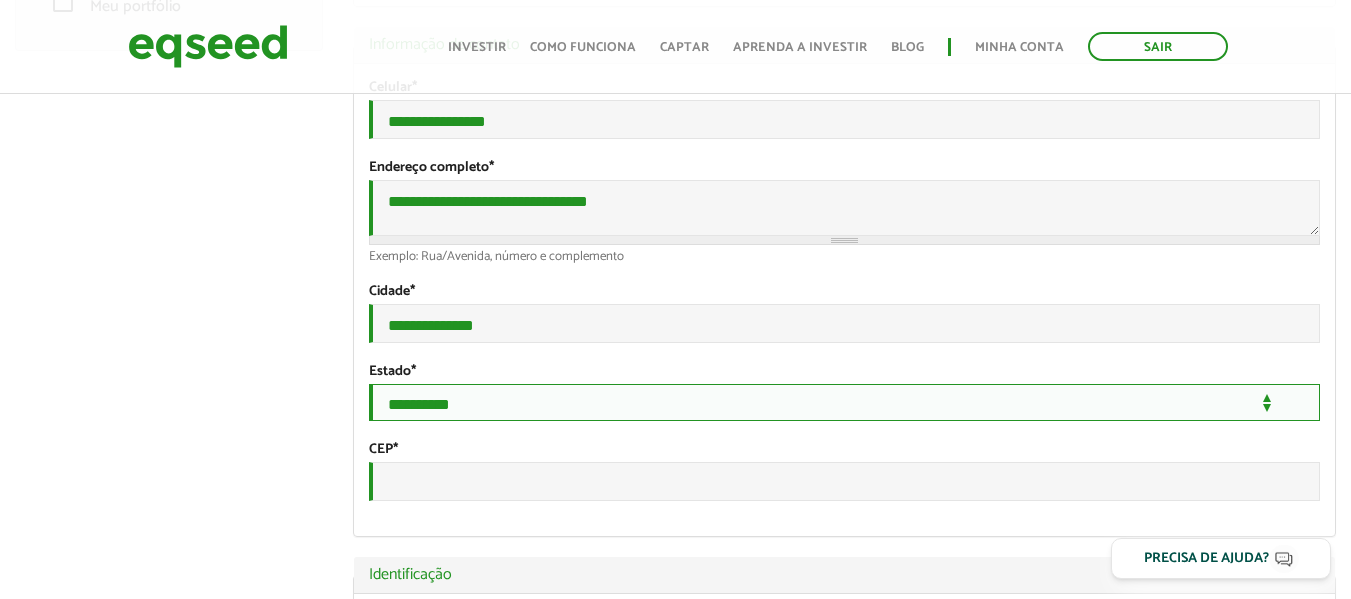 click on "**********" at bounding box center (844, 402) 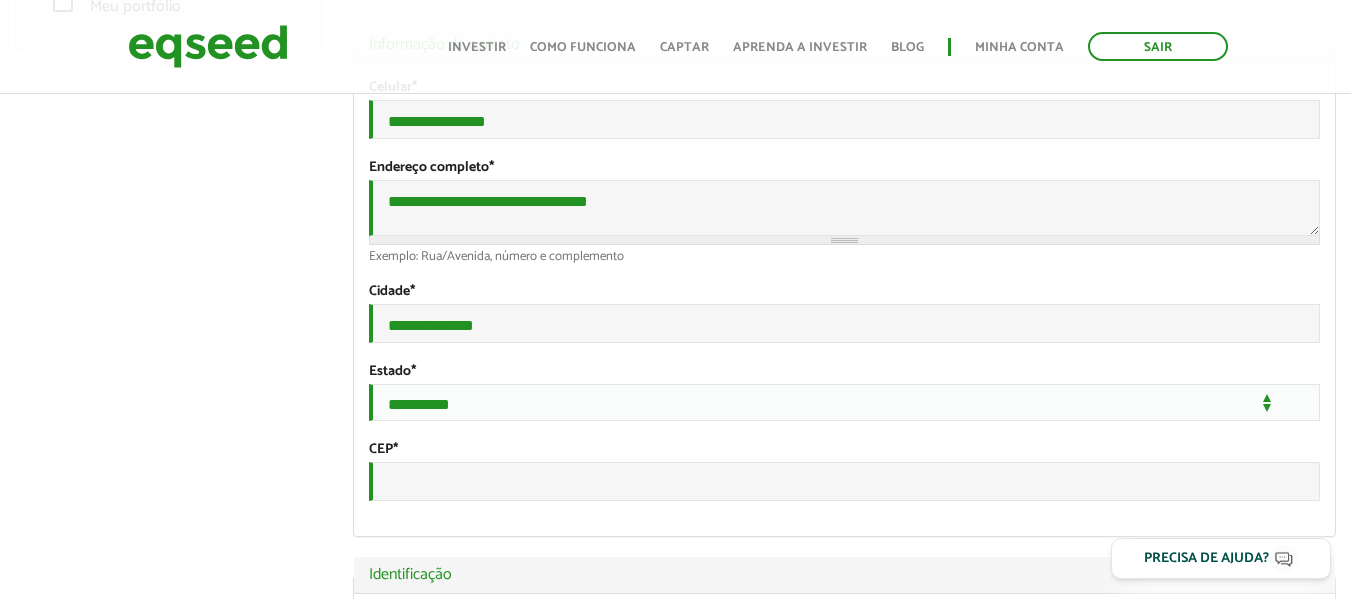 click on "Bernard Nora
left_panel_close
Clientes
home Início
group Investimento assistido
finance Meus relatórios
add_business Indique uma empresa
Pessoal
person Meu perfil
finance_mode Minha simulação
work Meu portfólio
Bernard Nora
Abas primárias Perfil Público
Perfil Completo (aba ativa)
Ocultar Resumo
Foto
Enviar foto
Seu rosto virtual ou imagem. Imagens maiores que 1024x1024 pixels serão reduzidas.
Breve Biografia" at bounding box center (675, 1446) 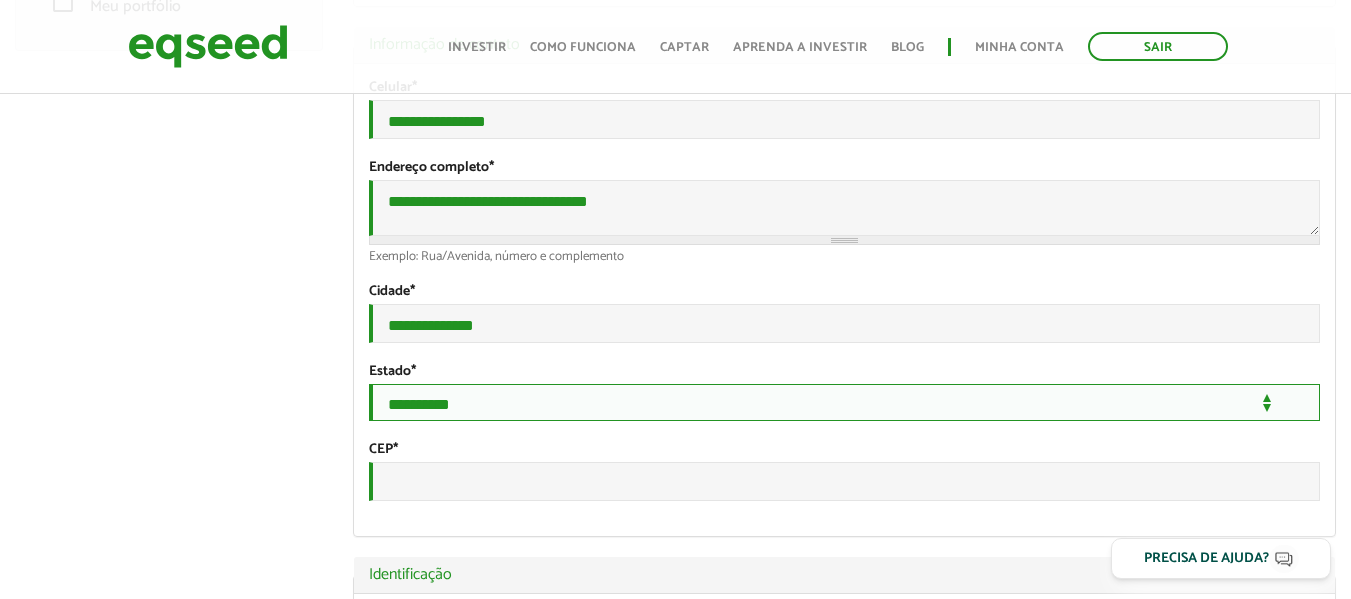 click on "**********" at bounding box center [844, 402] 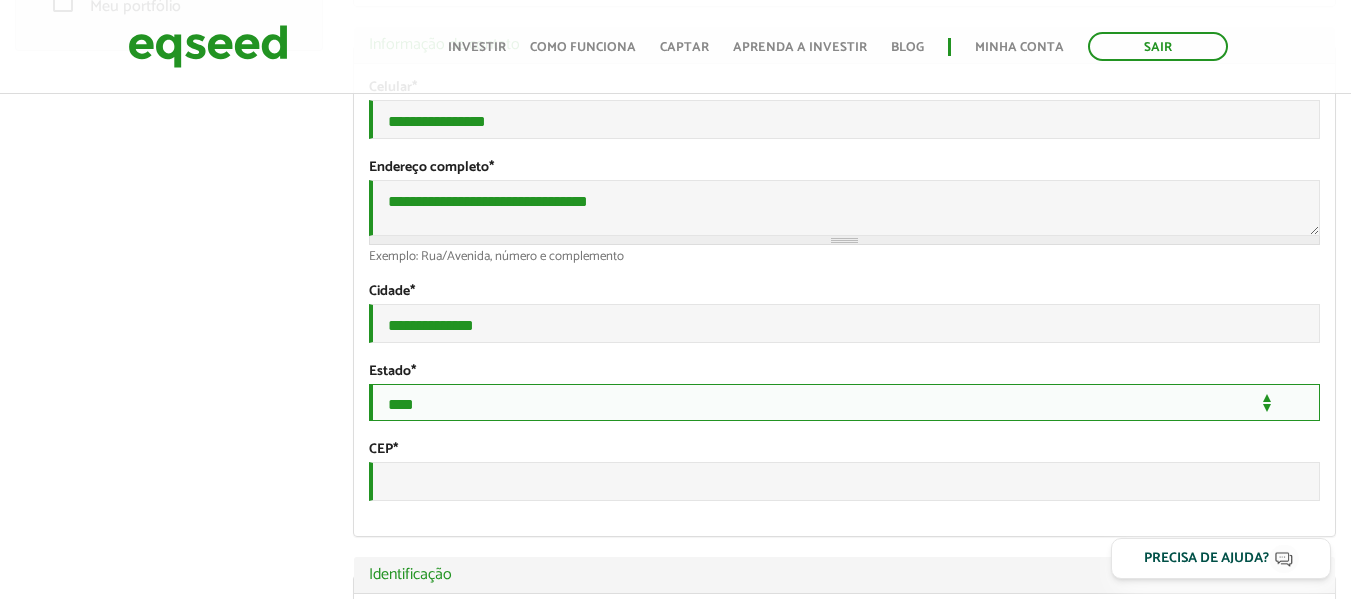 click on "**********" at bounding box center (844, 402) 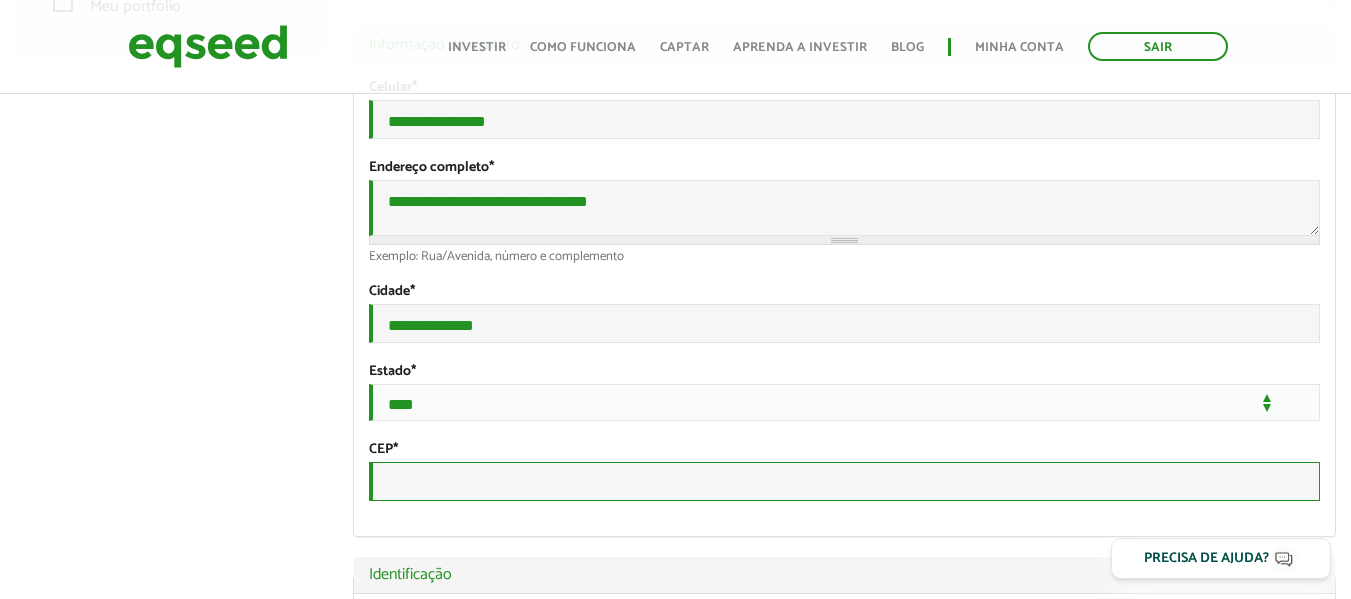 click on "CEP  *" at bounding box center [844, 481] 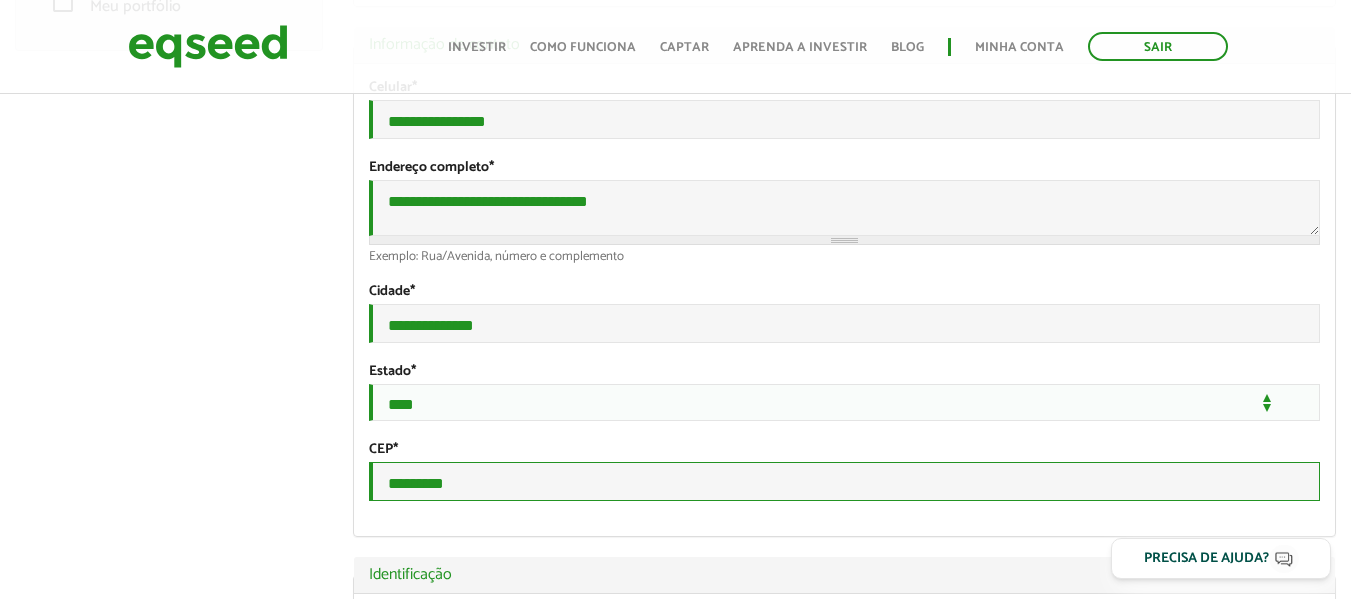 type on "*********" 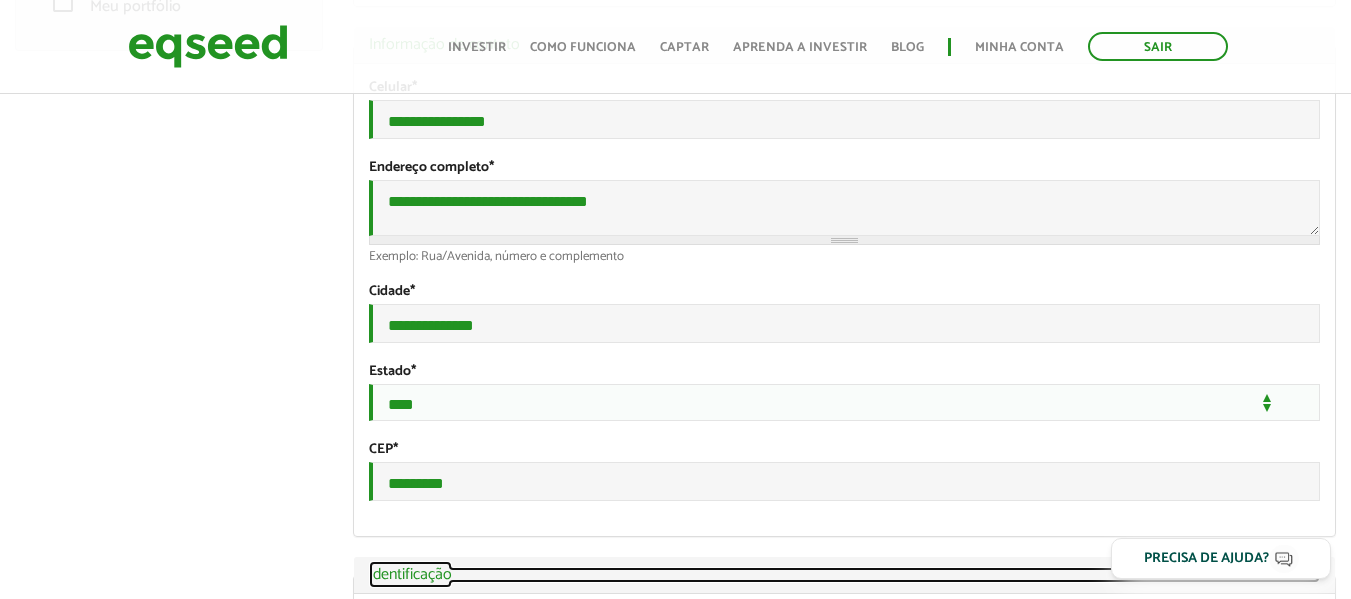 scroll, scrollTop: 961, scrollLeft: 0, axis: vertical 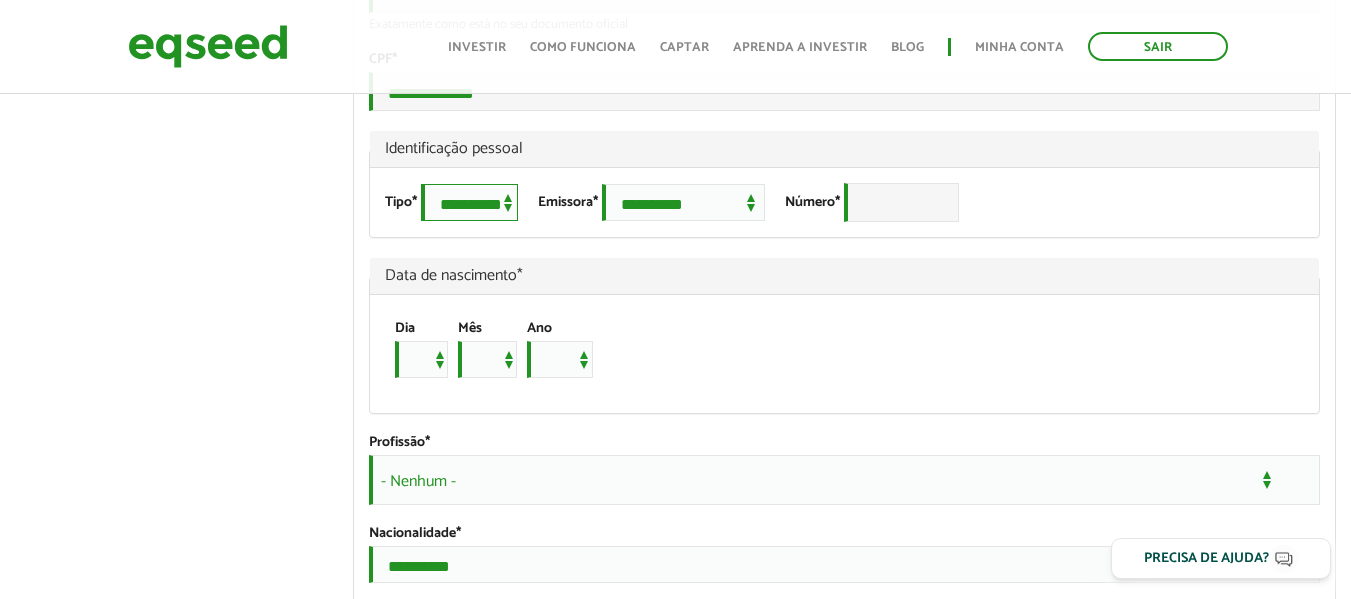 click on "**********" at bounding box center [469, 202] 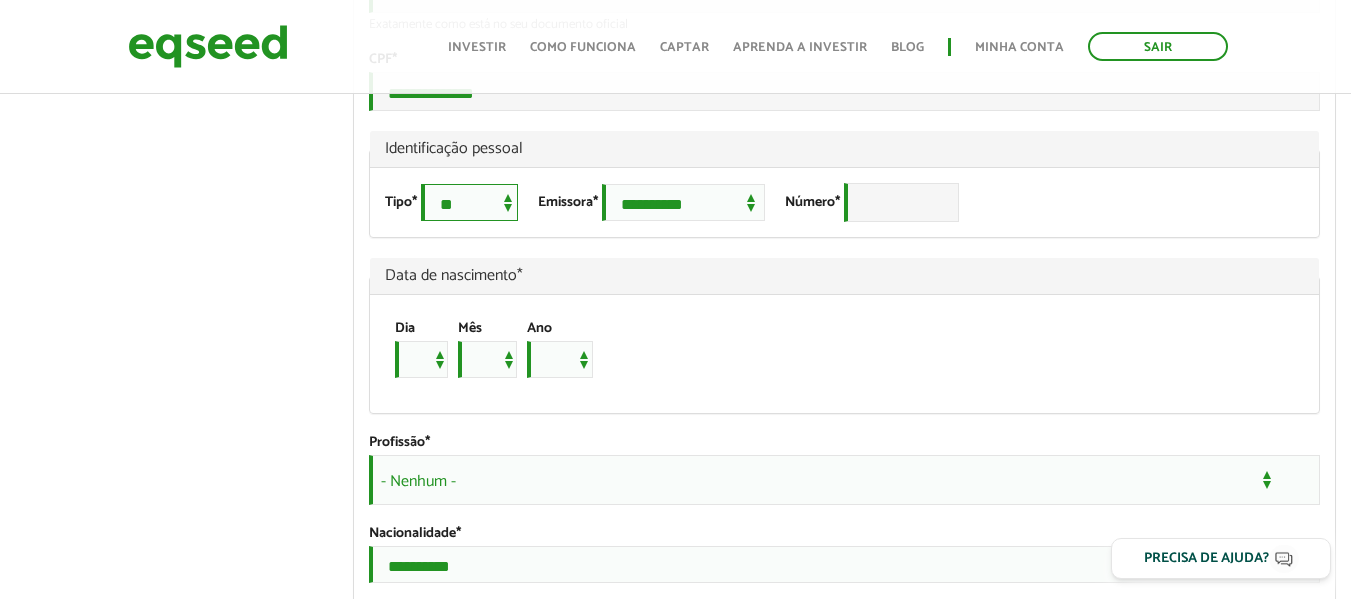 click on "**********" at bounding box center (469, 202) 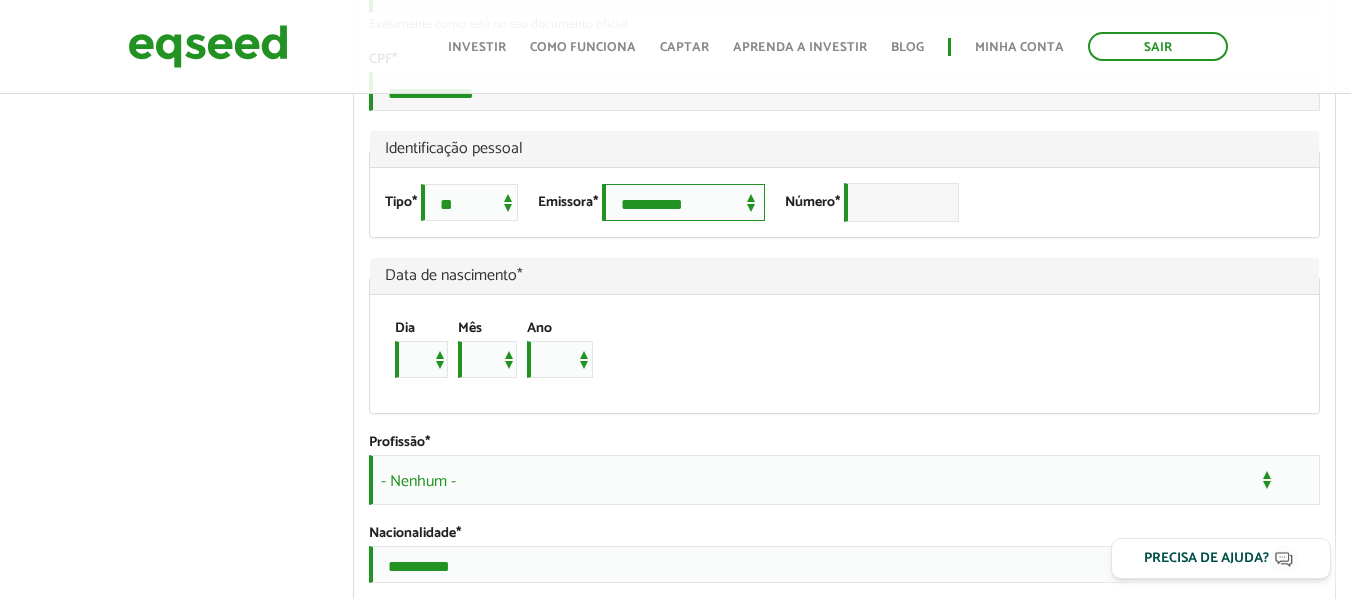 click on "**********" at bounding box center (683, 202) 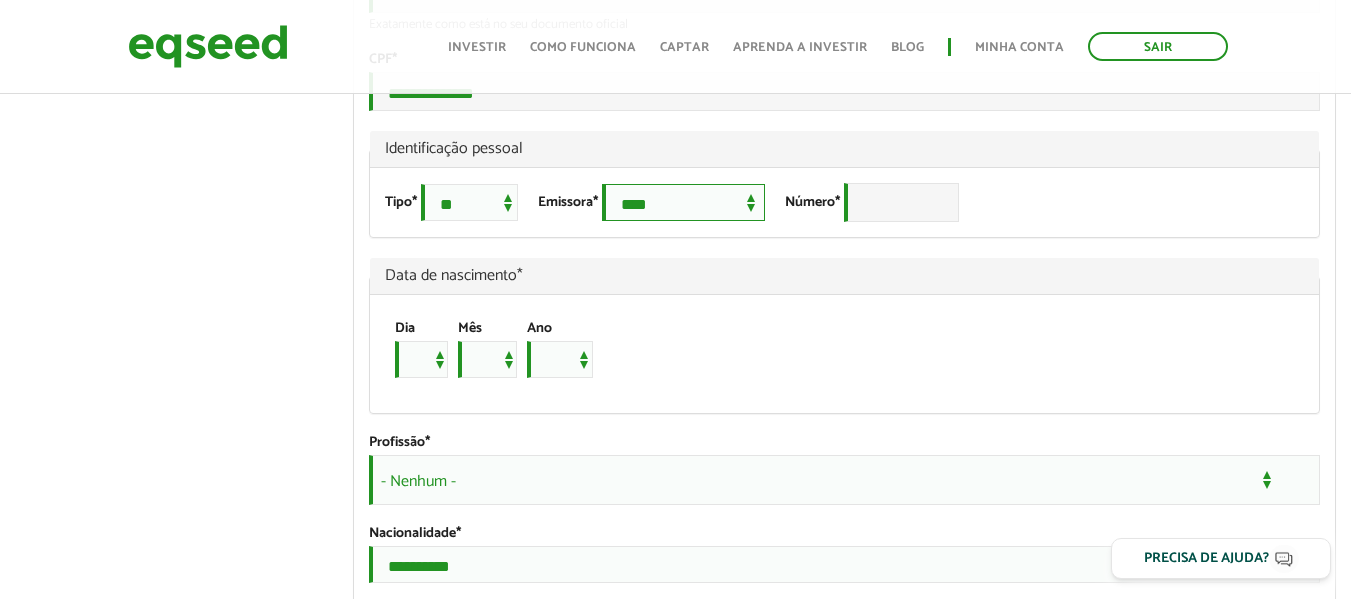 click on "**********" at bounding box center (683, 202) 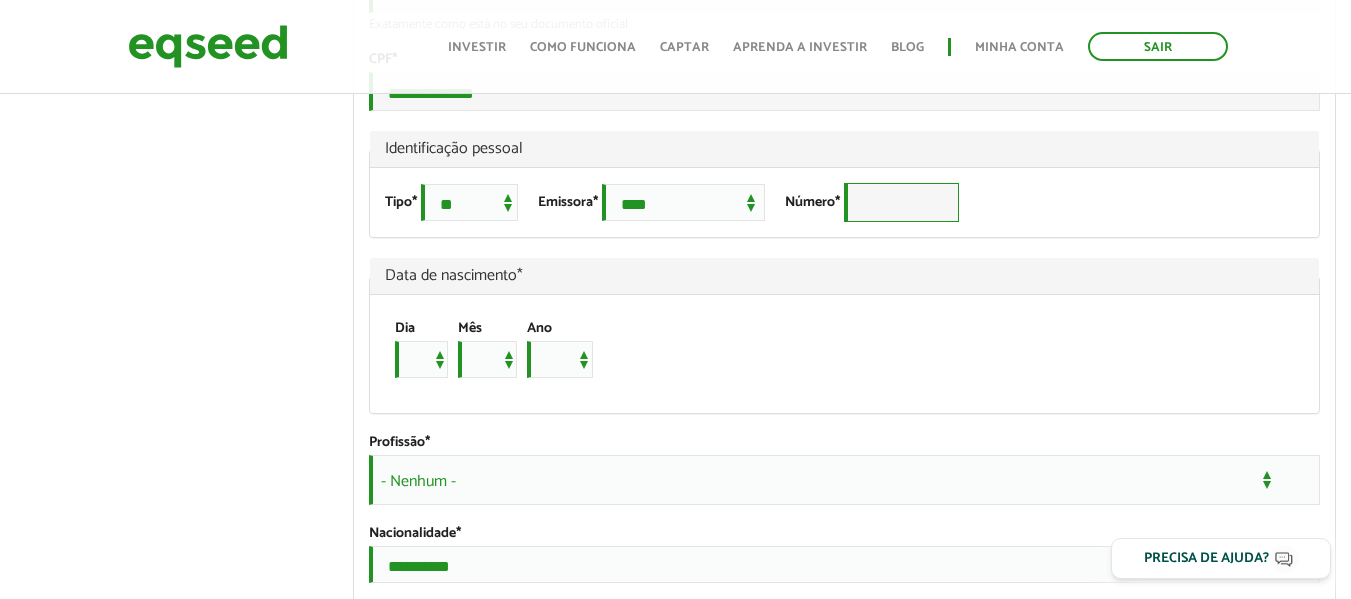 click on "Número  *" at bounding box center [901, 202] 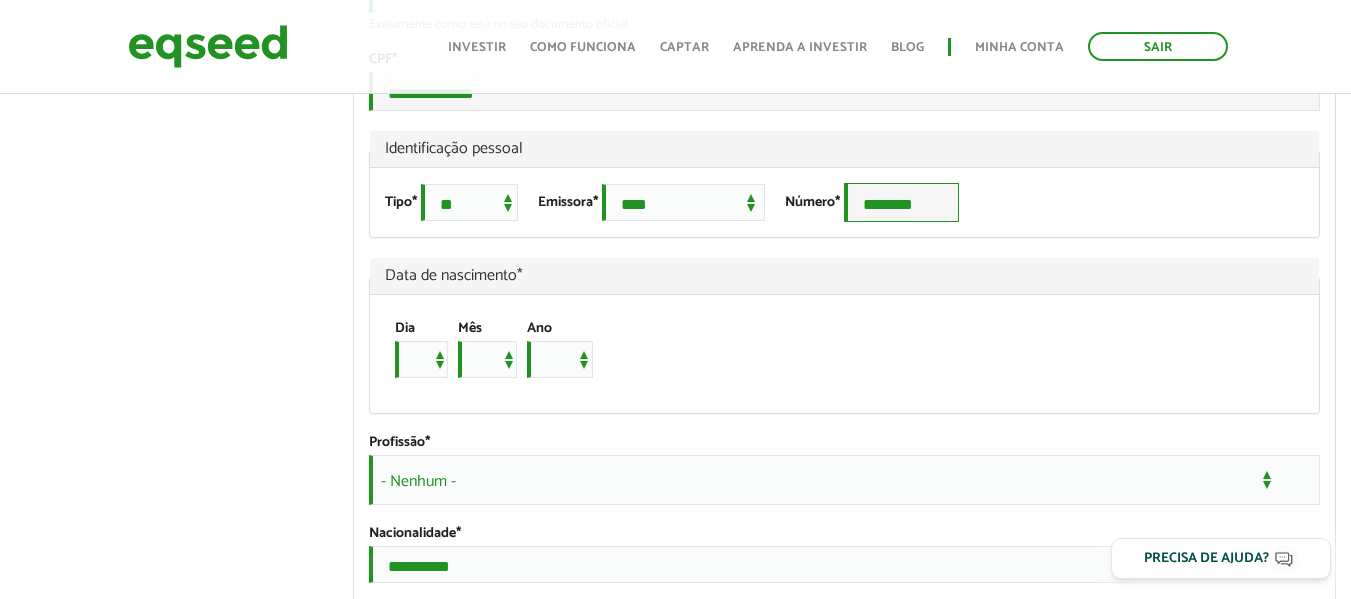 type on "********" 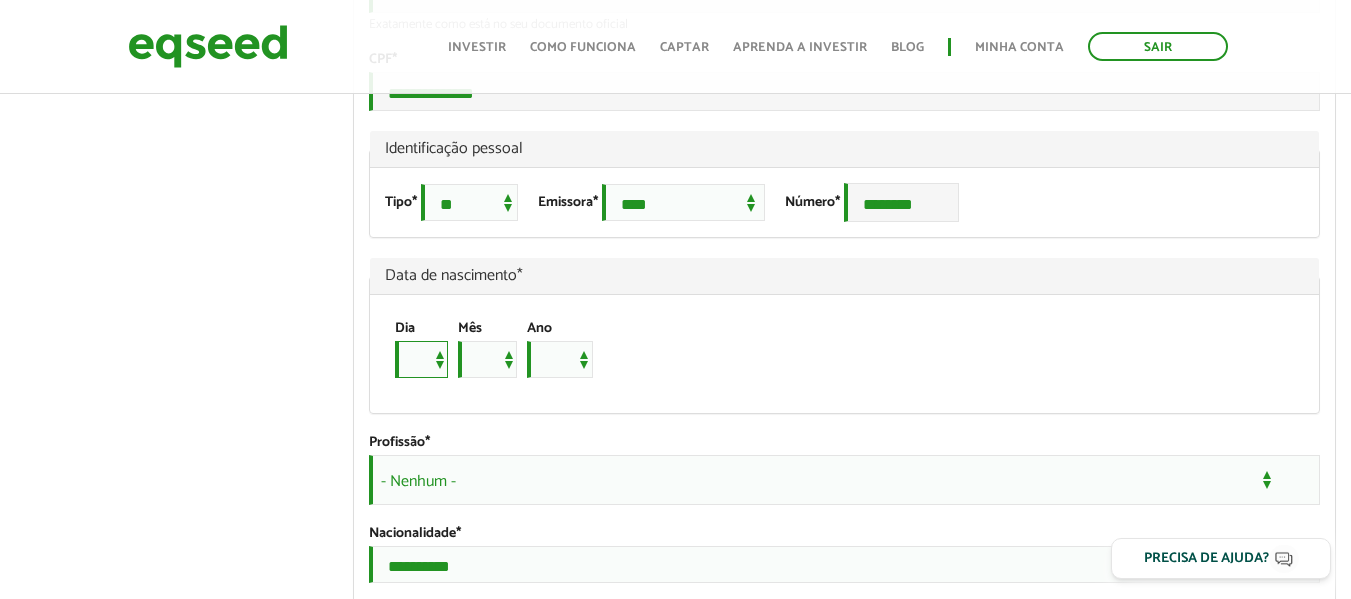 click on "* * * * * * * * * ** ** ** ** ** ** ** ** ** ** ** ** ** ** ** ** ** ** ** ** ** **" at bounding box center [421, 359] 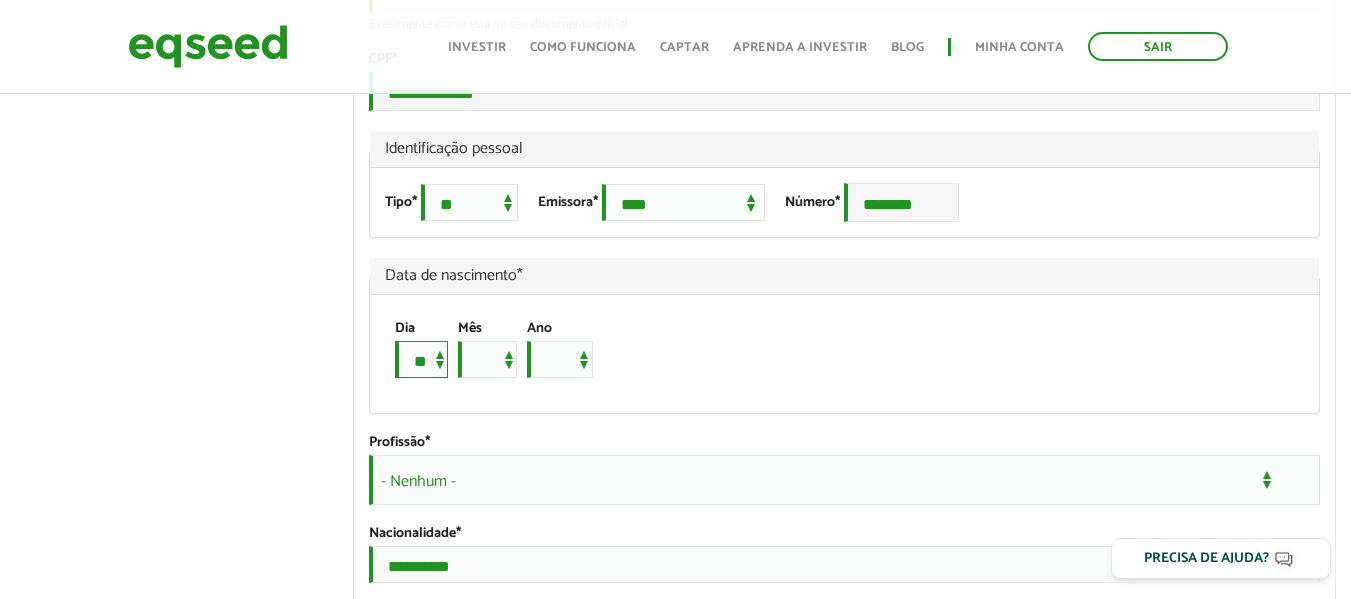 click on "* * * * * * * * * ** ** ** ** ** ** ** ** ** ** ** ** ** ** ** ** ** ** ** ** ** **" at bounding box center (421, 359) 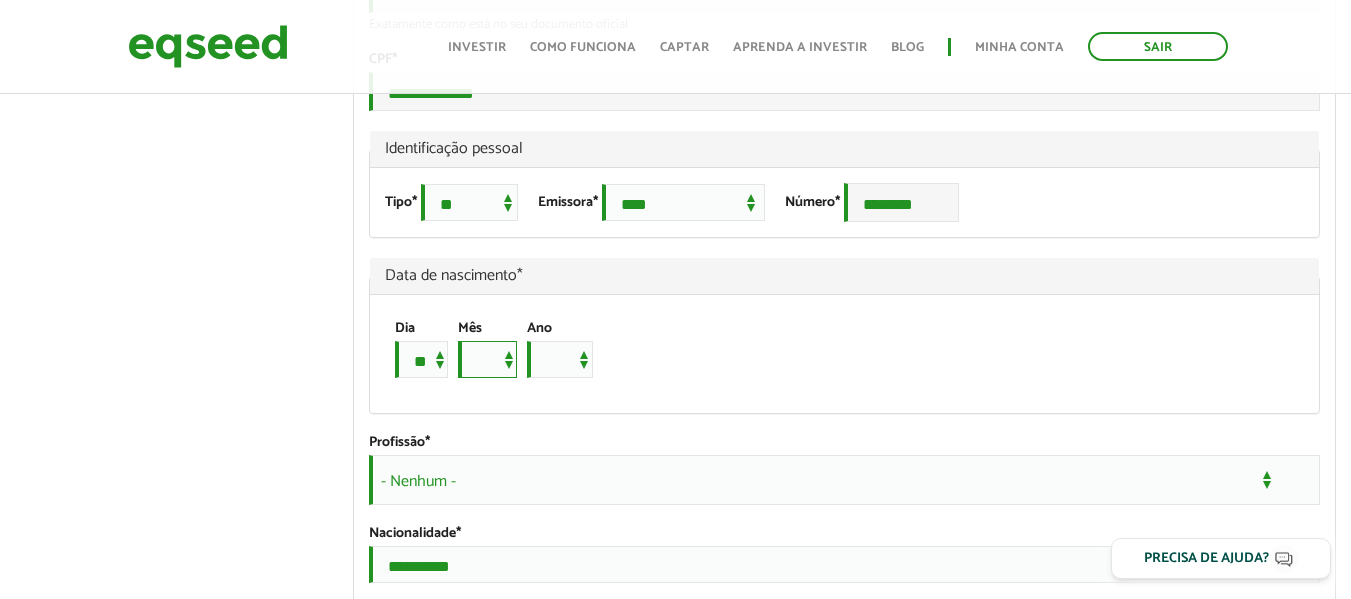 click on "*** *** *** *** *** *** *** *** *** *** *** ***" at bounding box center [487, 359] 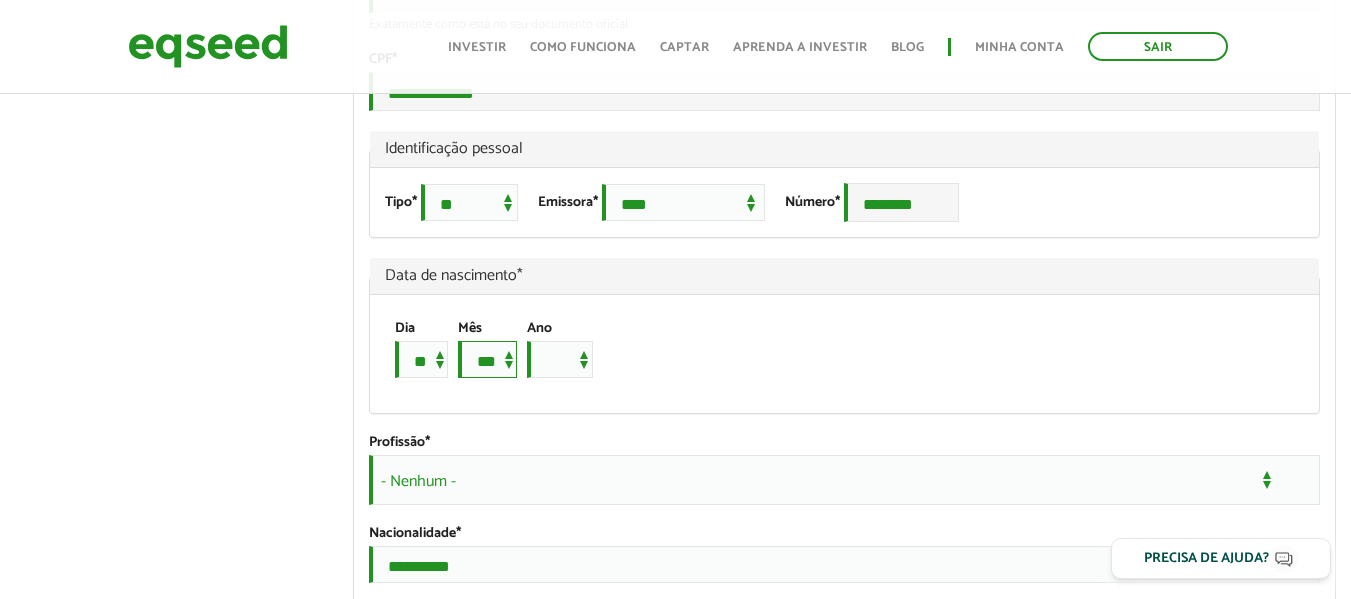 click on "*** *** *** *** *** *** *** *** *** *** *** ***" at bounding box center (487, 359) 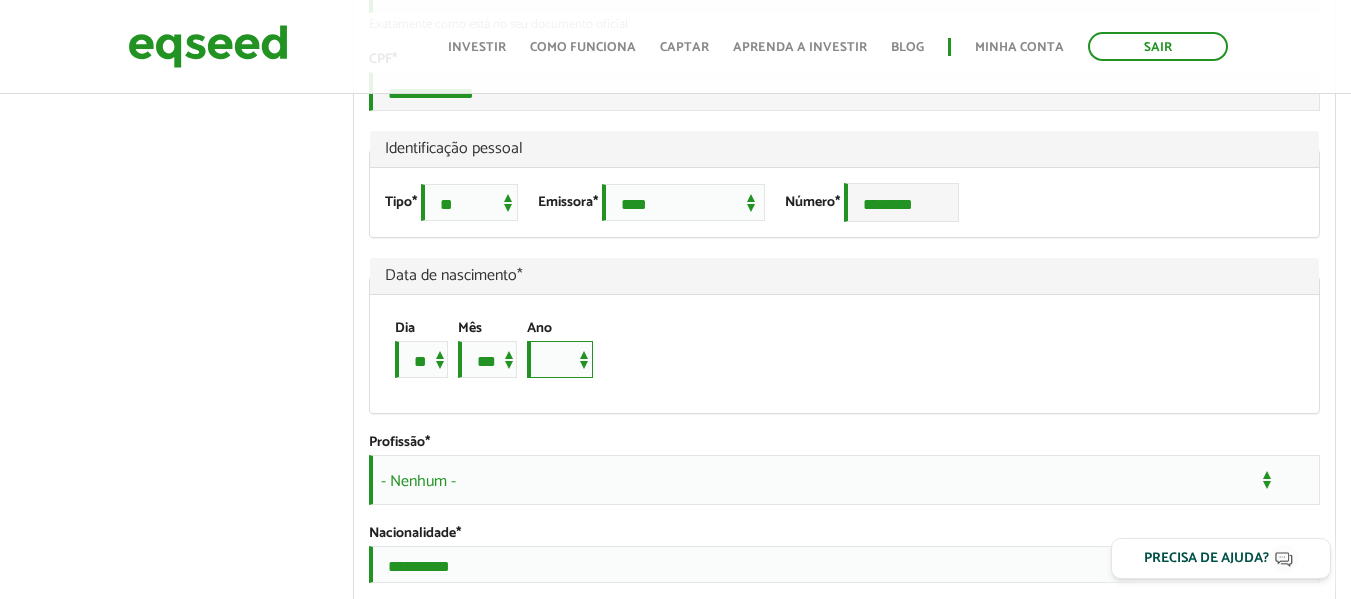 click on "**** **** **** **** **** **** **** **** **** **** **** **** **** **** **** **** **** **** **** **** **** **** **** **** **** **** **** **** **** **** **** **** **** **** **** **** **** **** **** **** **** **** **** **** **** **** **** **** **** **** **** **** **** **** **** **** **** **** **** **** **** **** **** **** **** **** **** **** **** **** **** **** **** **** **** **** **** **** **** **** **** **** **** **** **** **** **** **** **** **** **** **** **** **** **** **** **** **** **** **** **** **** **** **** **** **** **** **** **** **** **** **** **** **** **** **** **** **** **** **** **** **** **** **** **** ****" at bounding box center [560, 359] 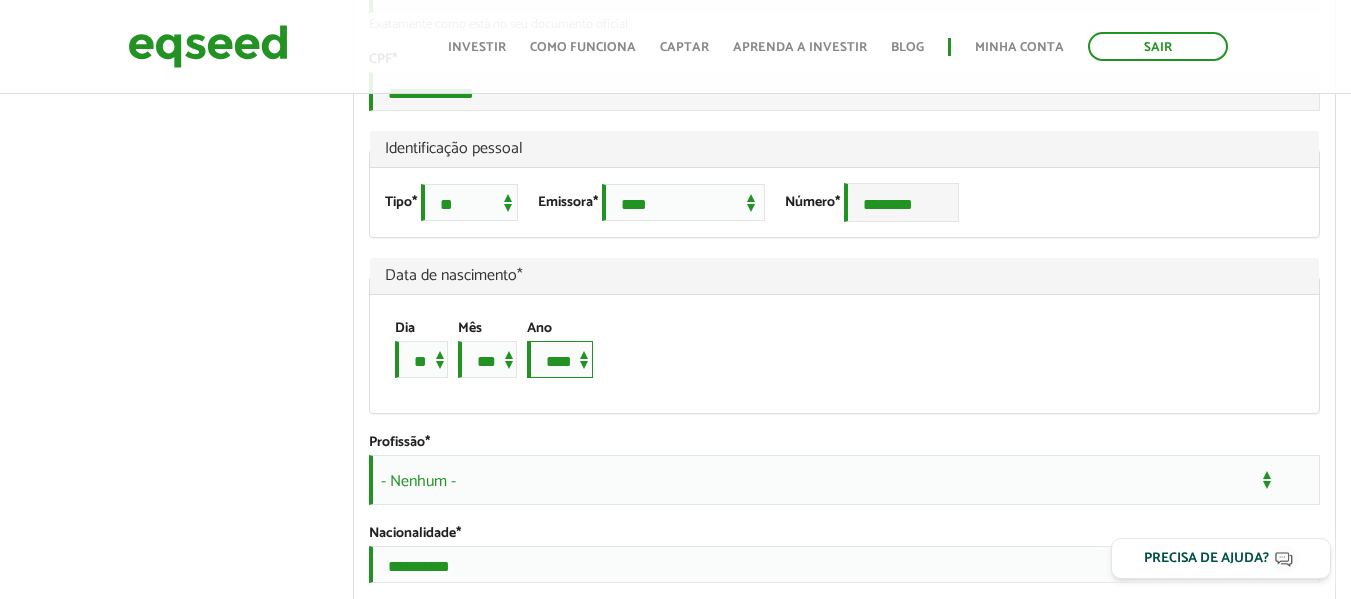 click on "**** **** **** **** **** **** **** **** **** **** **** **** **** **** **** **** **** **** **** **** **** **** **** **** **** **** **** **** **** **** **** **** **** **** **** **** **** **** **** **** **** **** **** **** **** **** **** **** **** **** **** **** **** **** **** **** **** **** **** **** **** **** **** **** **** **** **** **** **** **** **** **** **** **** **** **** **** **** **** **** **** **** **** **** **** **** **** **** **** **** **** **** **** **** **** **** **** **** **** **** **** **** **** **** **** **** **** **** **** **** **** **** **** **** **** **** **** **** **** **** **** **** **** **** **** ****" at bounding box center (560, 359) 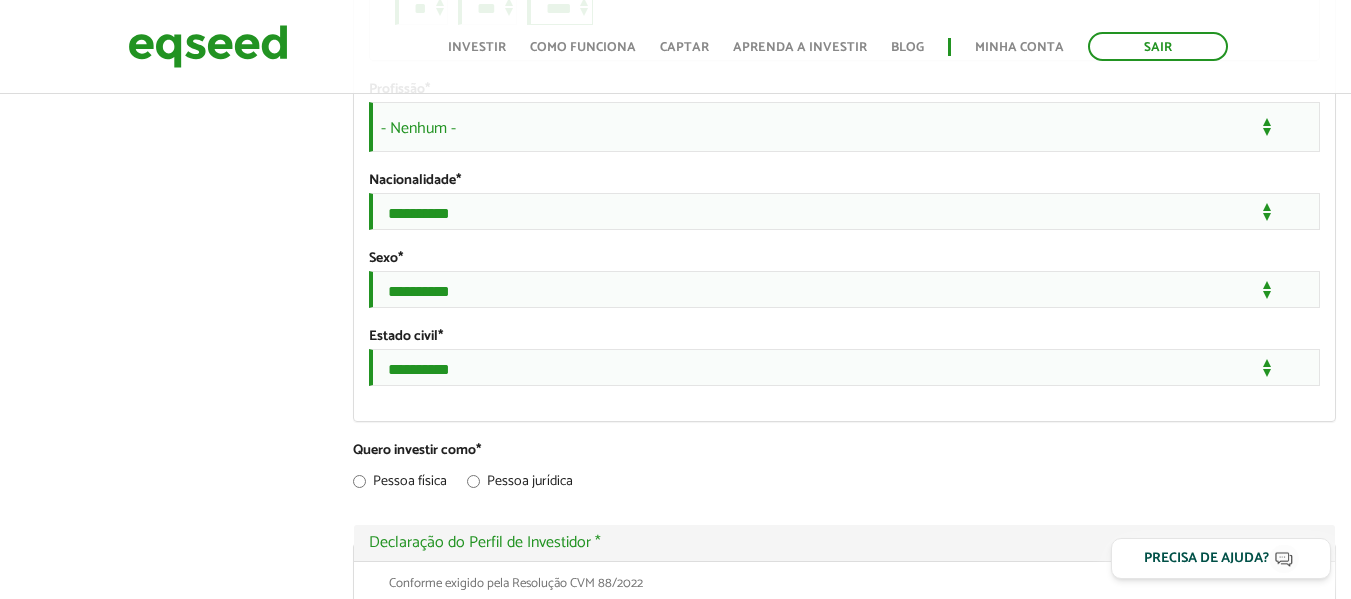 scroll, scrollTop: 1678, scrollLeft: 0, axis: vertical 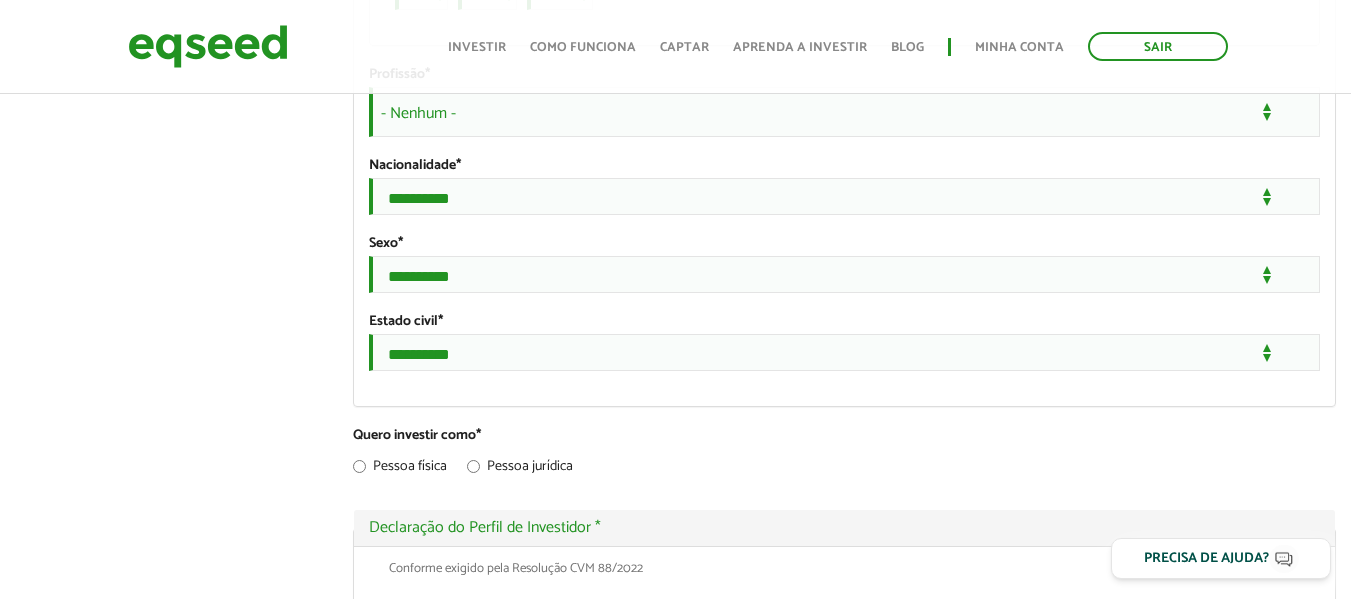 click on "- Nenhum -" at bounding box center (844, 112) 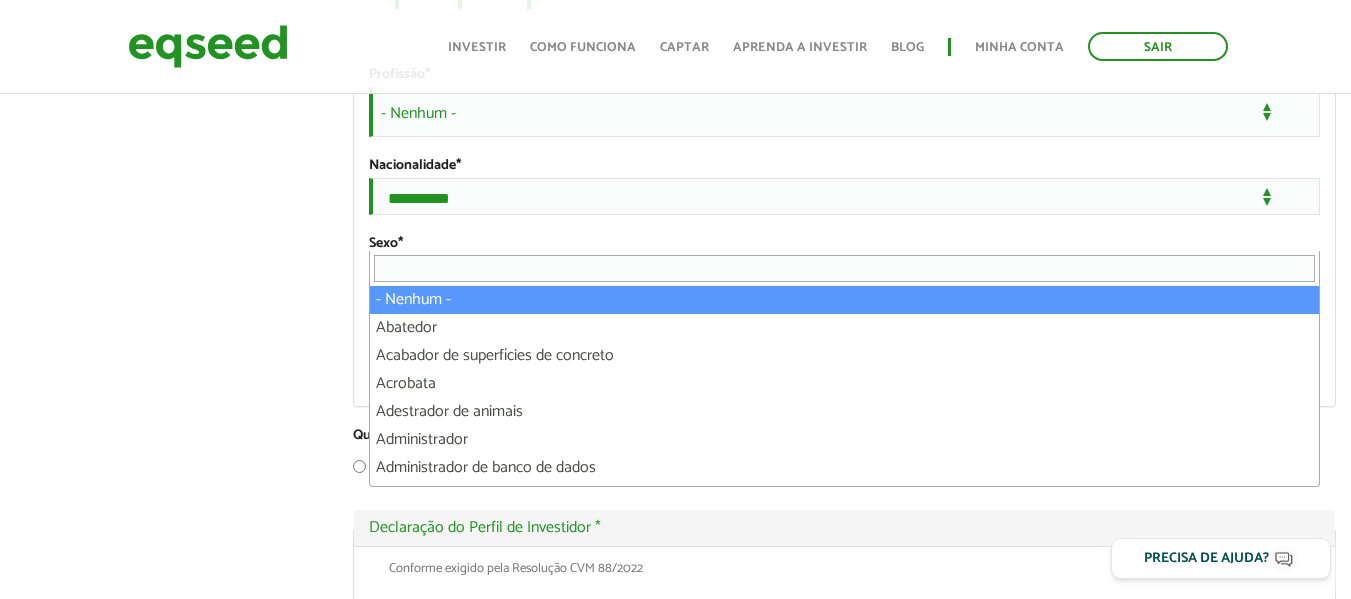click on "- Nenhum -" at bounding box center [844, 112] 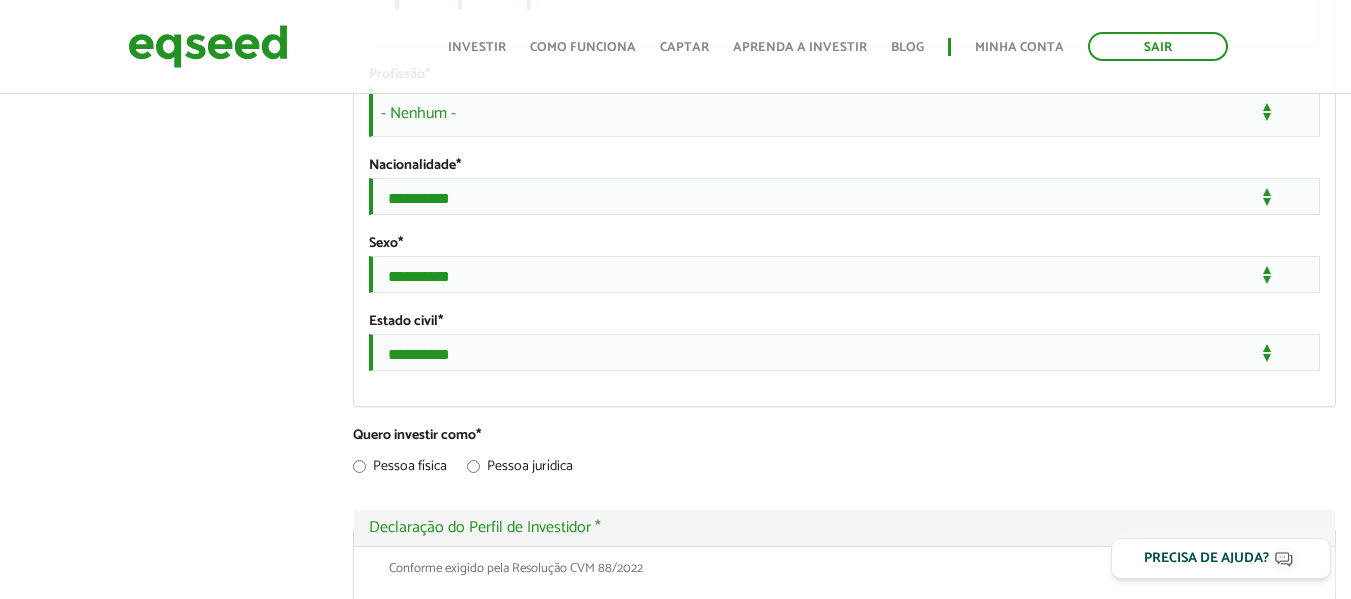 click on "- Nenhum -" at bounding box center [844, 112] 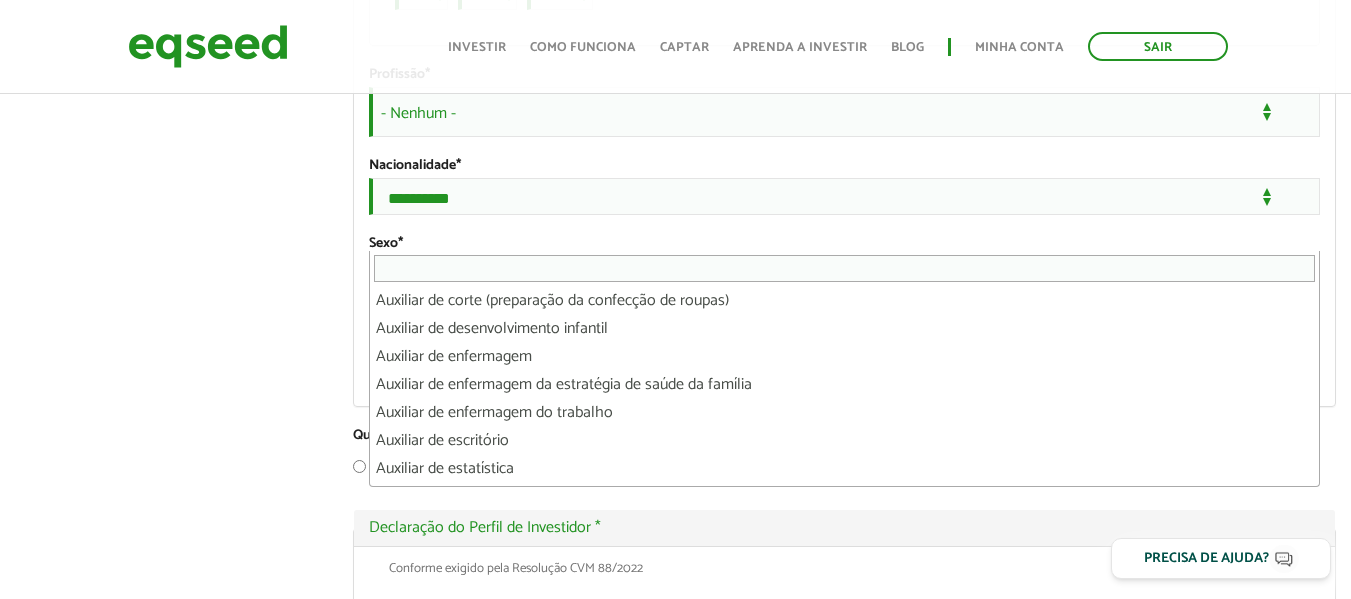 scroll, scrollTop: 3147, scrollLeft: 0, axis: vertical 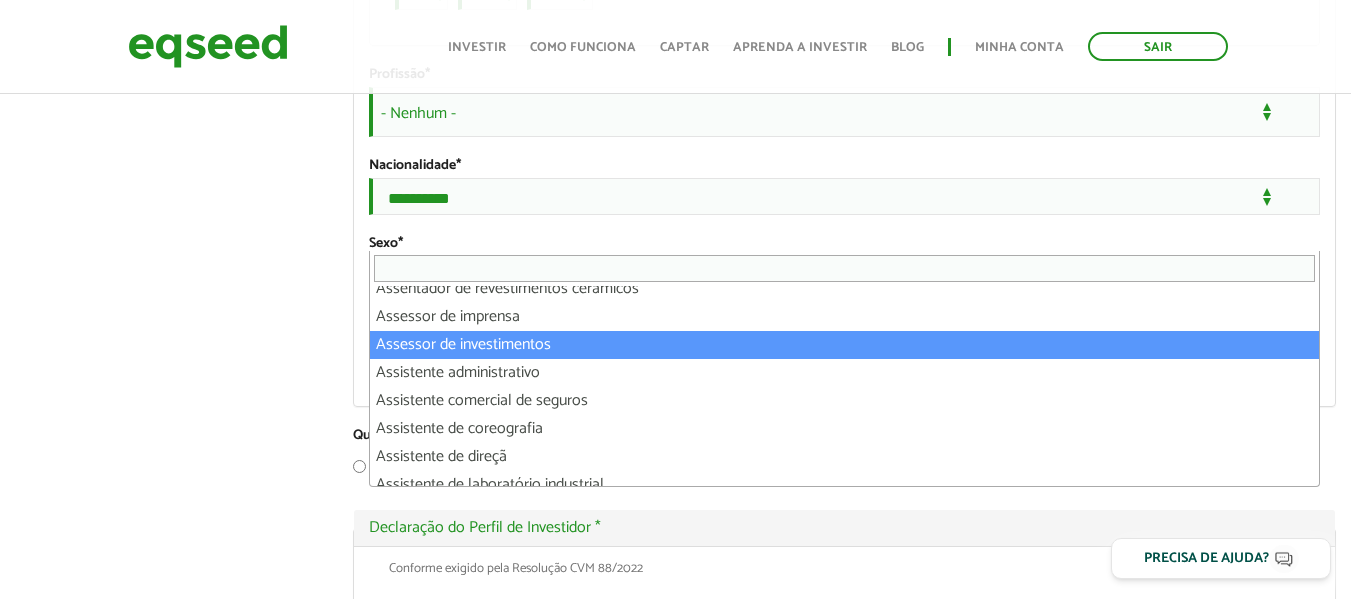 select on "**********" 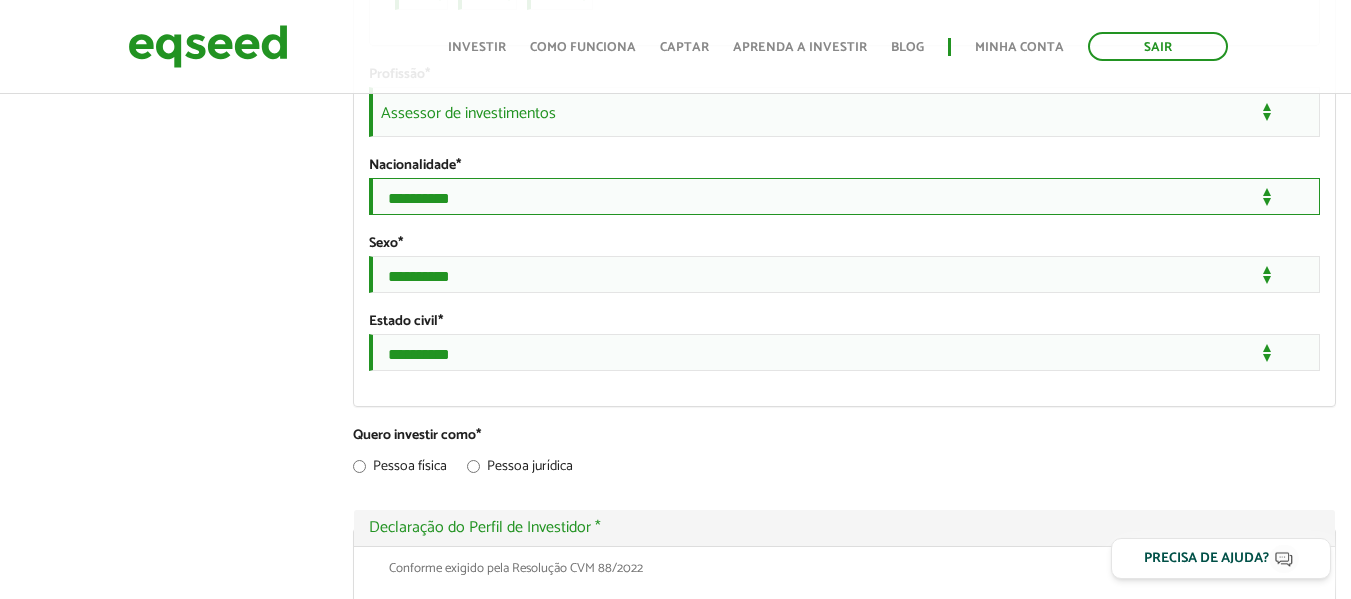 click on "**********" at bounding box center (844, 196) 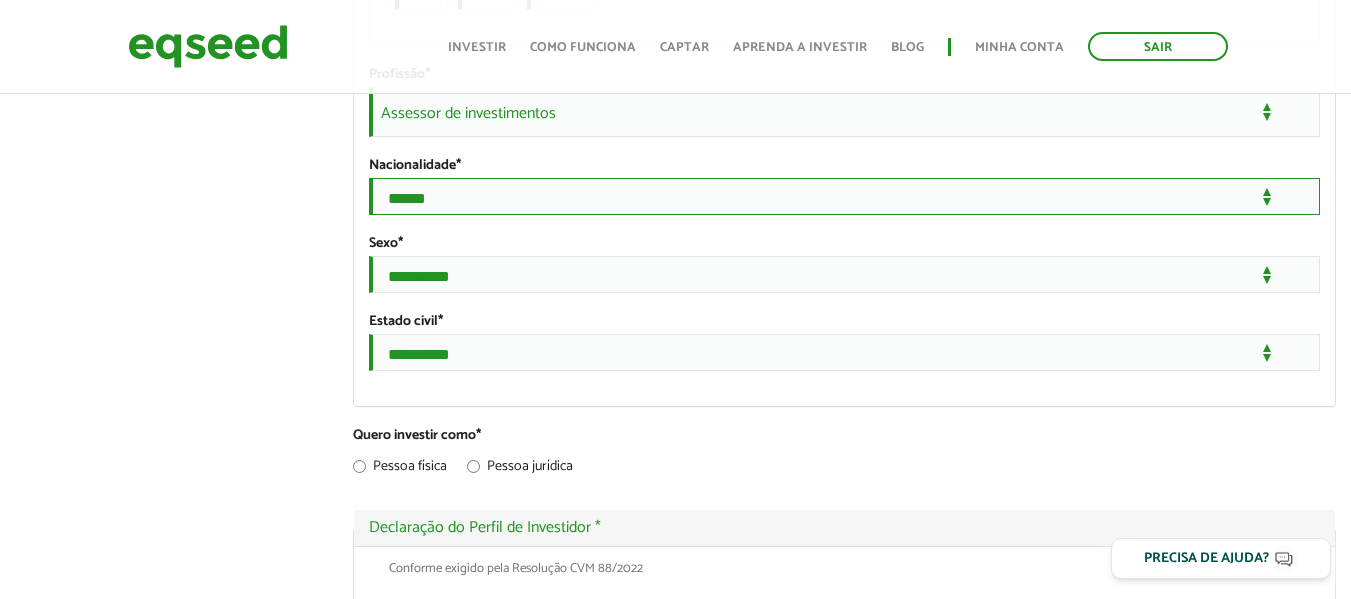 click on "**********" at bounding box center [844, 196] 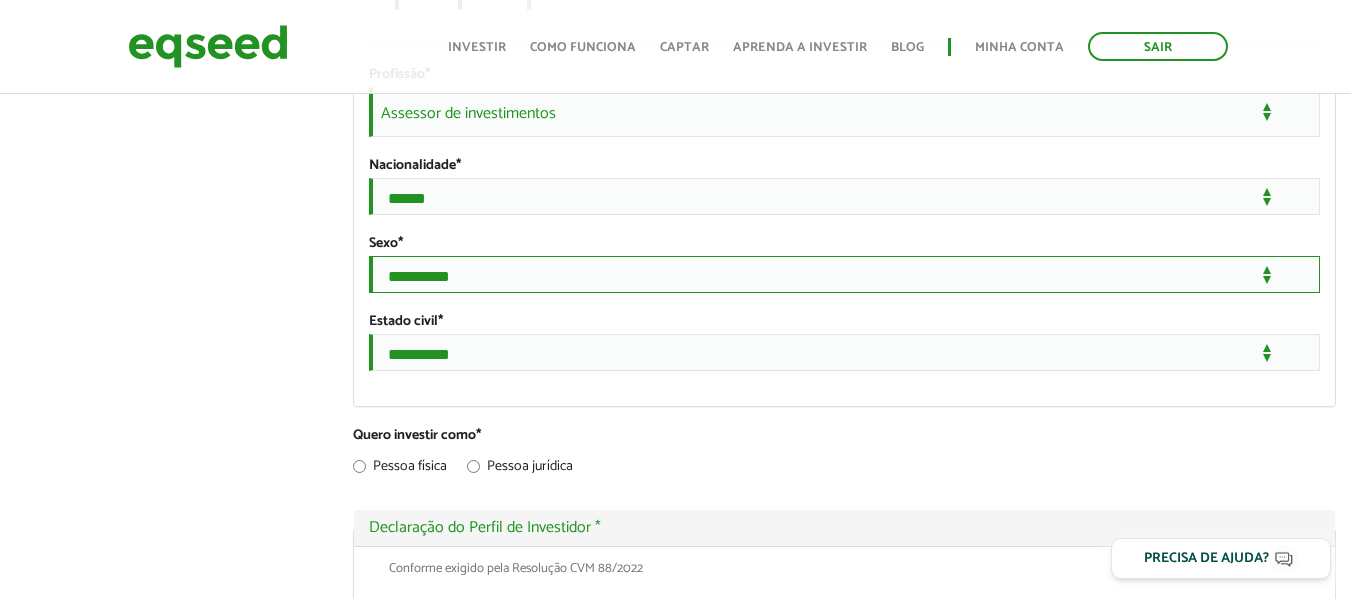 click on "**********" at bounding box center (844, 274) 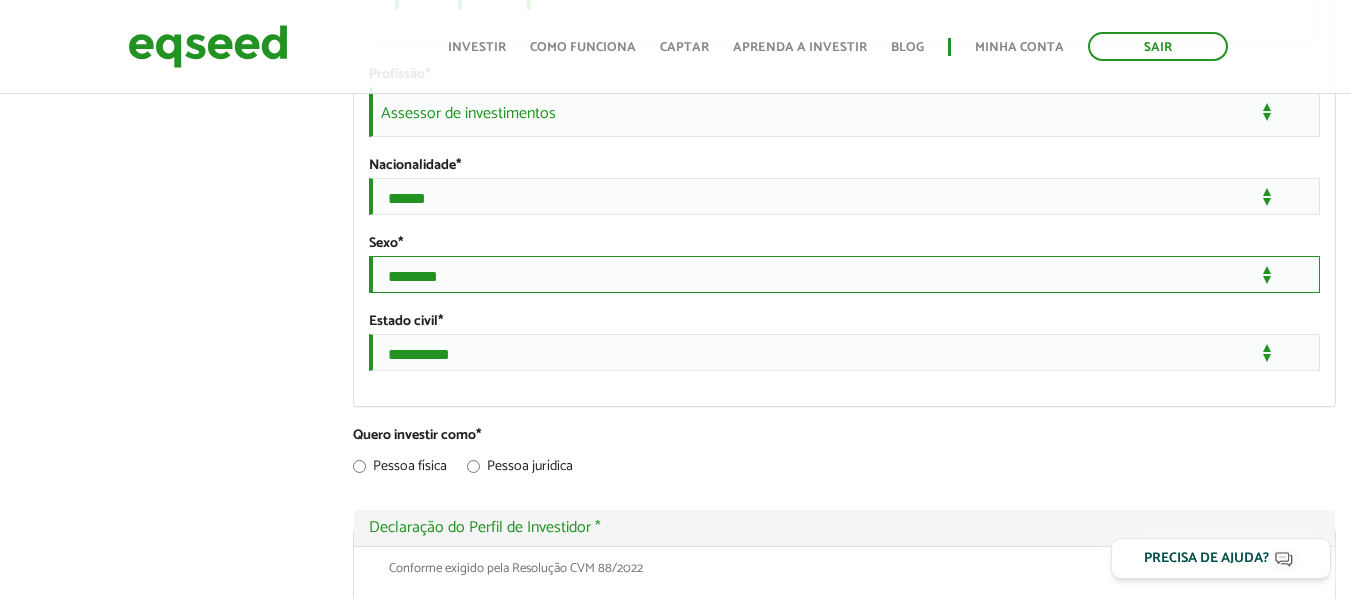 click on "**********" at bounding box center [844, 274] 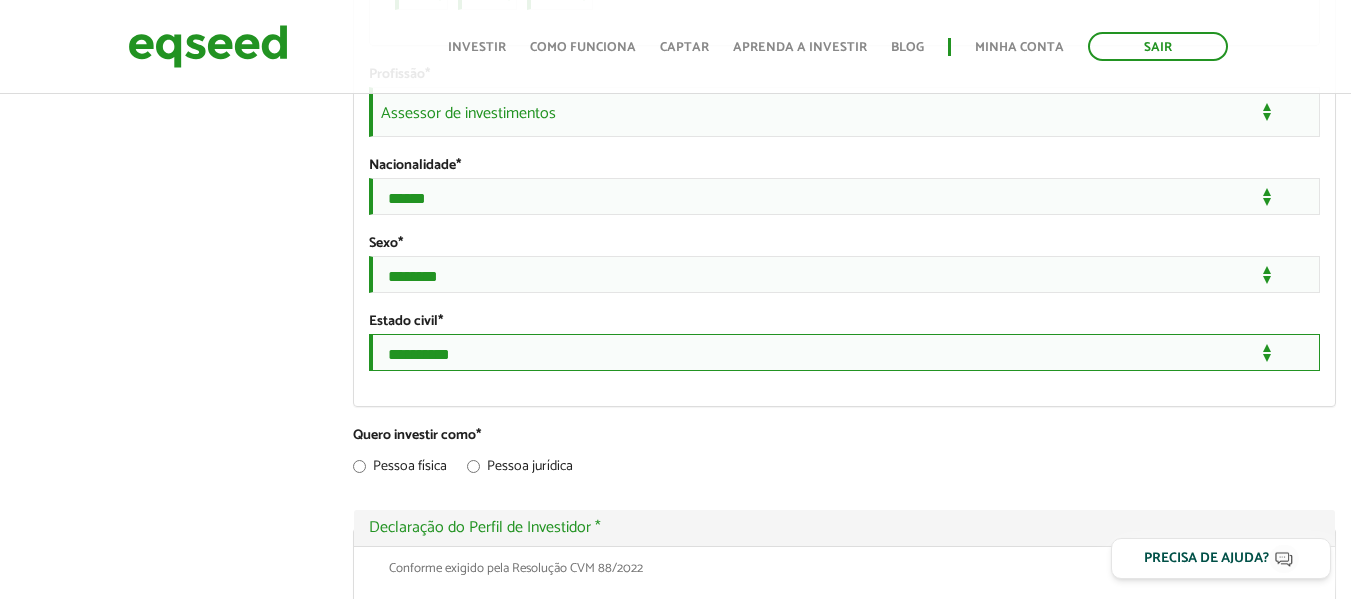 click on "**********" at bounding box center (844, 352) 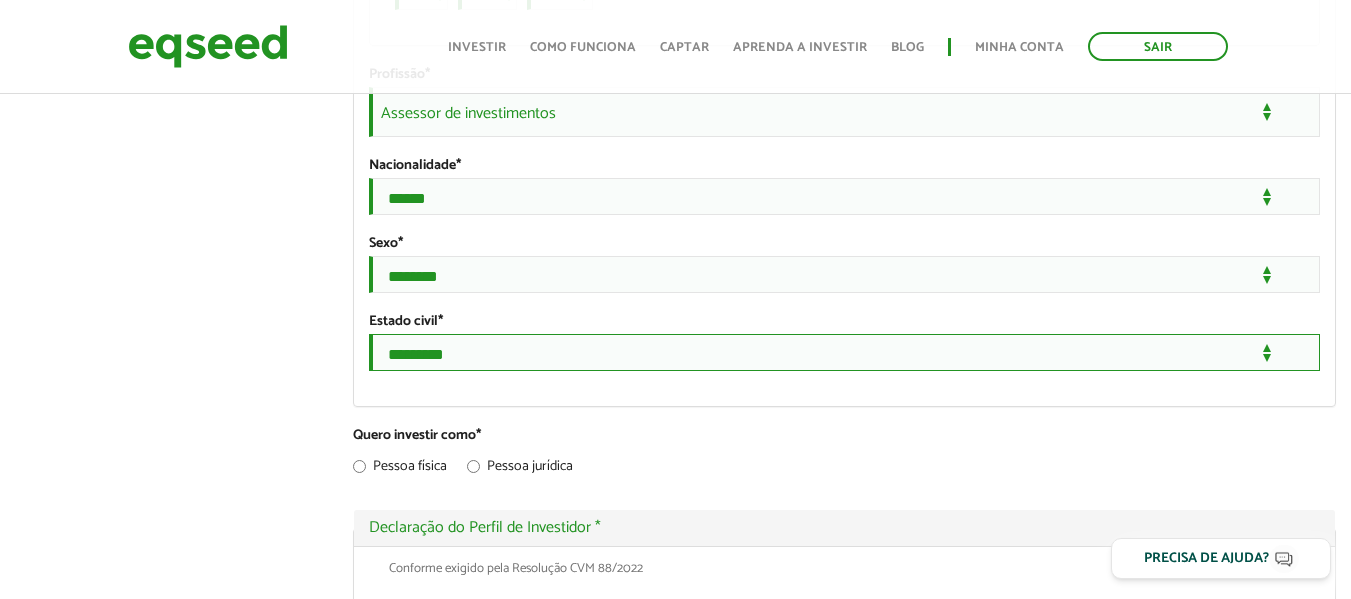 click on "**********" at bounding box center [844, 352] 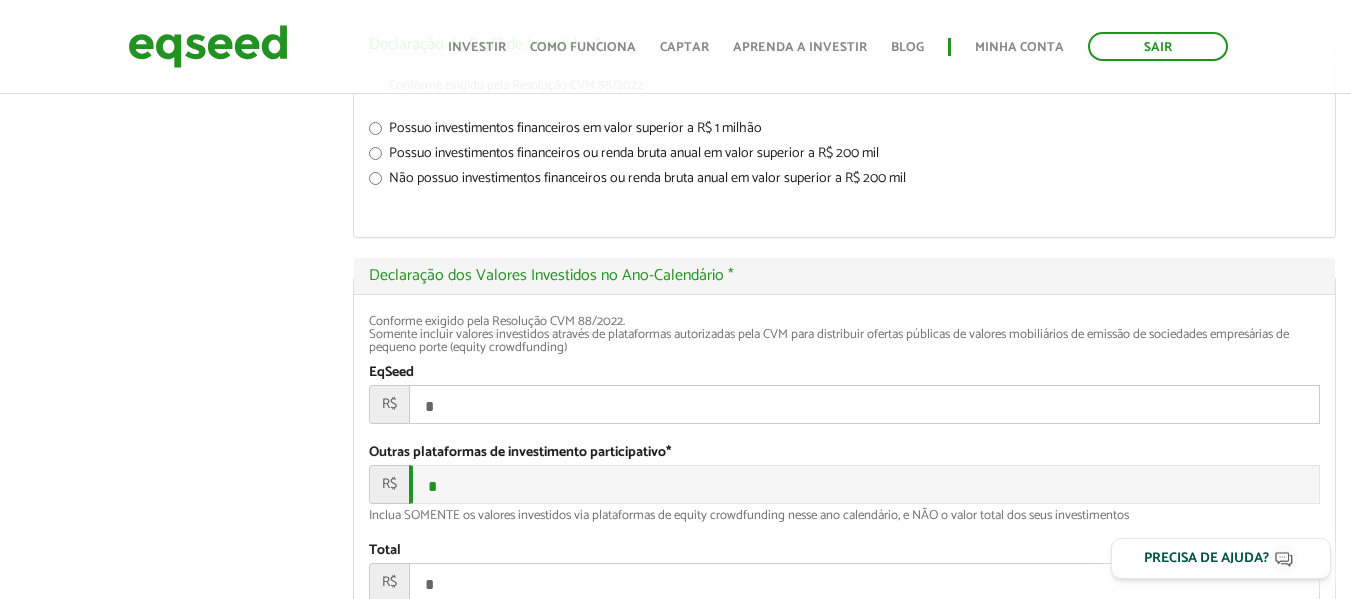 scroll, scrollTop: 2207, scrollLeft: 0, axis: vertical 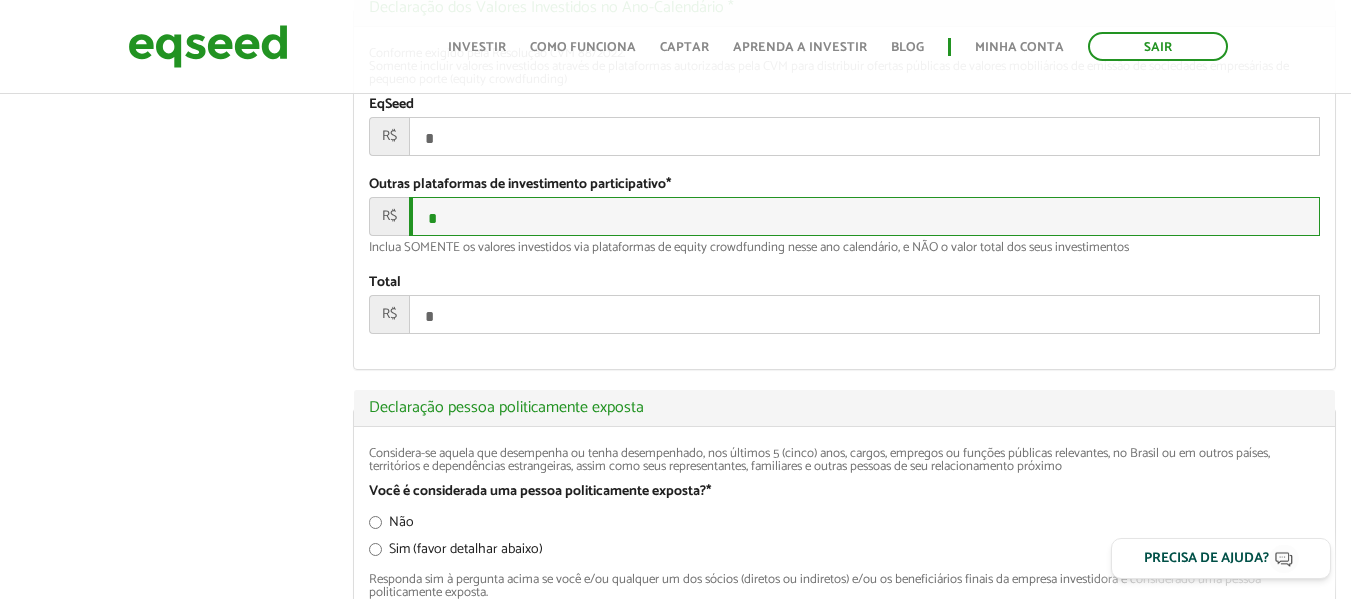 click on "*" at bounding box center [864, 216] 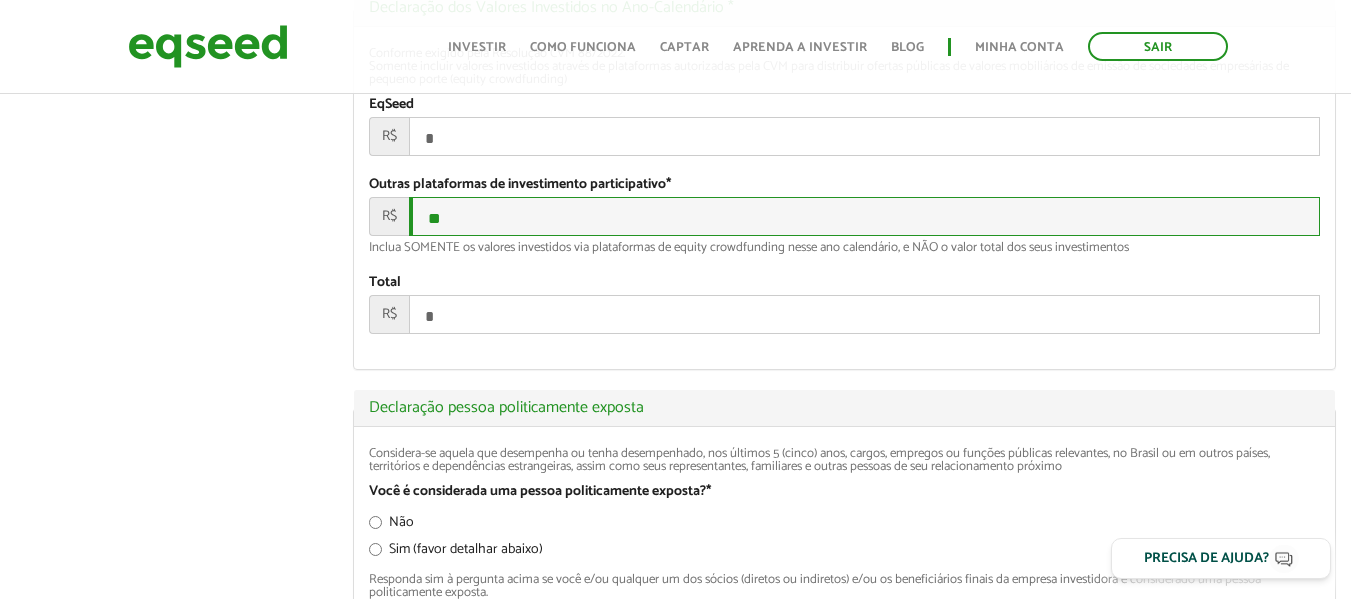 type on "*" 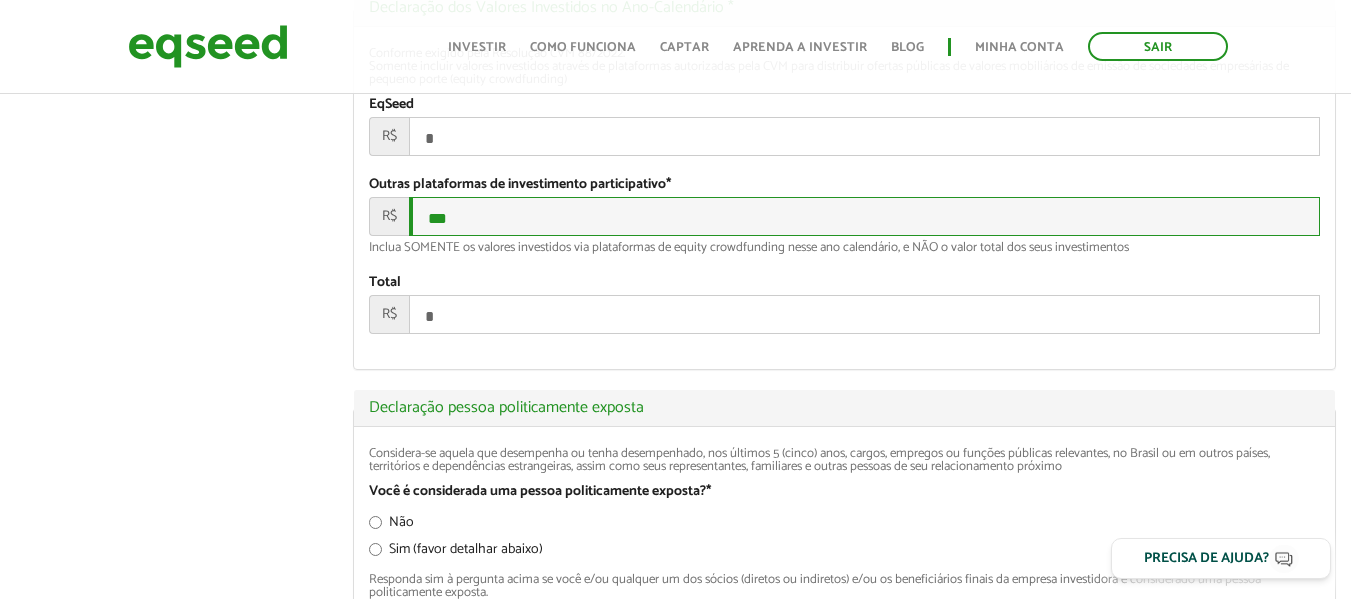 type on "**" 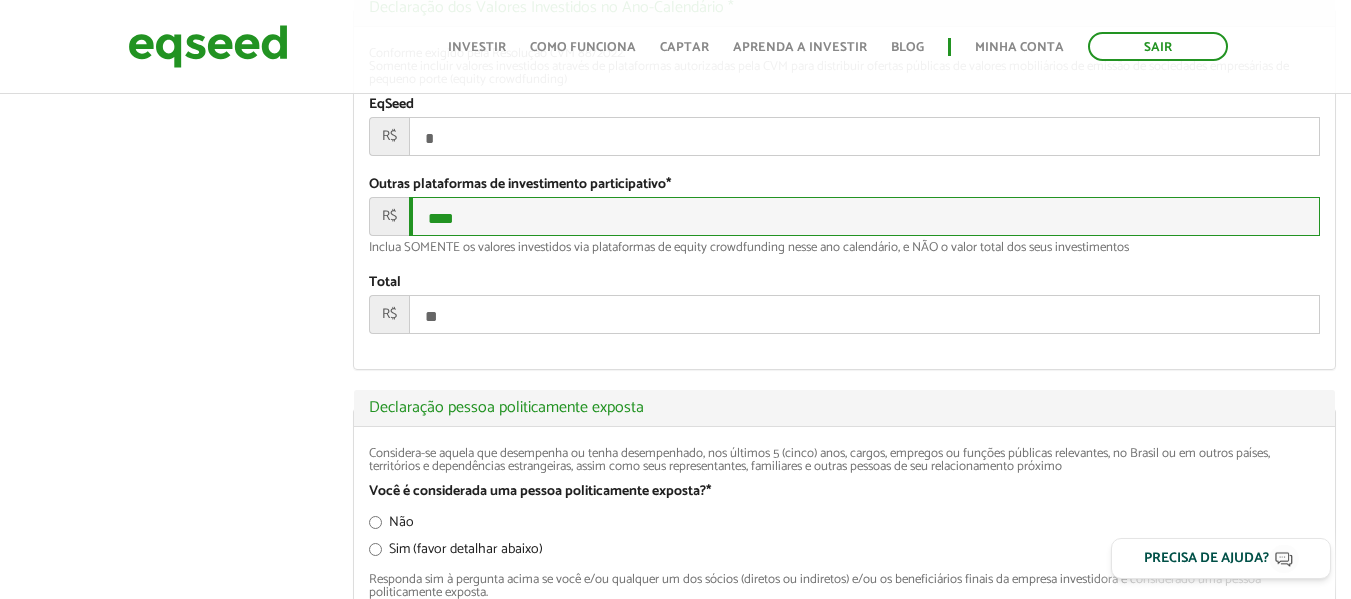 type on "*****" 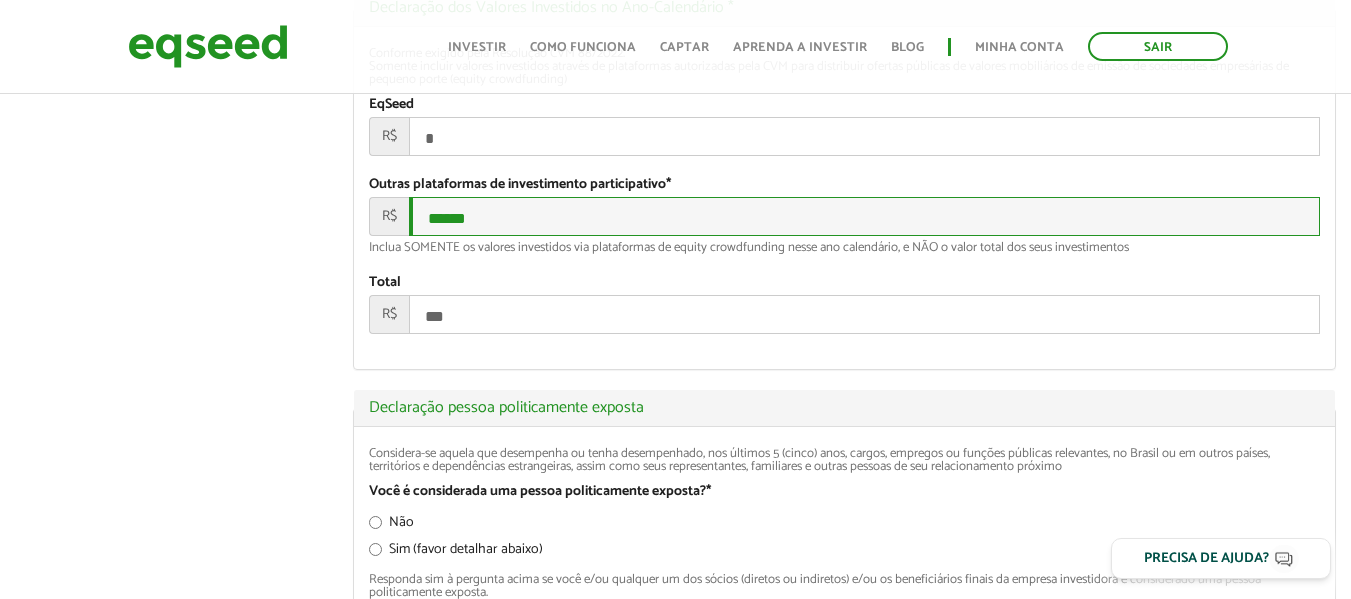 type on "******" 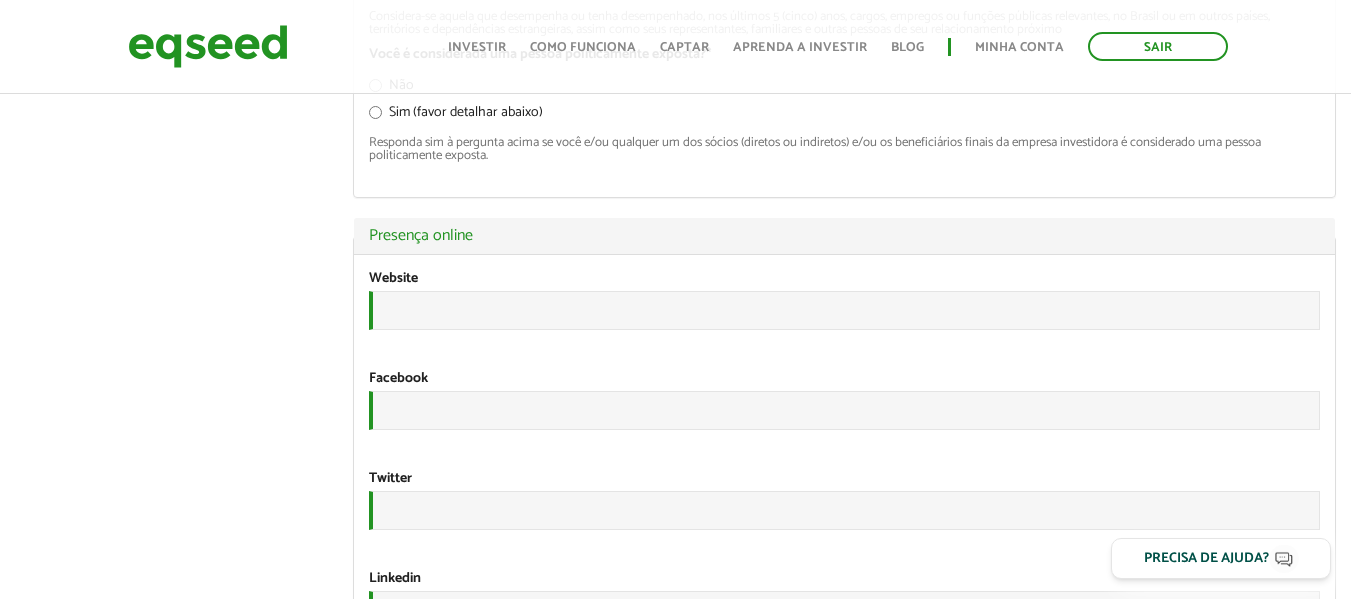 scroll, scrollTop: 2874, scrollLeft: 0, axis: vertical 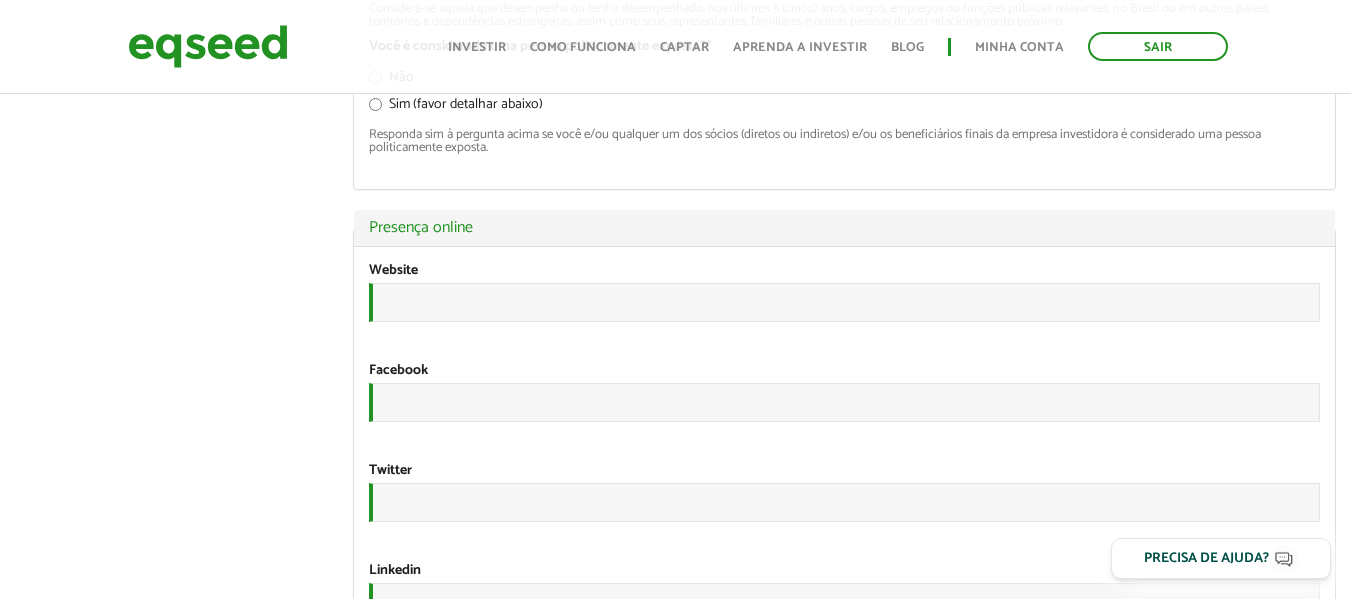 type on "******" 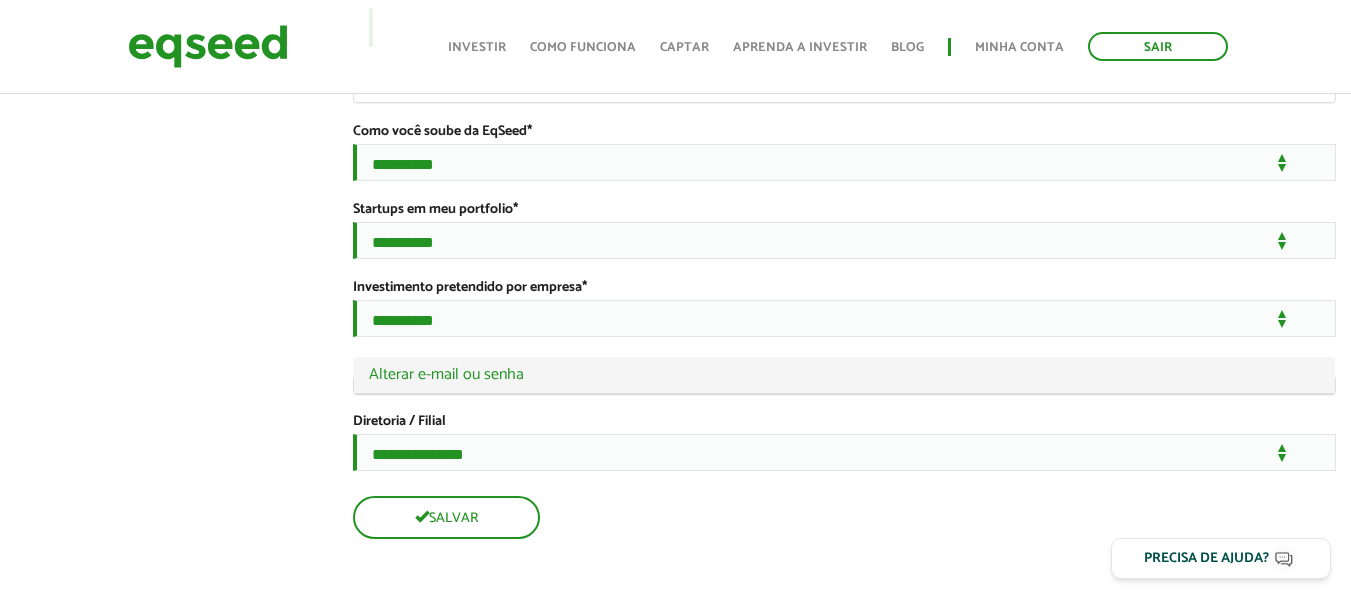 scroll, scrollTop: 3326, scrollLeft: 0, axis: vertical 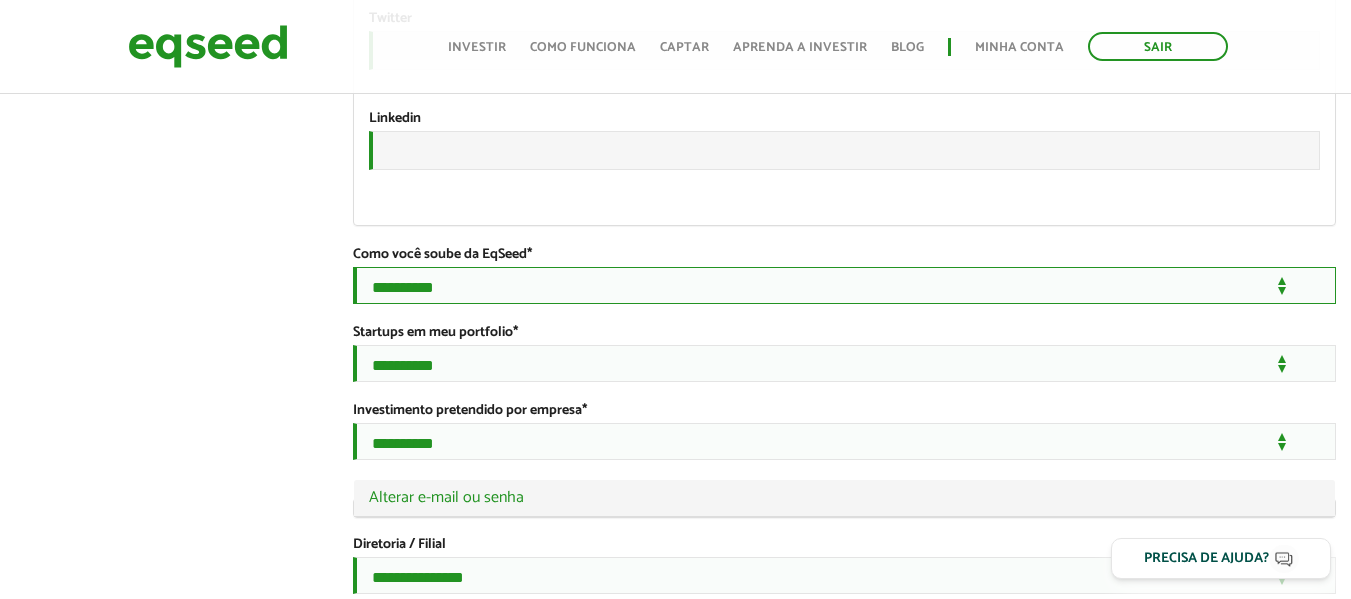 click on "**********" at bounding box center [844, 285] 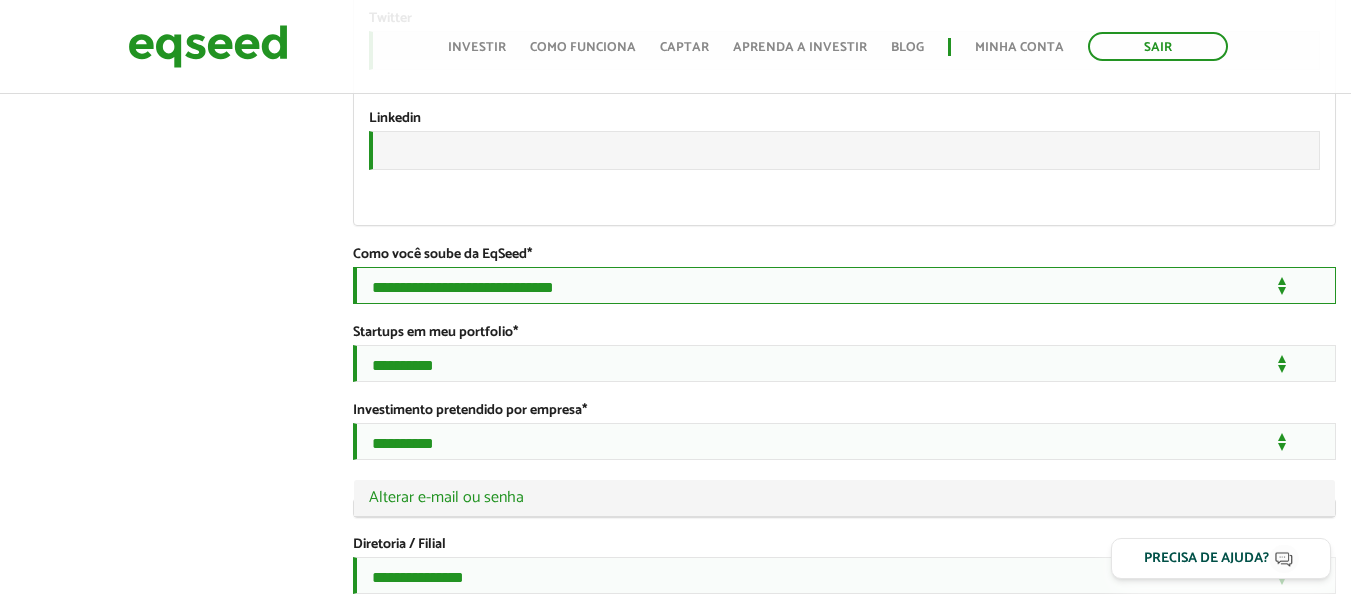click on "**********" at bounding box center (844, 285) 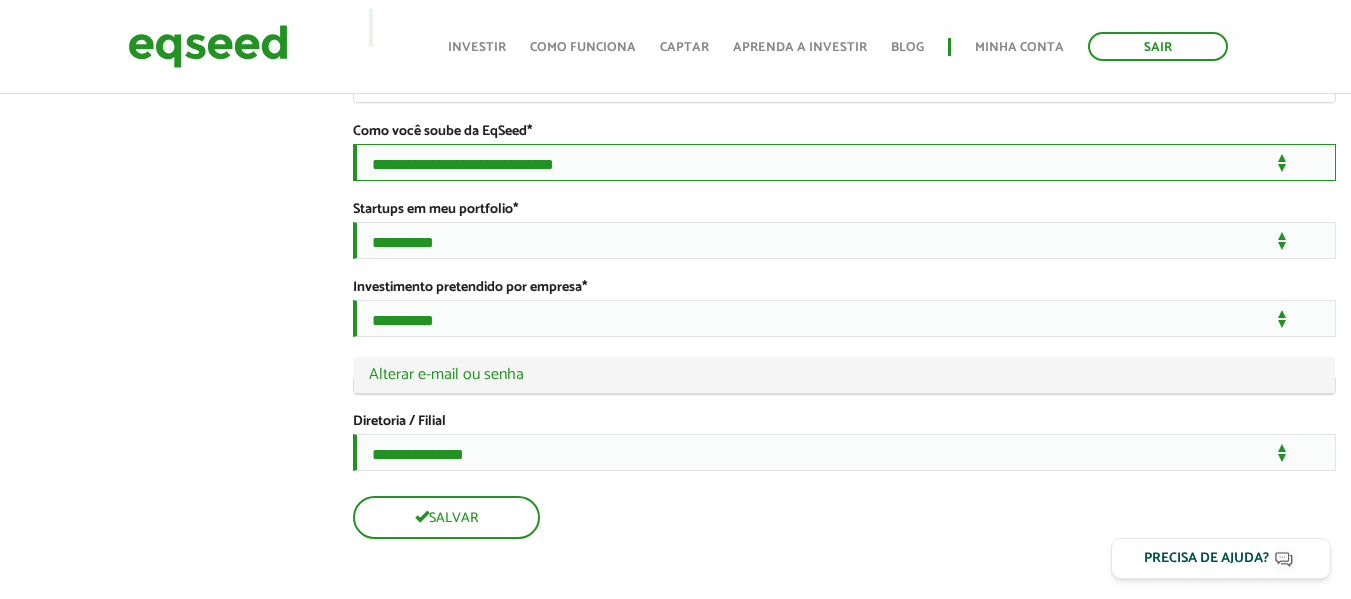 scroll, scrollTop: 3625, scrollLeft: 0, axis: vertical 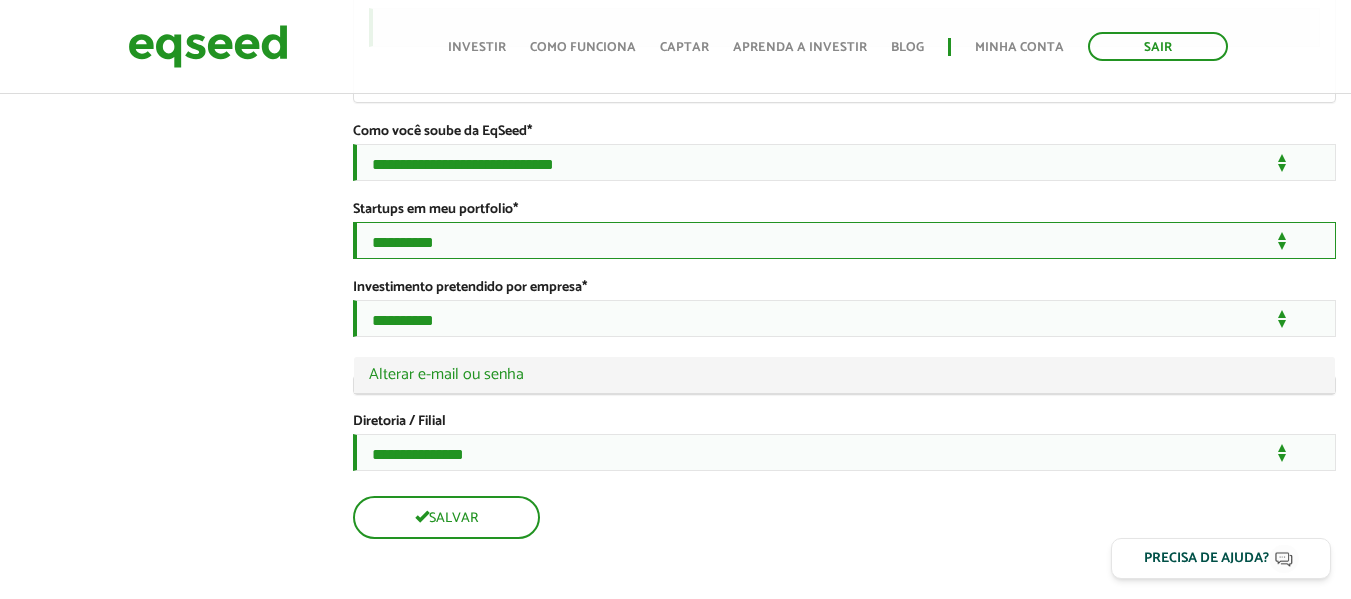 click on "**********" at bounding box center [844, 240] 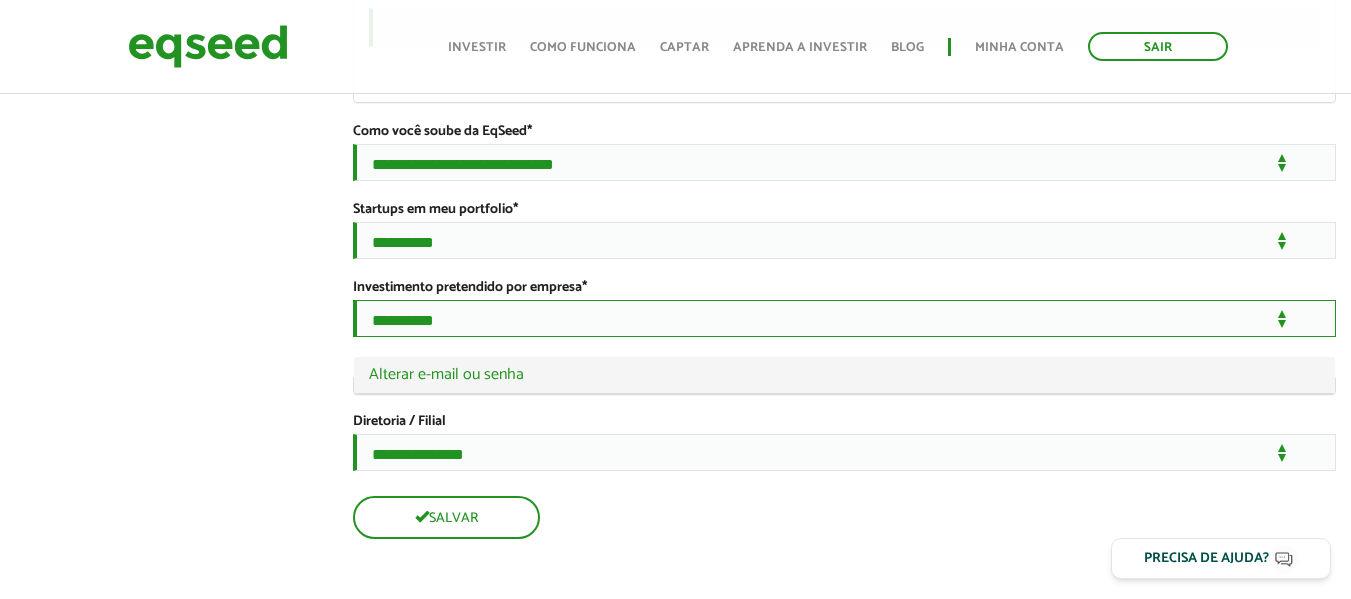 click on "**********" at bounding box center [844, 318] 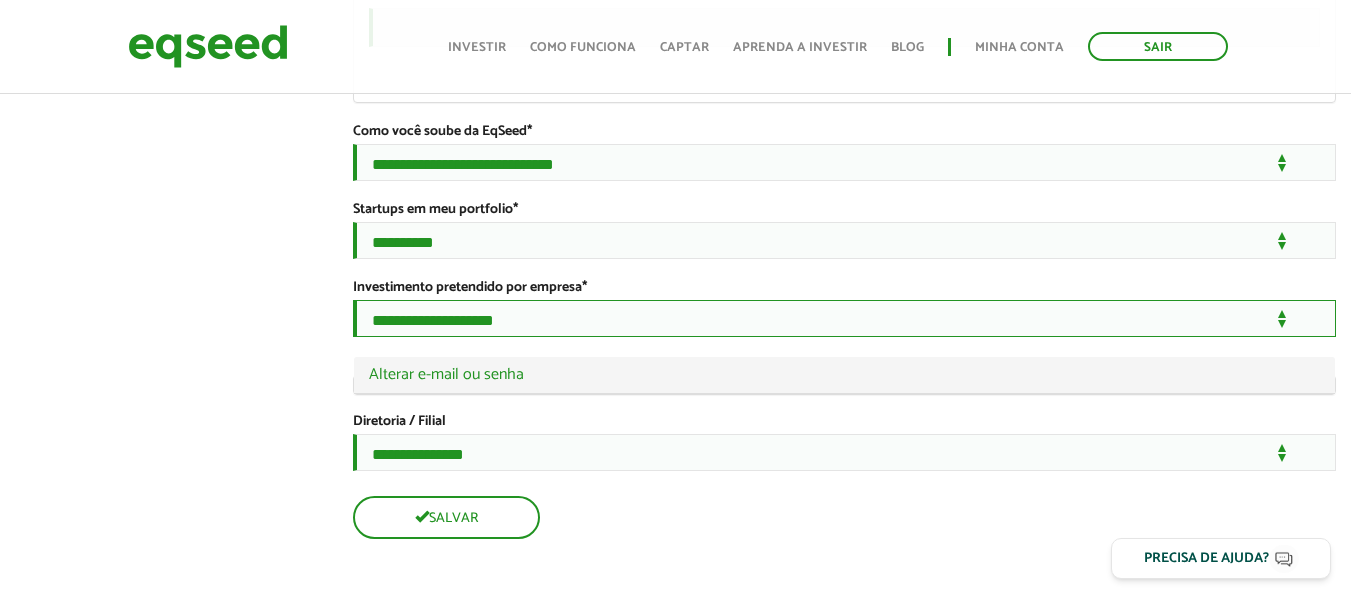 click on "**********" at bounding box center [844, 318] 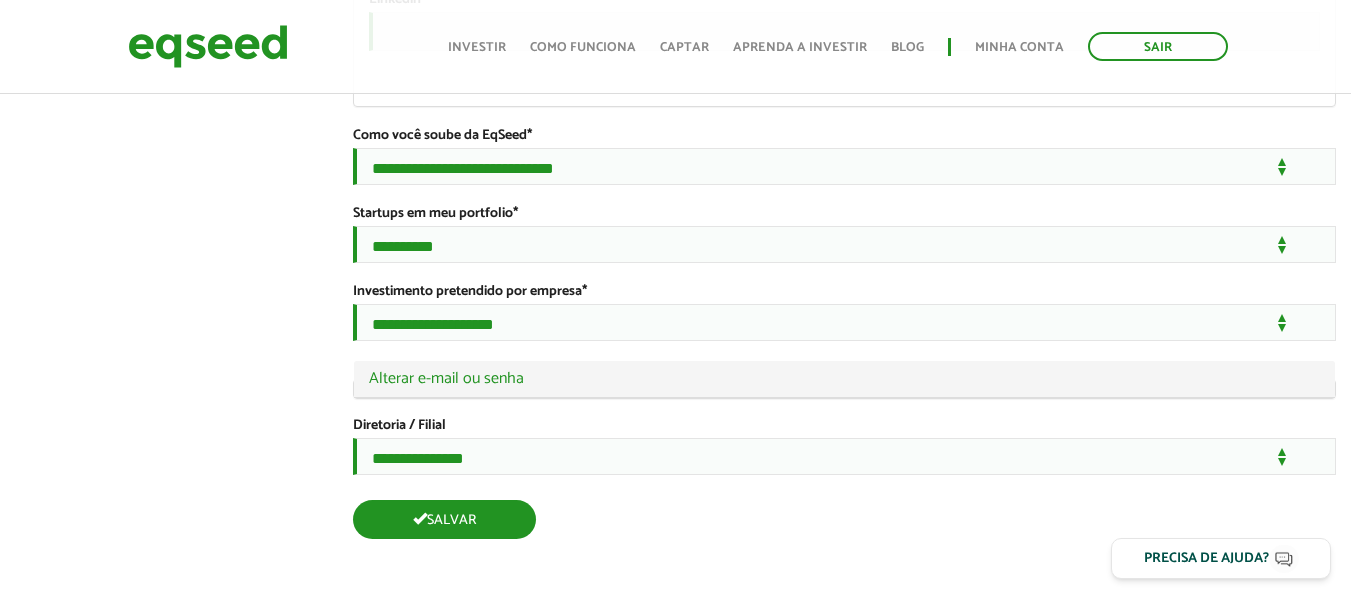 scroll, scrollTop: 3713, scrollLeft: 0, axis: vertical 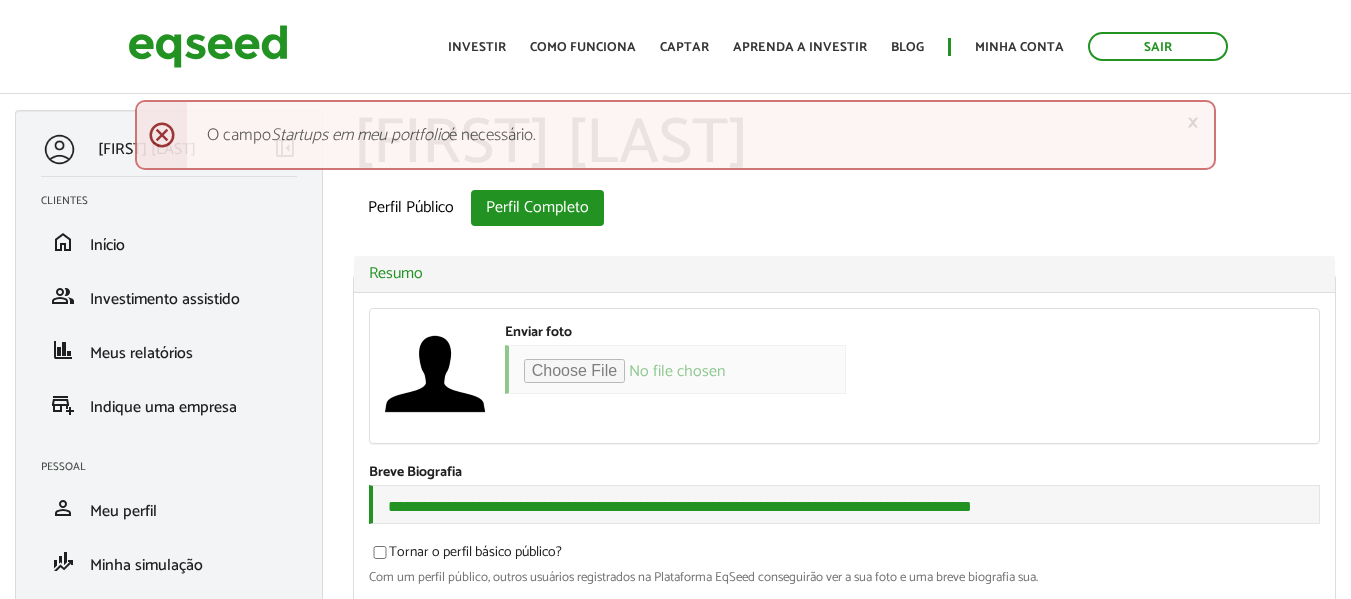 type on "*****" 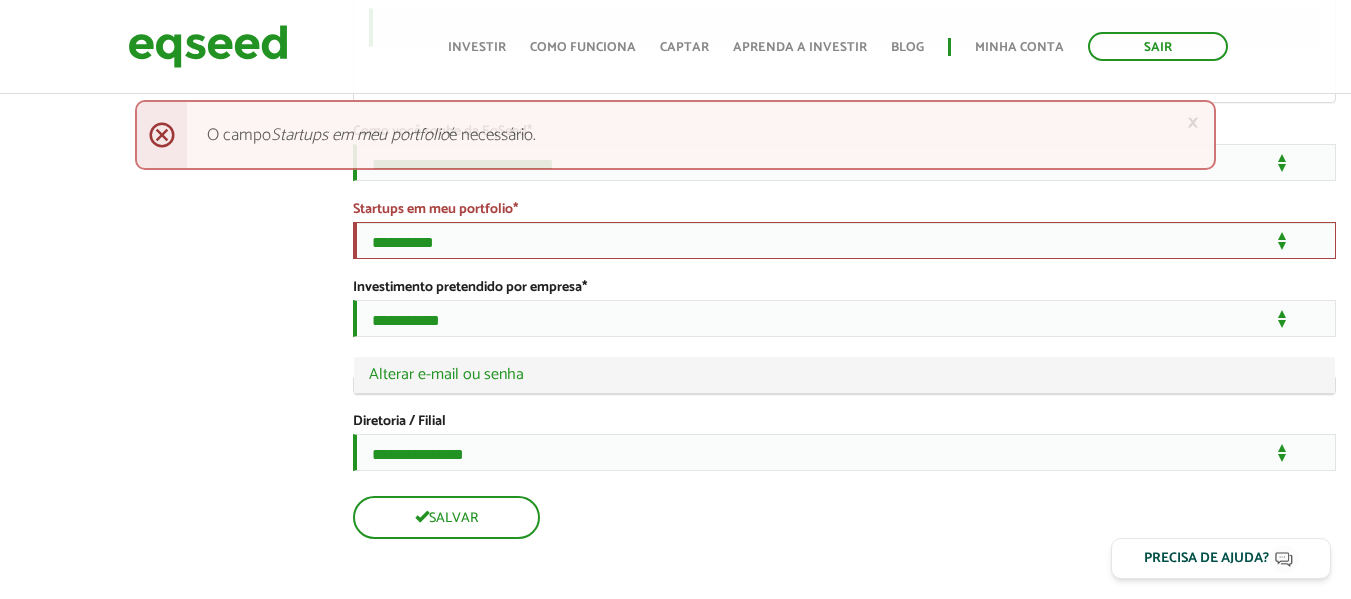 scroll, scrollTop: 3495, scrollLeft: 0, axis: vertical 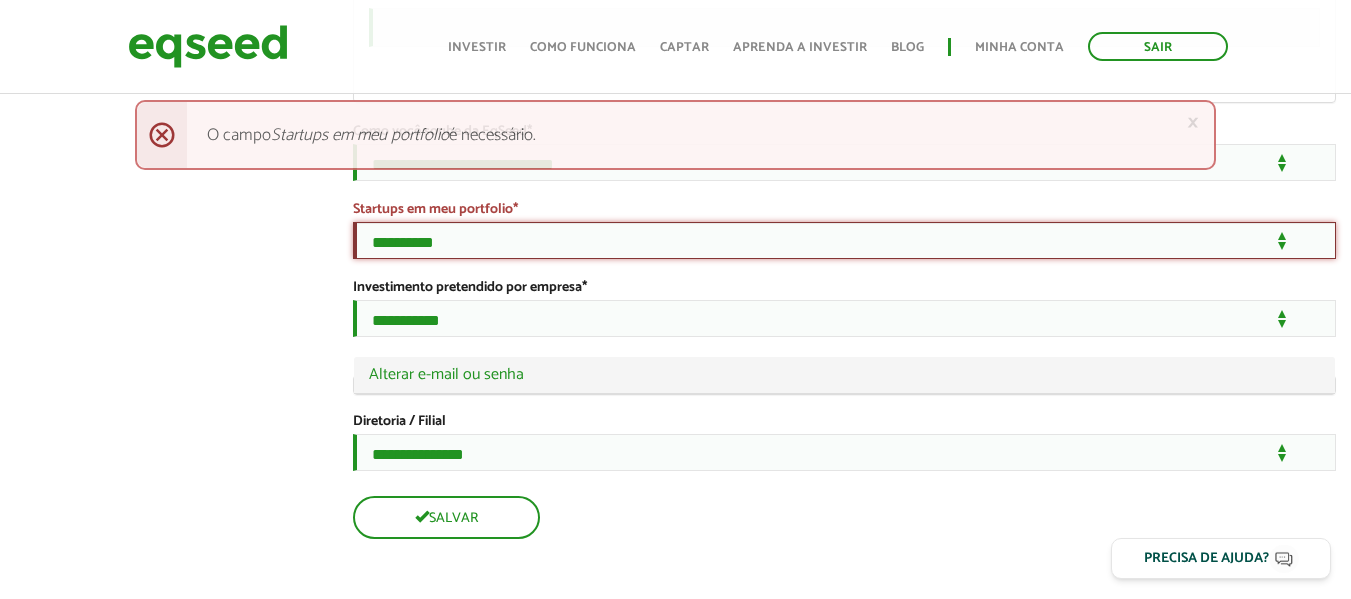 click on "**********" at bounding box center (844, 240) 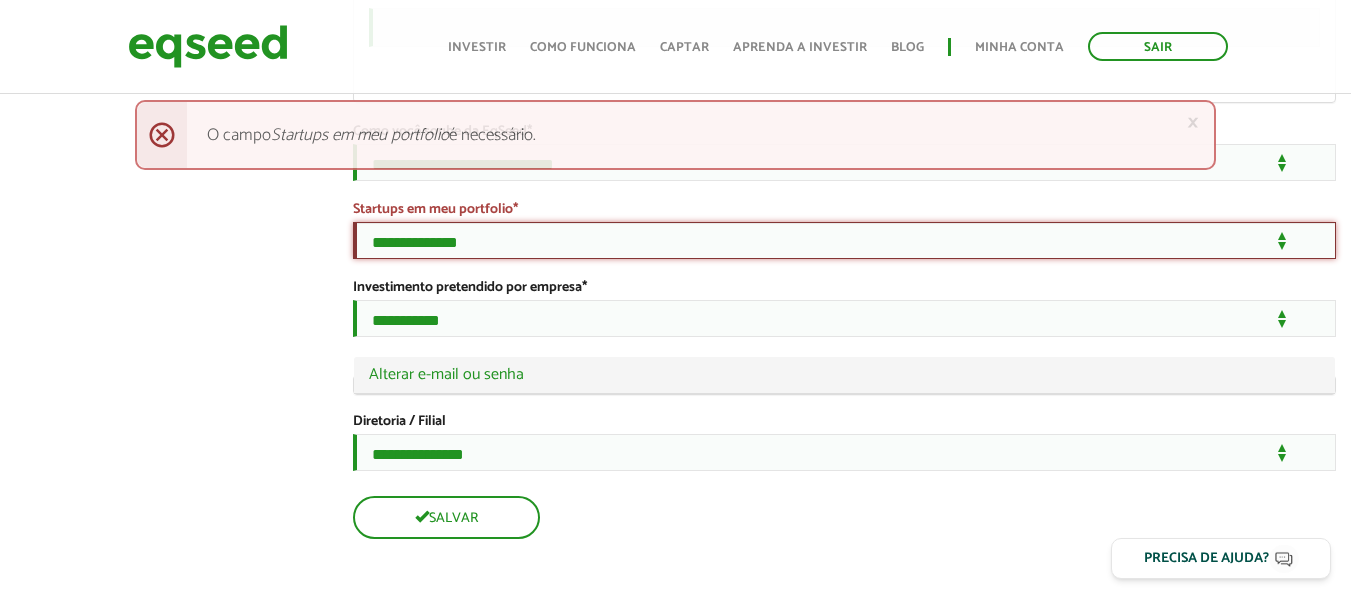 click on "**********" at bounding box center [844, 240] 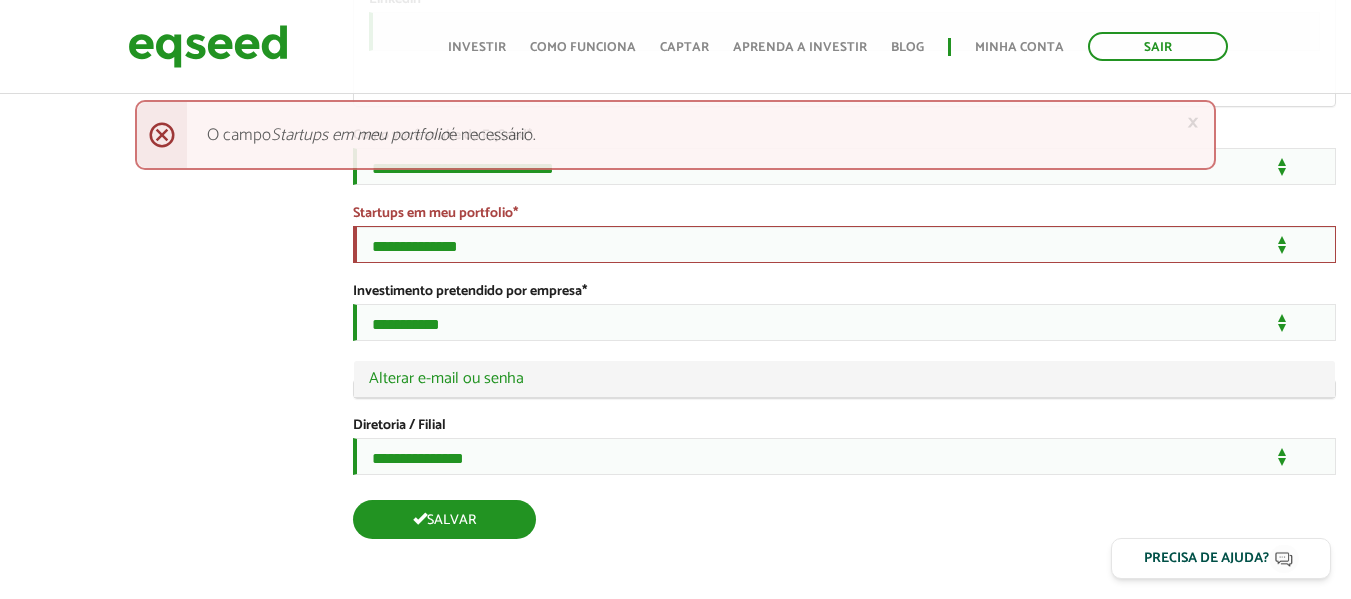 scroll, scrollTop: 3713, scrollLeft: 0, axis: vertical 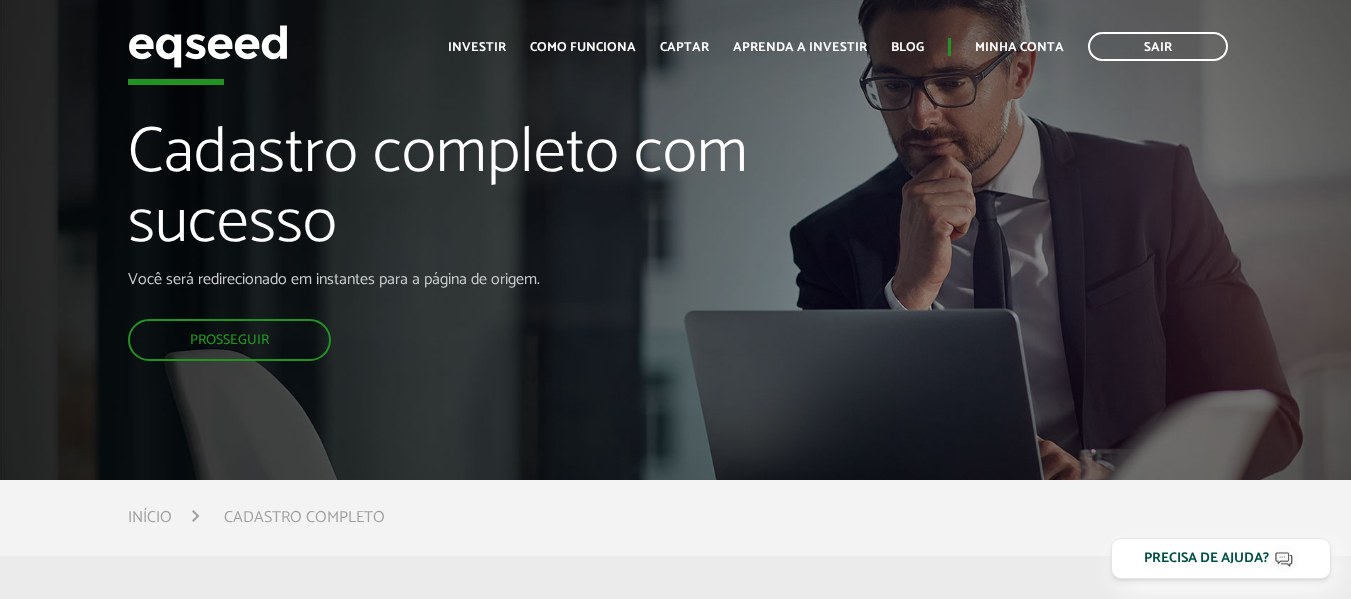 click on "Prosseguir" at bounding box center [229, 340] 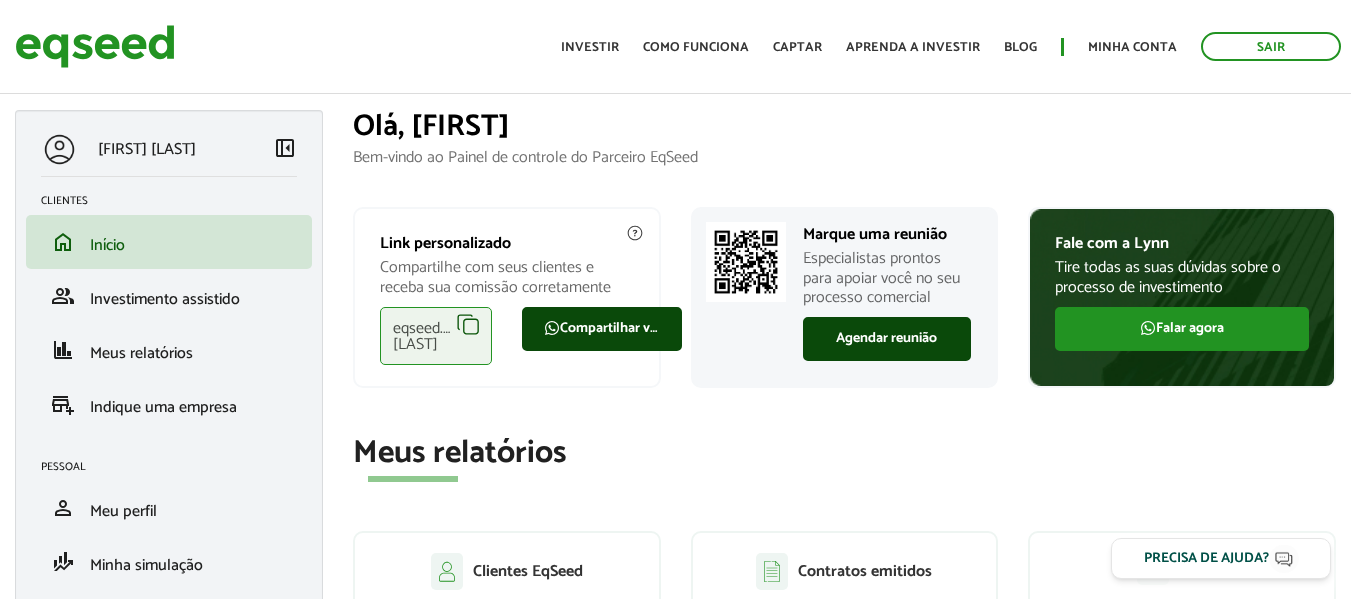 scroll, scrollTop: 0, scrollLeft: 0, axis: both 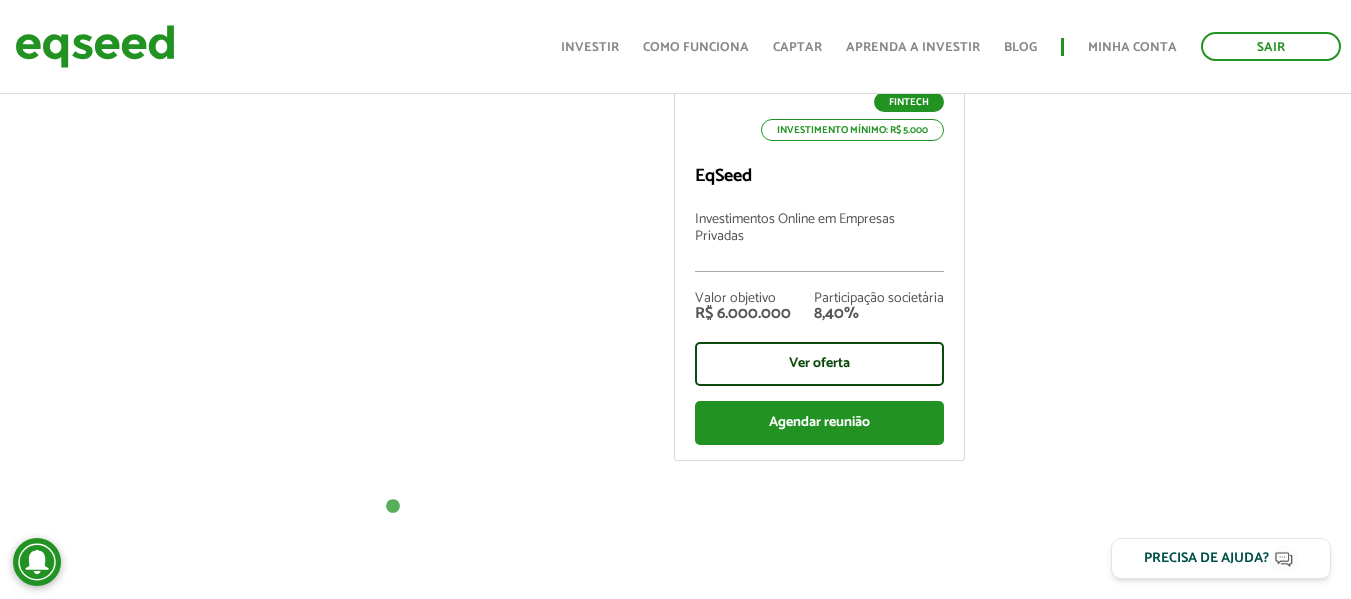 drag, startPoint x: 1362, startPoint y: 52, endPoint x: 1365, endPoint y: 308, distance: 256.01758 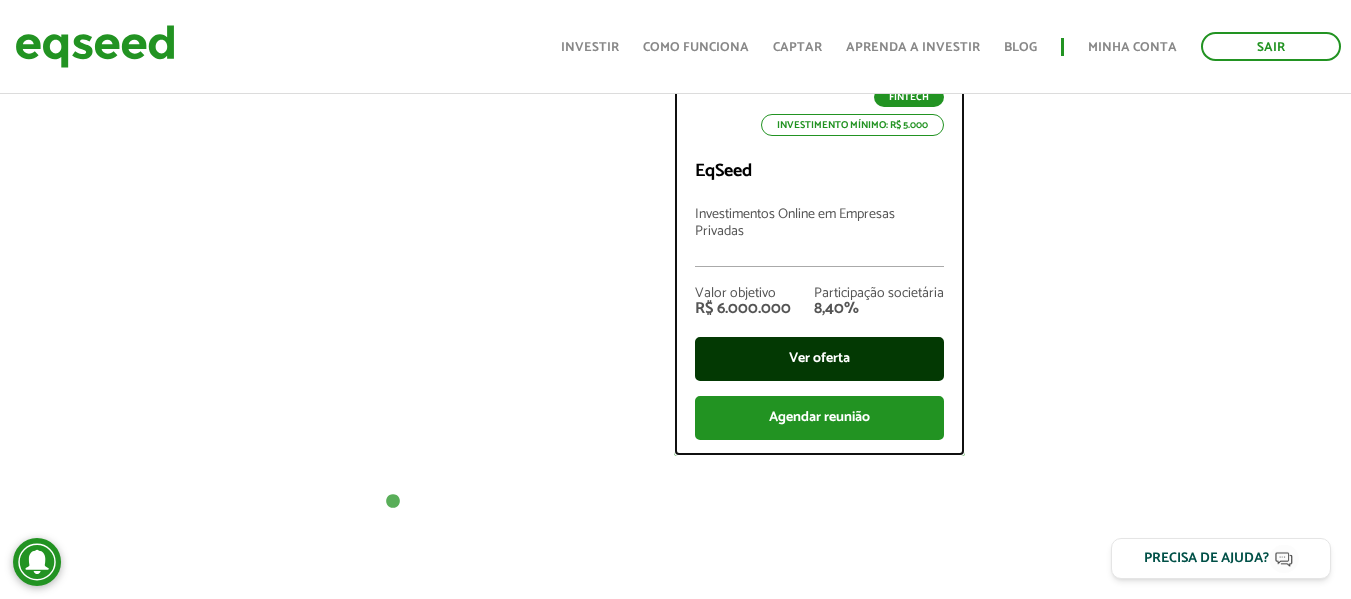 click on "Ver oferta" at bounding box center [819, 359] 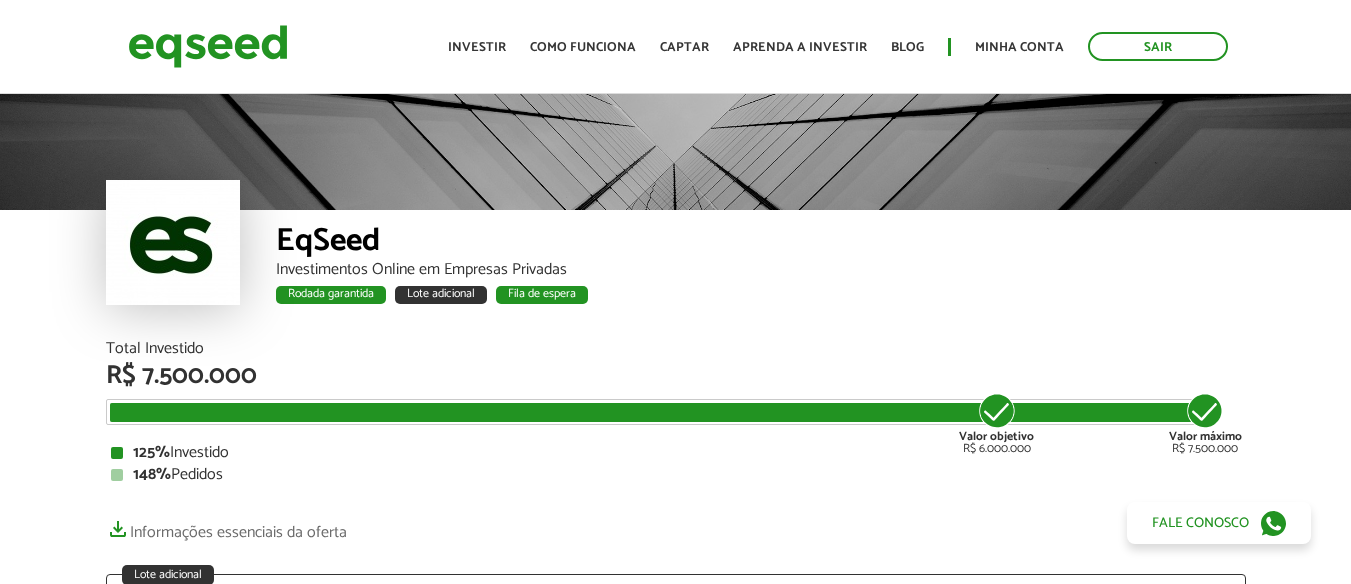 scroll, scrollTop: 0, scrollLeft: 0, axis: both 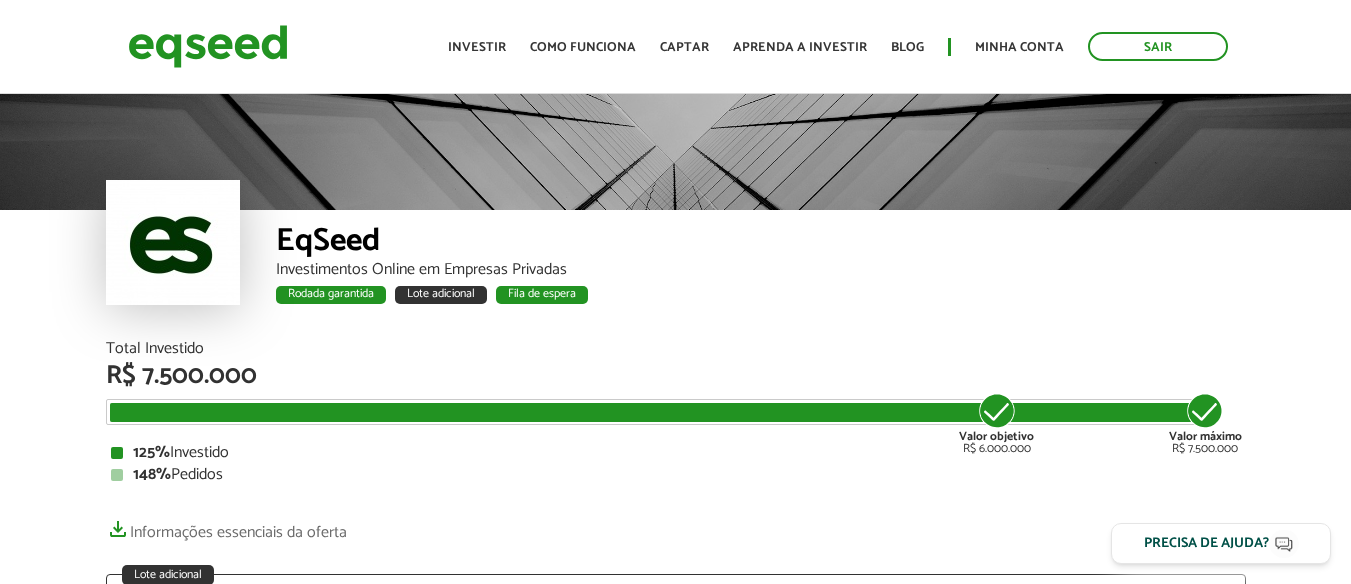 type 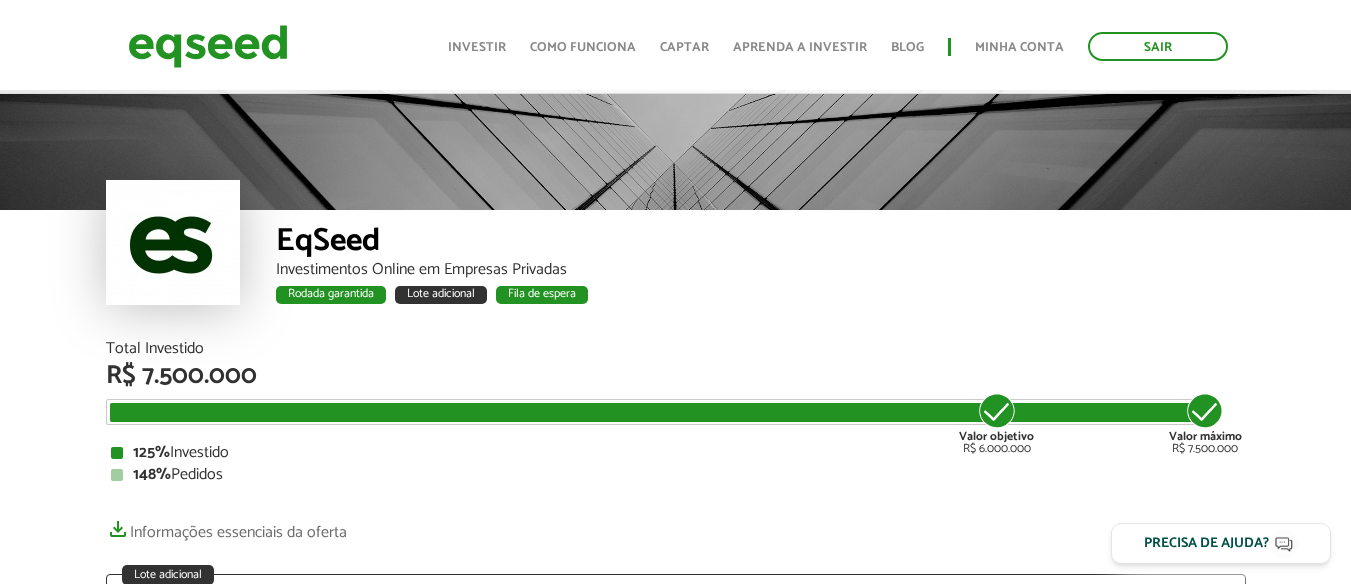 scroll, scrollTop: 380, scrollLeft: 0, axis: vertical 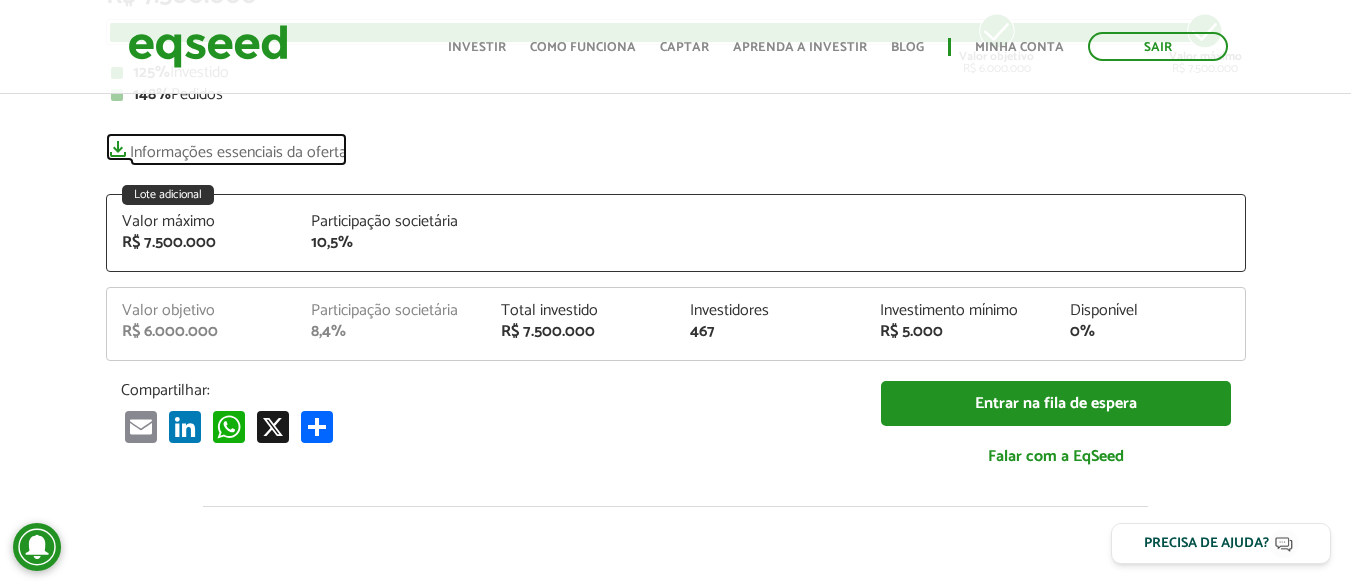 click on "Informações essenciais da oferta" at bounding box center (226, 147) 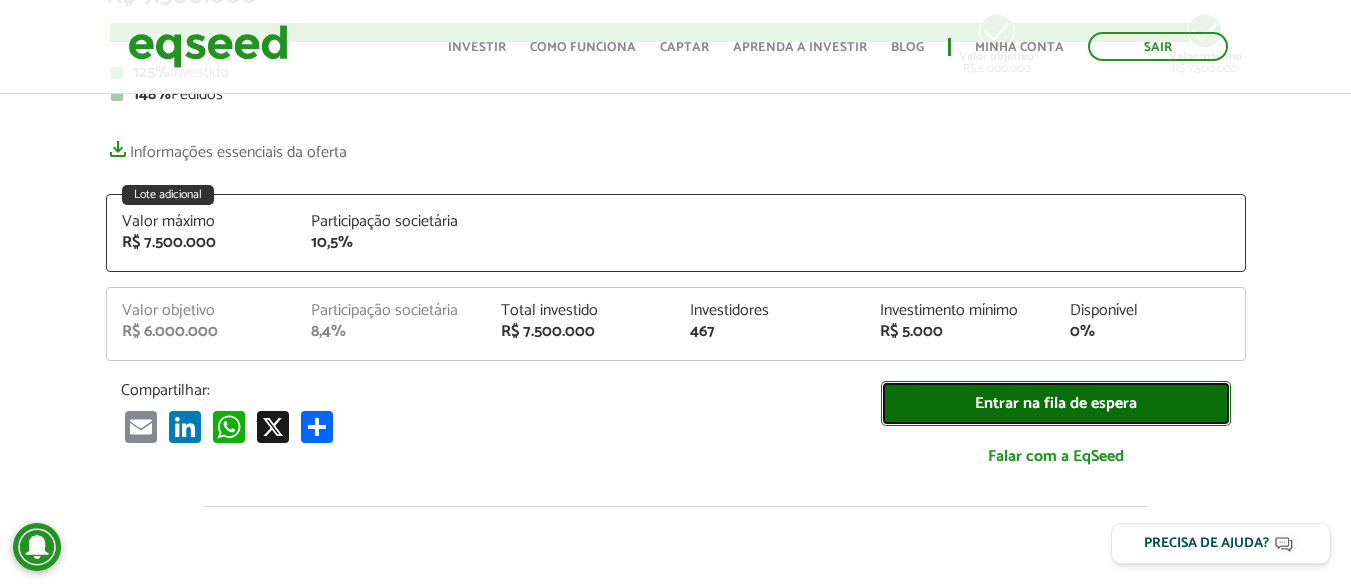 click on "Entrar na fila de espera" at bounding box center (1056, 403) 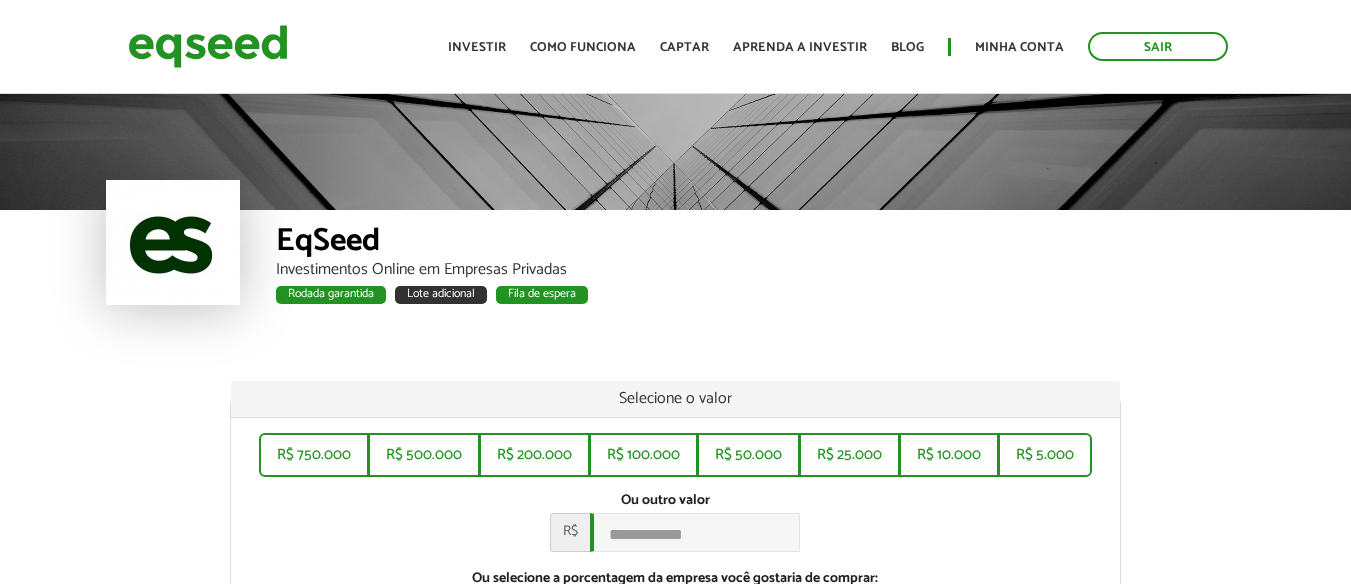 scroll, scrollTop: 0, scrollLeft: 0, axis: both 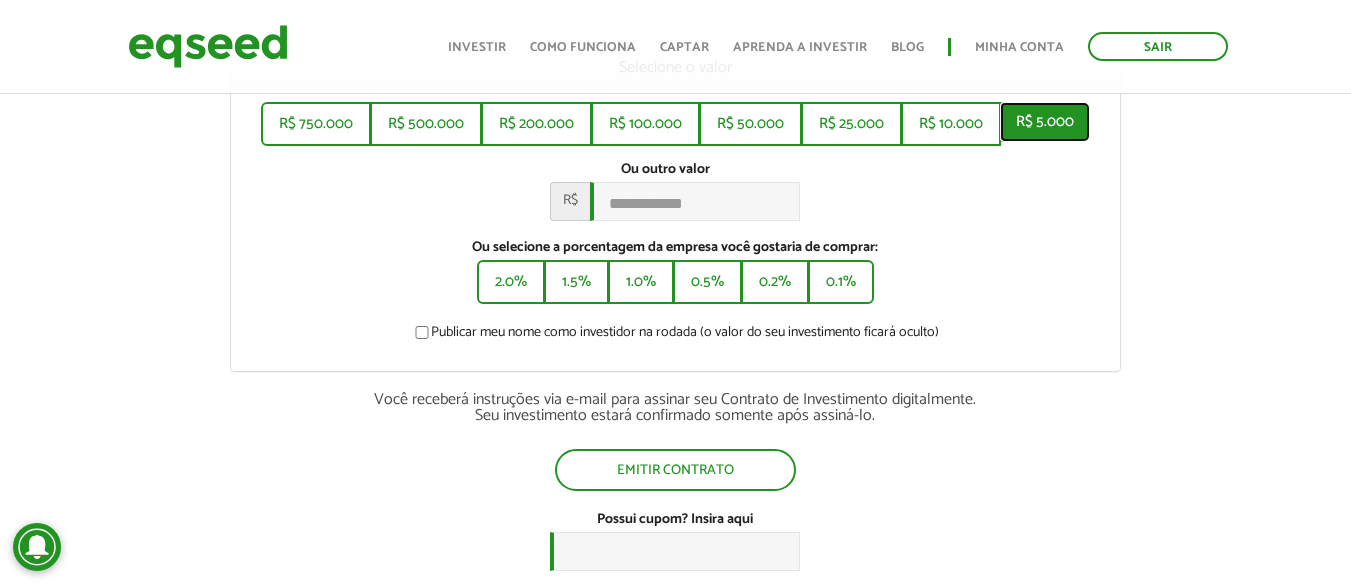 click on "R$ 5.000" at bounding box center [1045, 122] 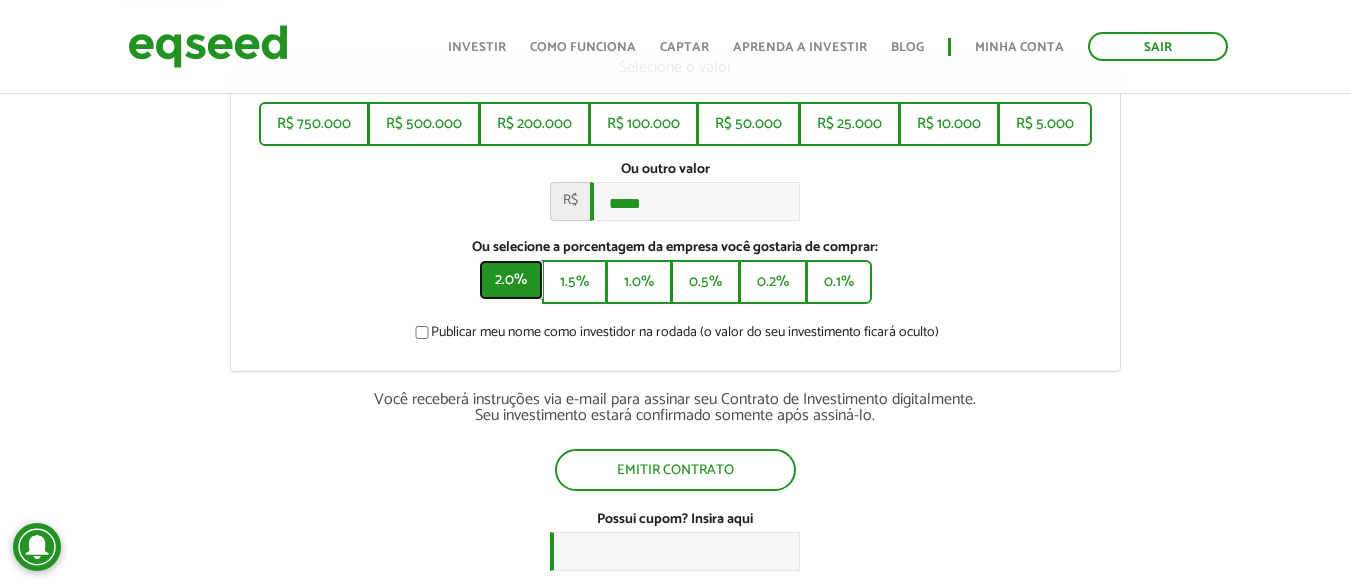 click on "2.0%" at bounding box center [511, 280] 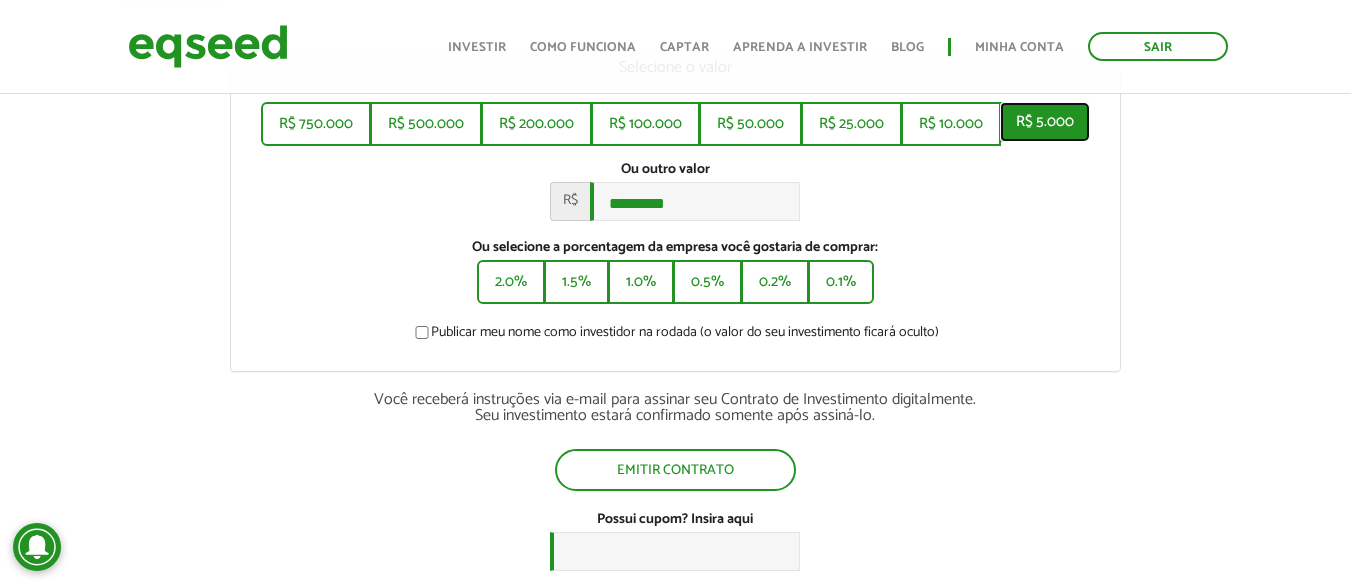 click on "R$ 5.000" at bounding box center (1045, 122) 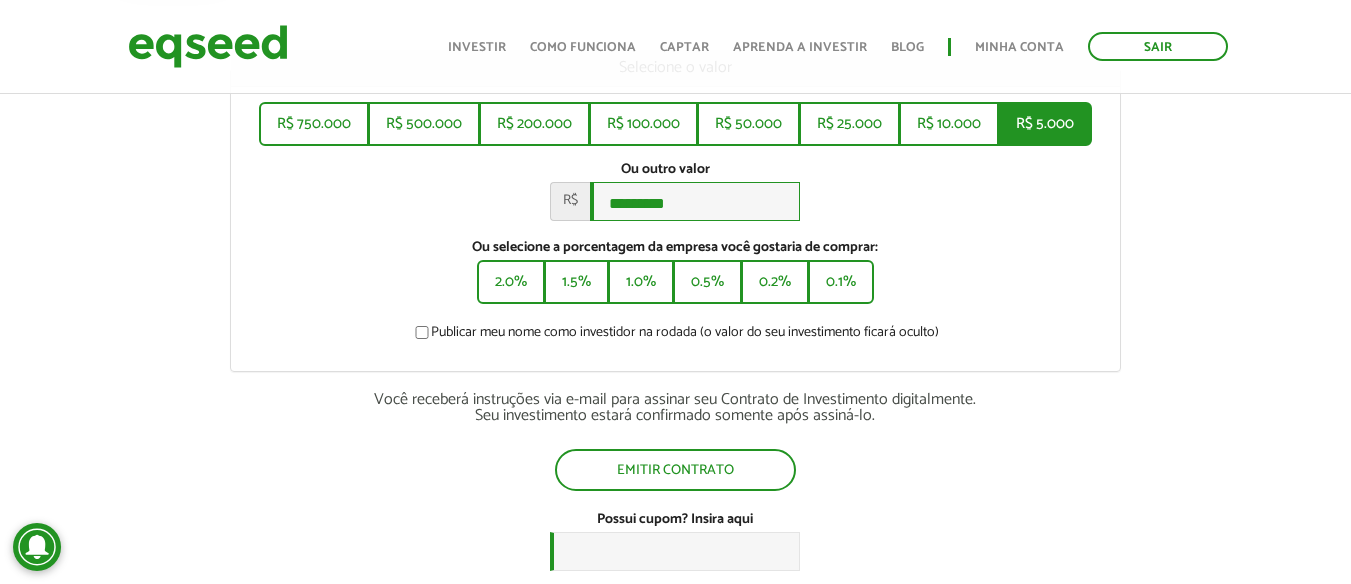 type on "*****" 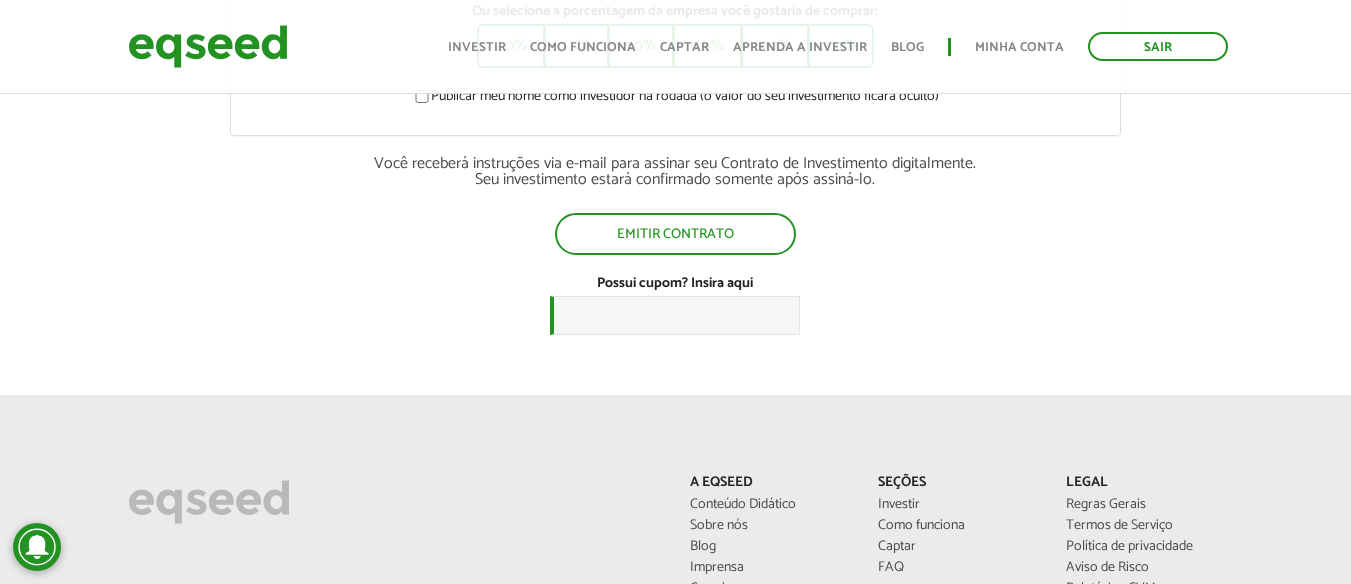 scroll, scrollTop: 570, scrollLeft: 0, axis: vertical 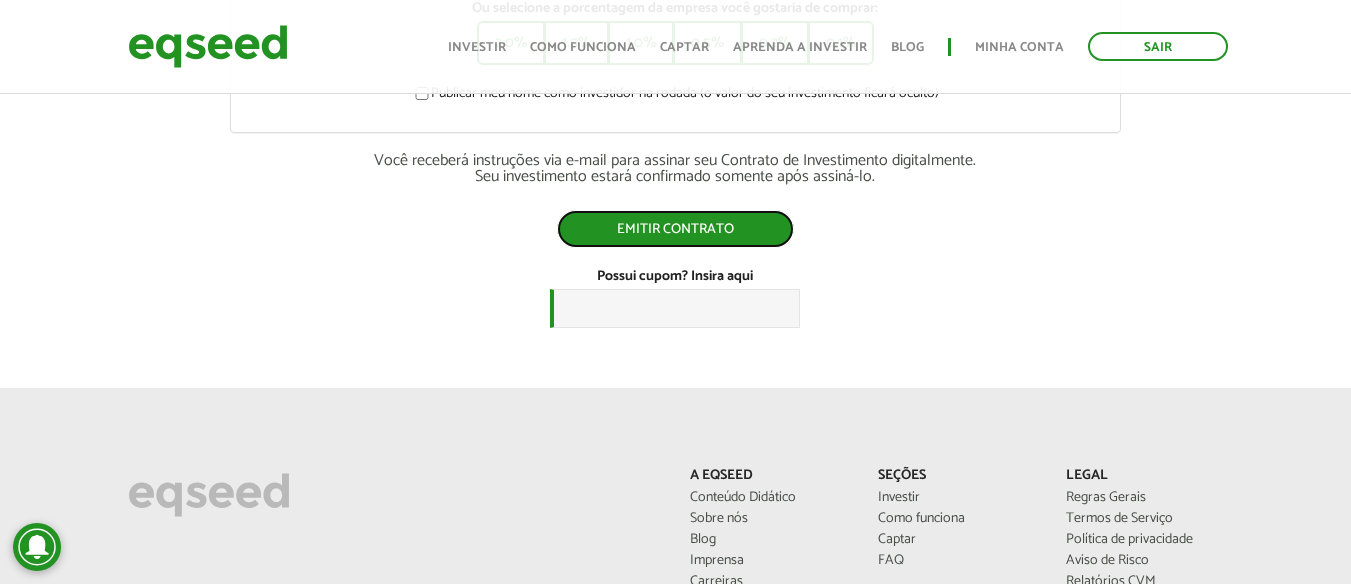 click on "Emitir contrato" at bounding box center [675, 229] 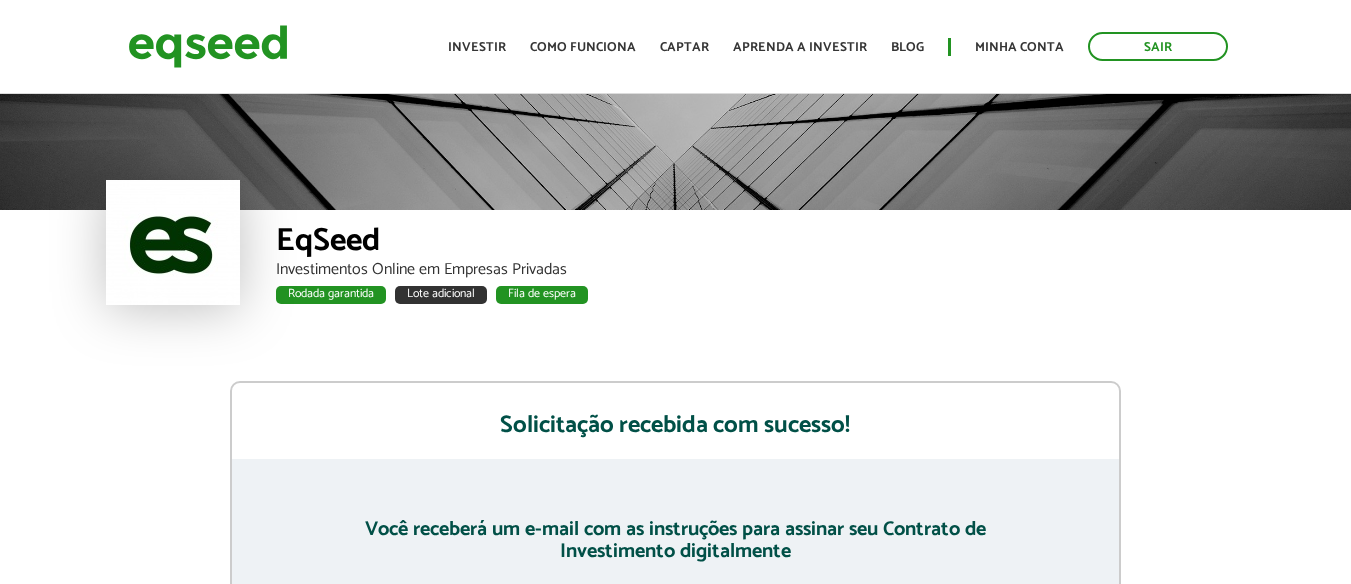scroll, scrollTop: 0, scrollLeft: 0, axis: both 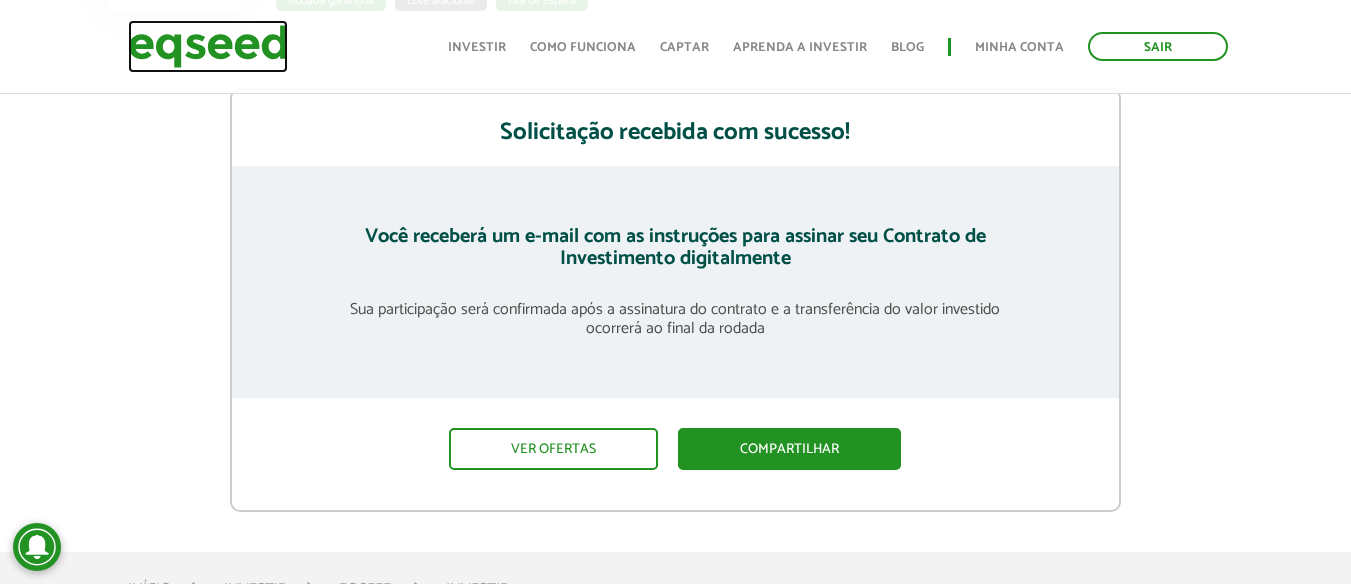 click at bounding box center (208, 46) 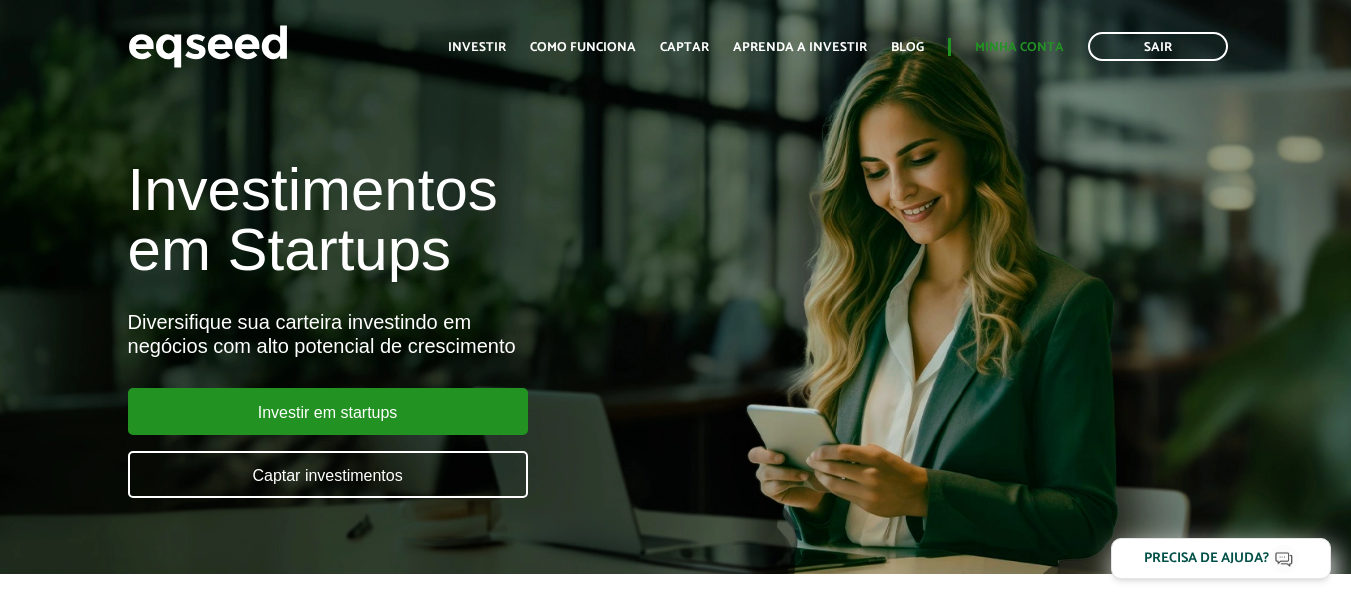 scroll, scrollTop: 0, scrollLeft: 0, axis: both 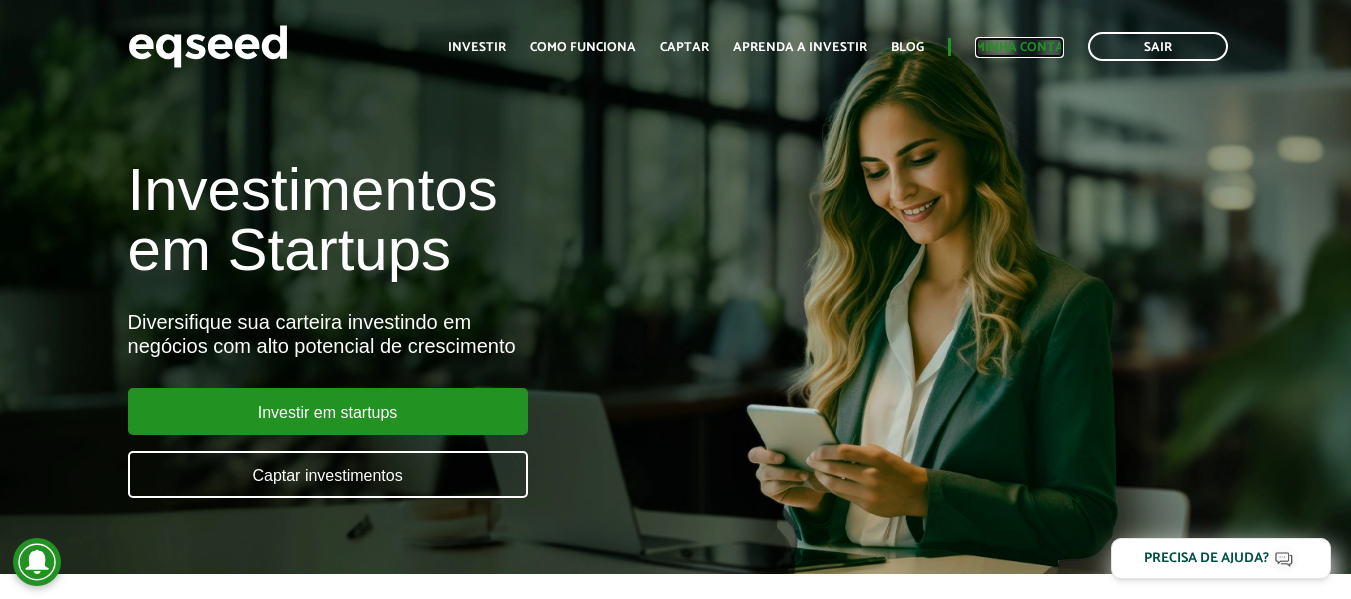 click on "Minha conta" at bounding box center [1019, 47] 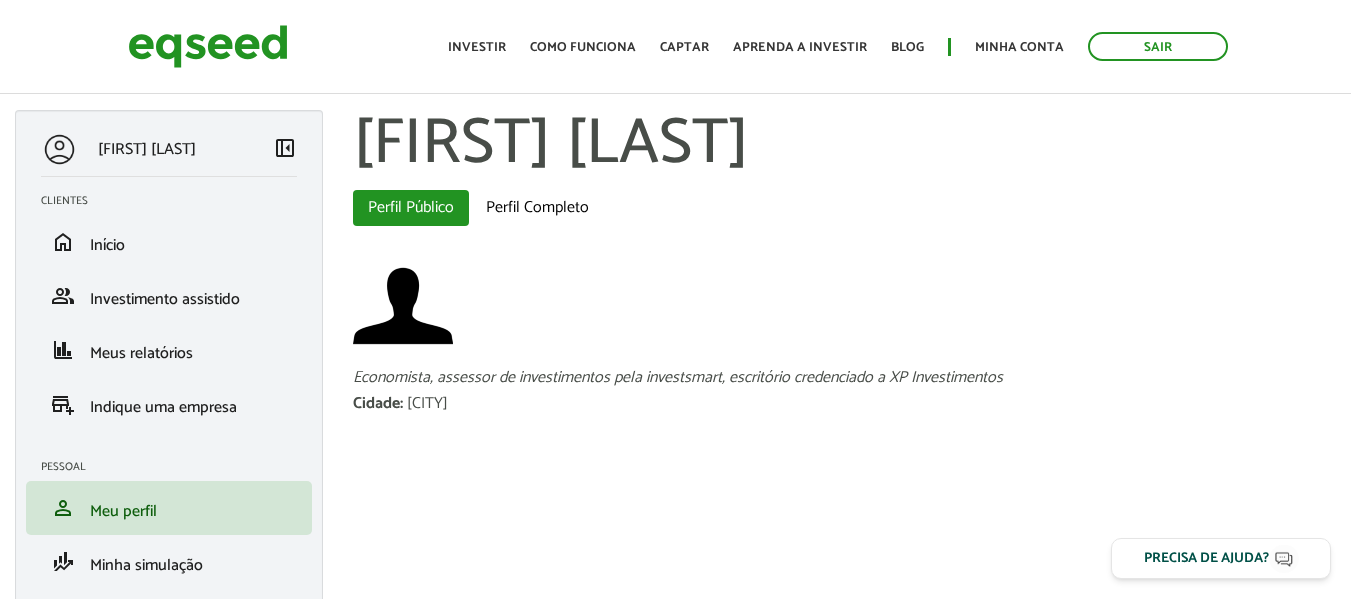 scroll, scrollTop: 0, scrollLeft: 0, axis: both 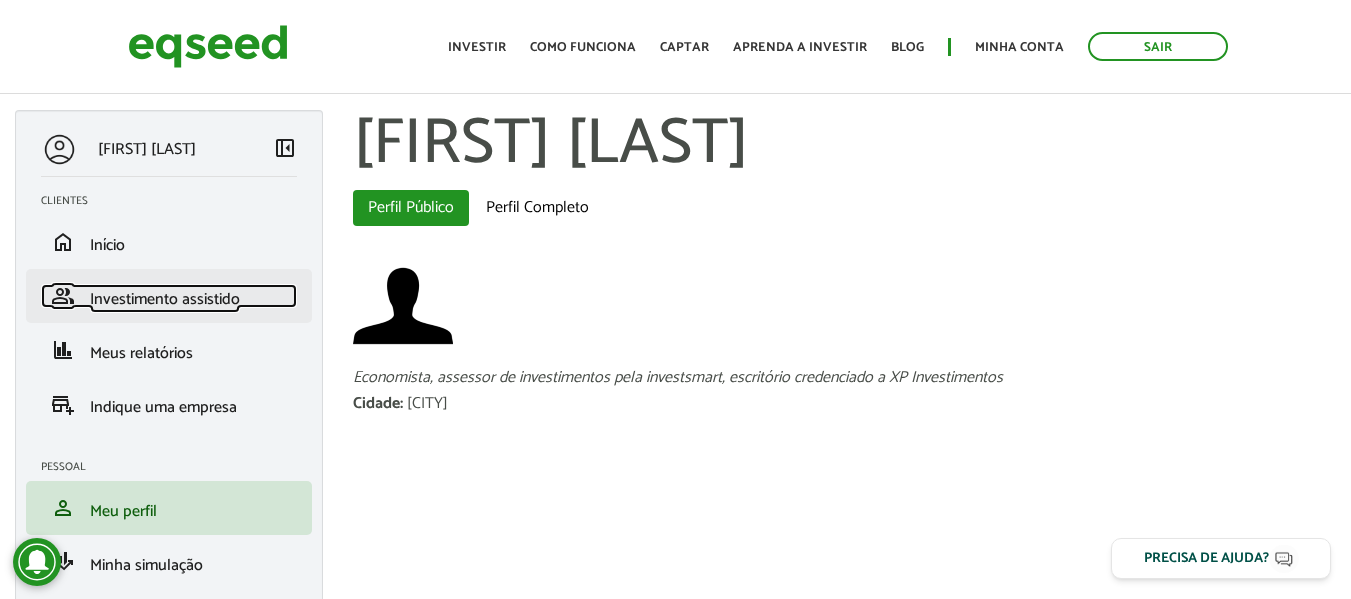 click on "Investimento assistido" at bounding box center [165, 299] 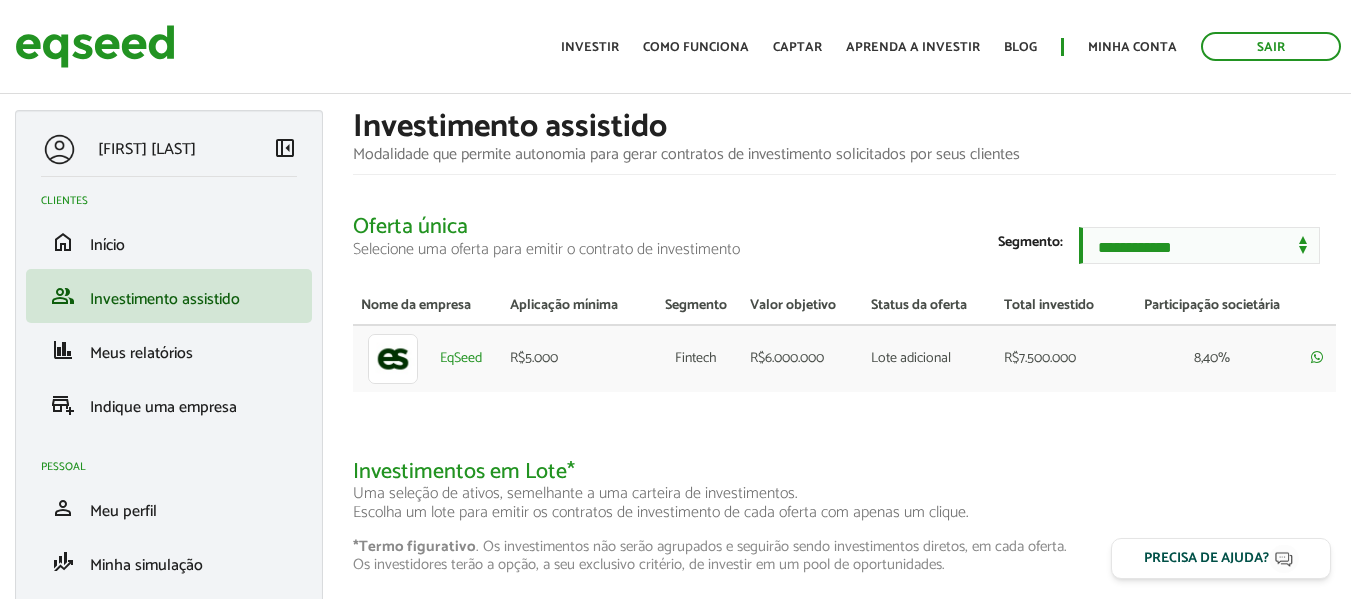 scroll, scrollTop: 0, scrollLeft: 0, axis: both 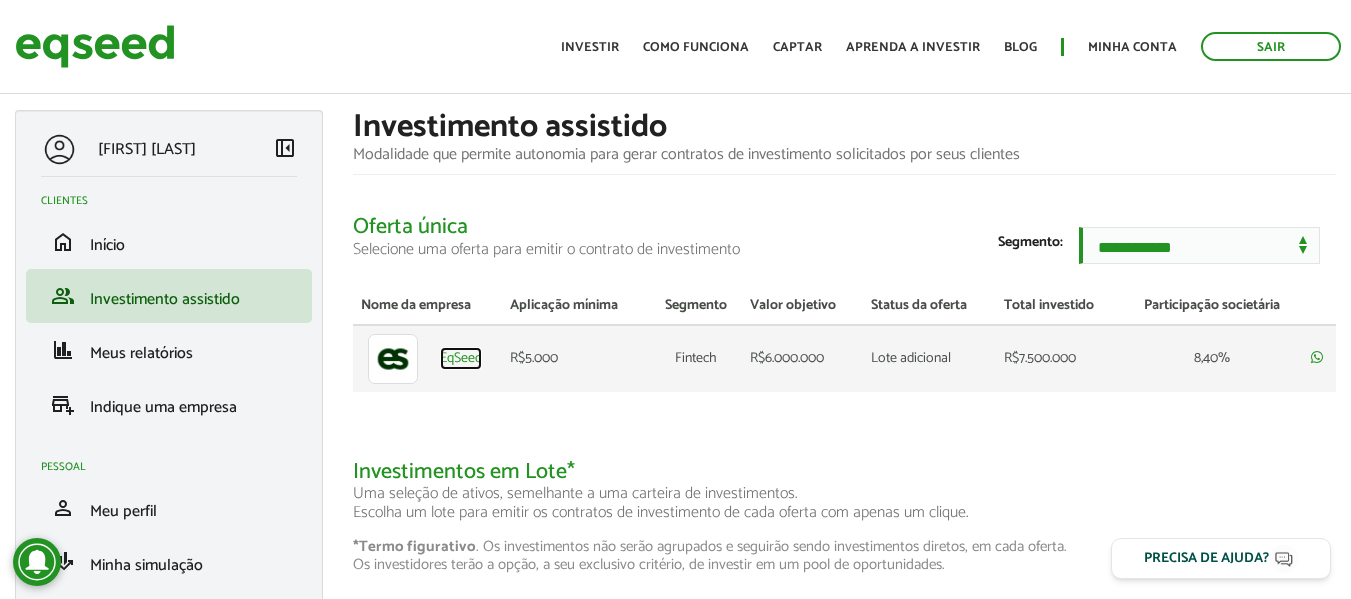 click on "EqSeed" at bounding box center (461, 359) 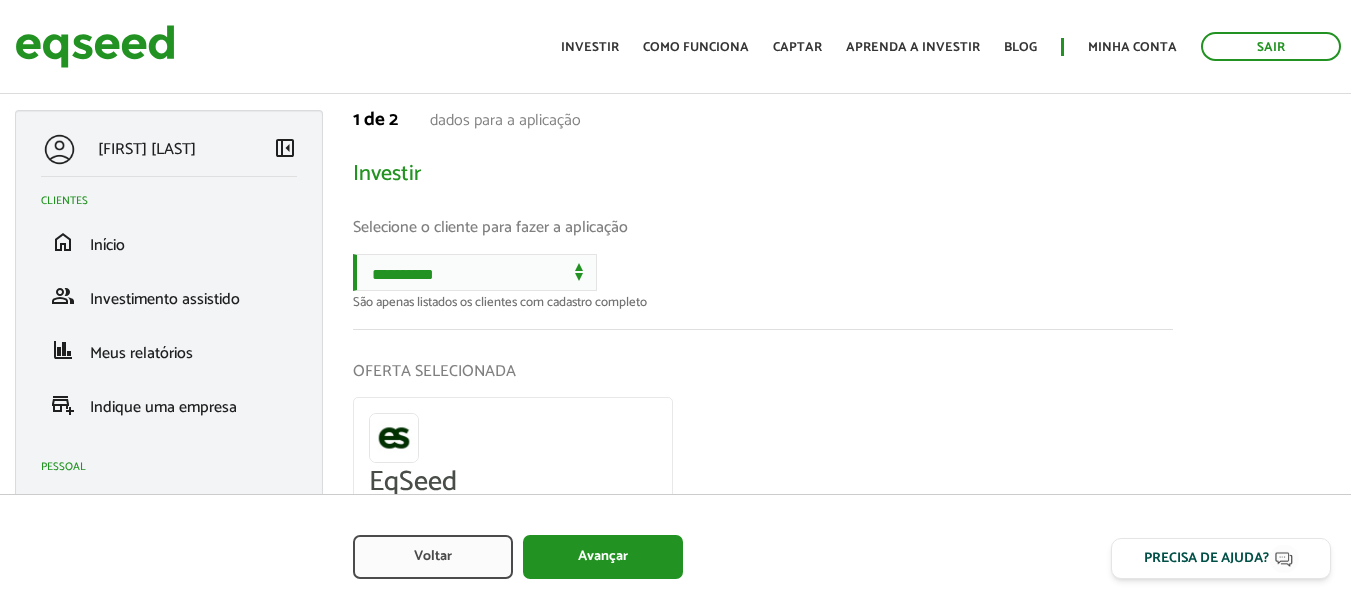 scroll, scrollTop: 0, scrollLeft: 0, axis: both 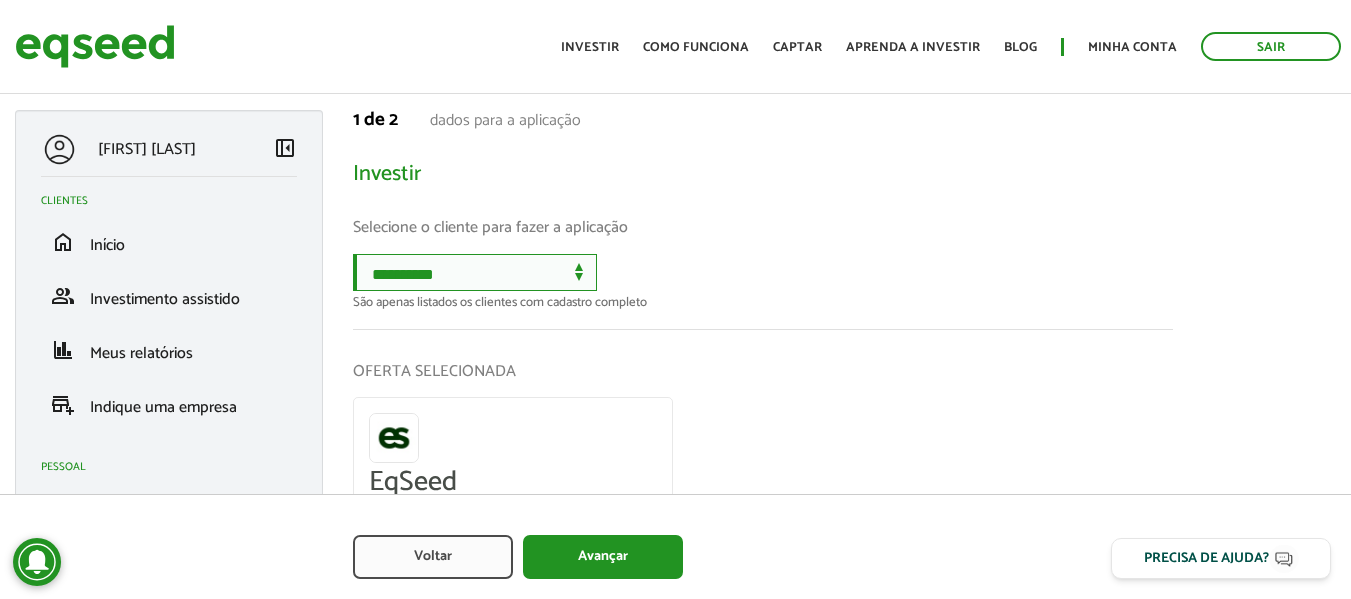 click on "**********" at bounding box center (475, 272) 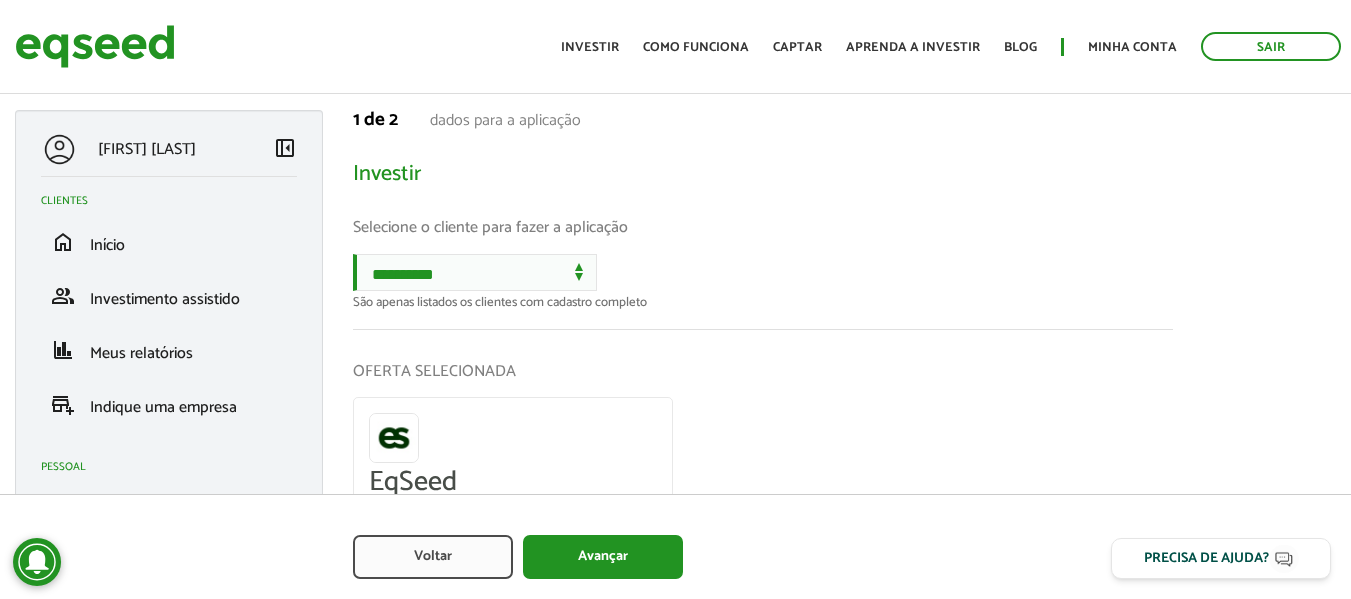 click on "Selecione o cliente para fazer a aplicação" at bounding box center (763, 227) 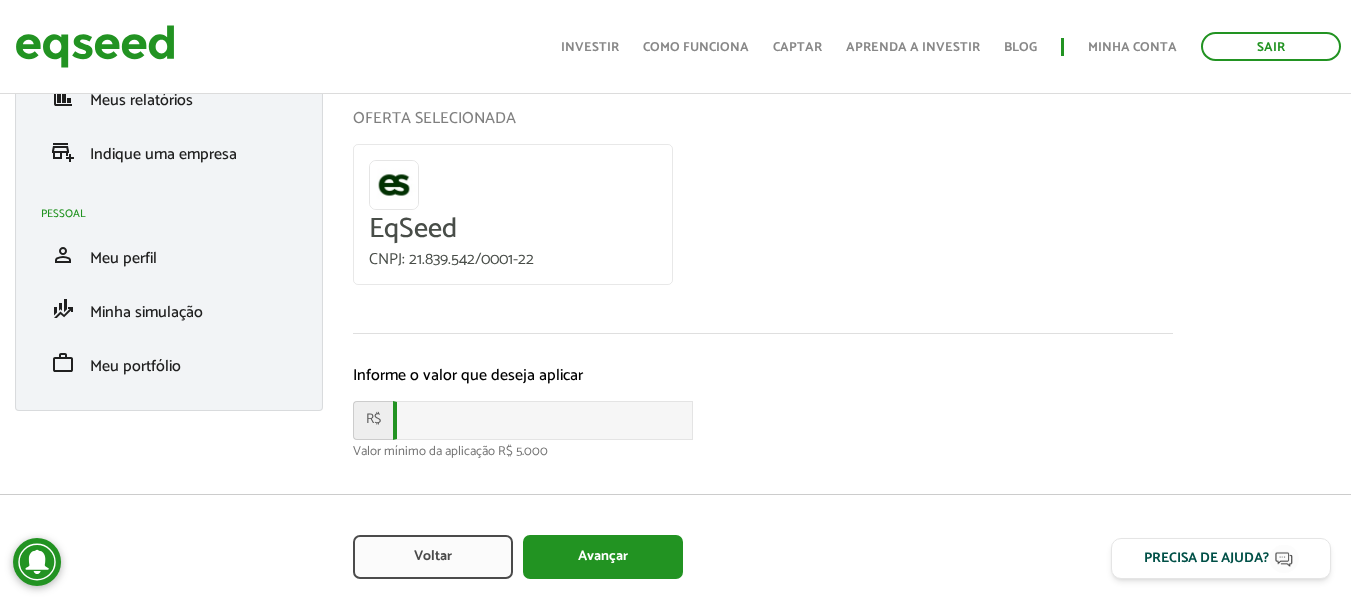 scroll, scrollTop: 284, scrollLeft: 0, axis: vertical 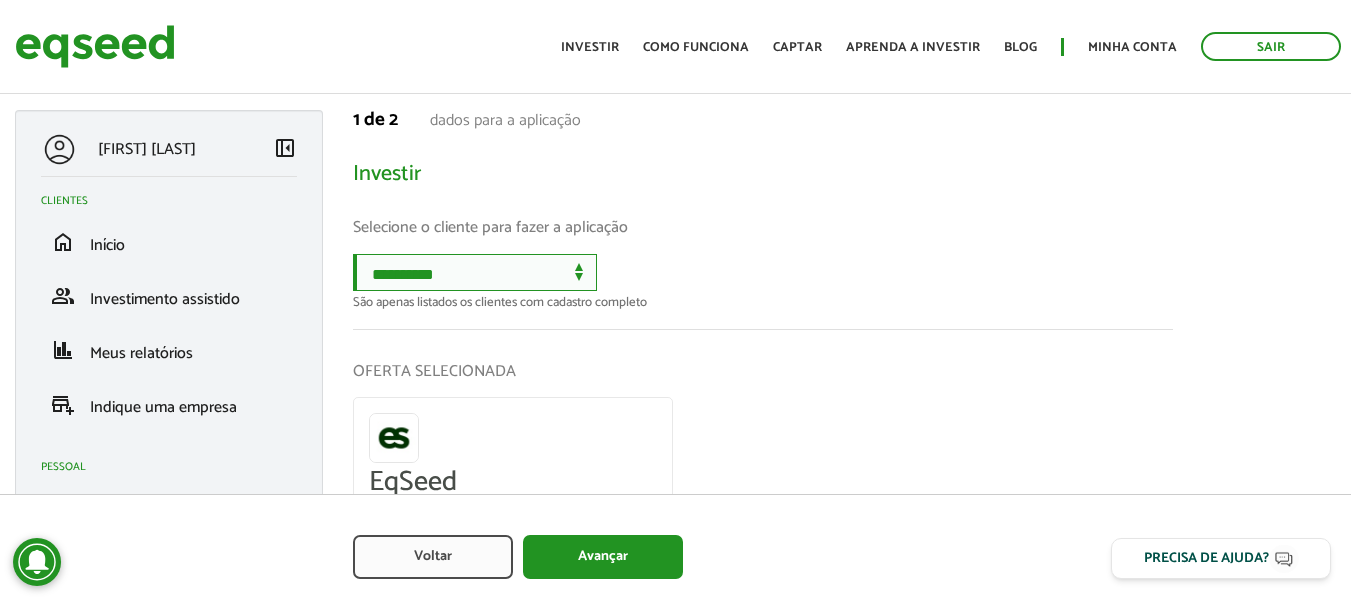 click on "**********" at bounding box center [475, 272] 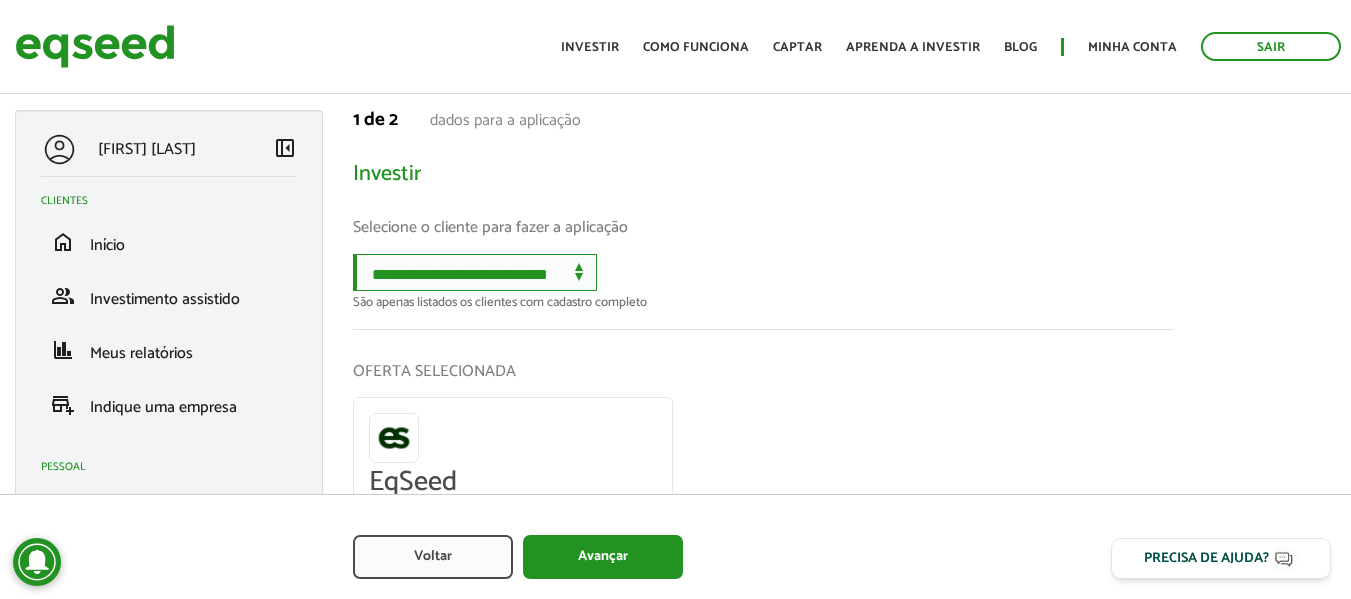 click on "**********" at bounding box center (475, 272) 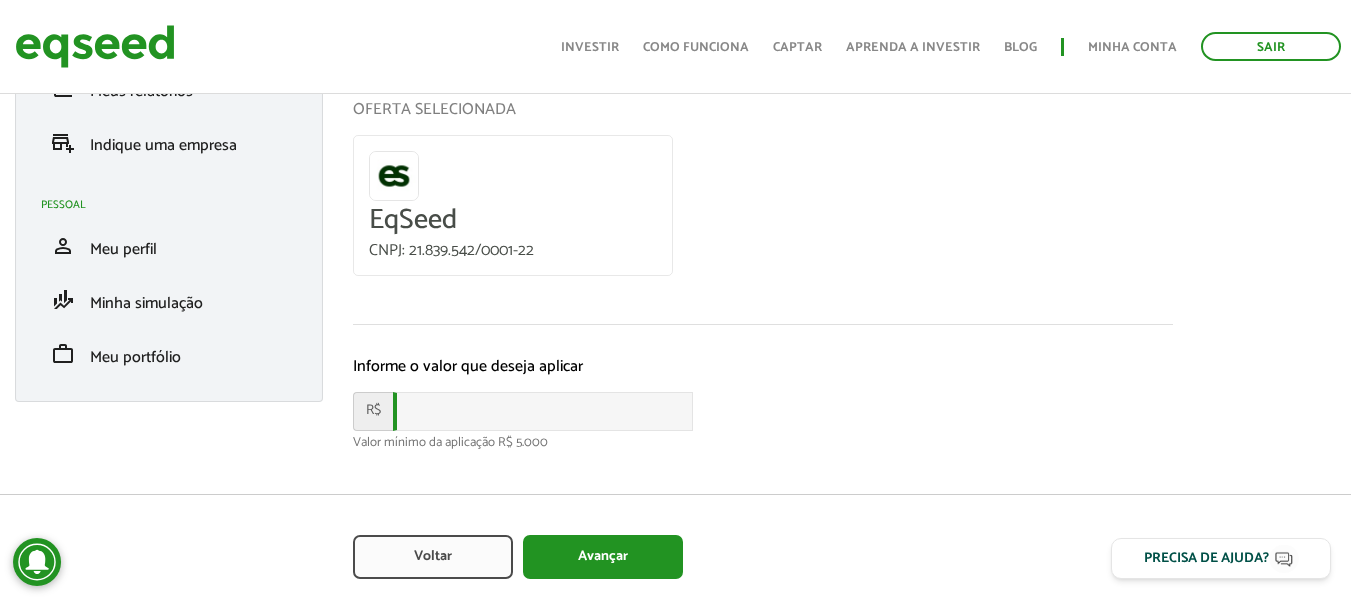 scroll, scrollTop: 275, scrollLeft: 0, axis: vertical 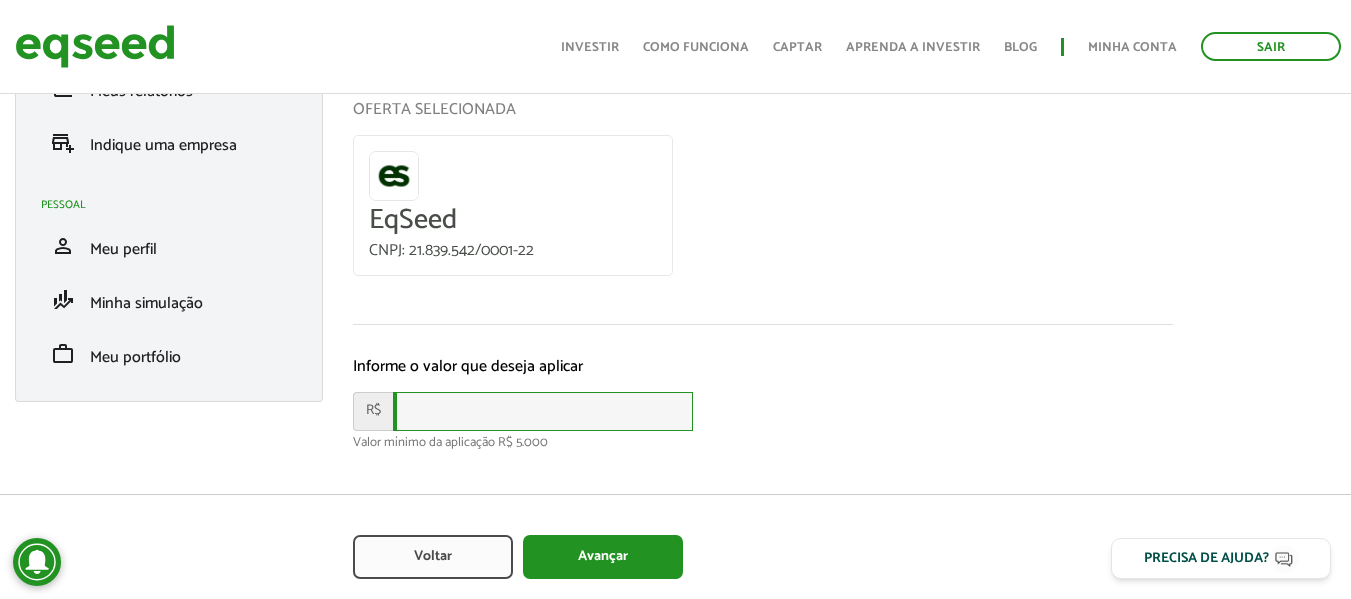 click at bounding box center [543, 411] 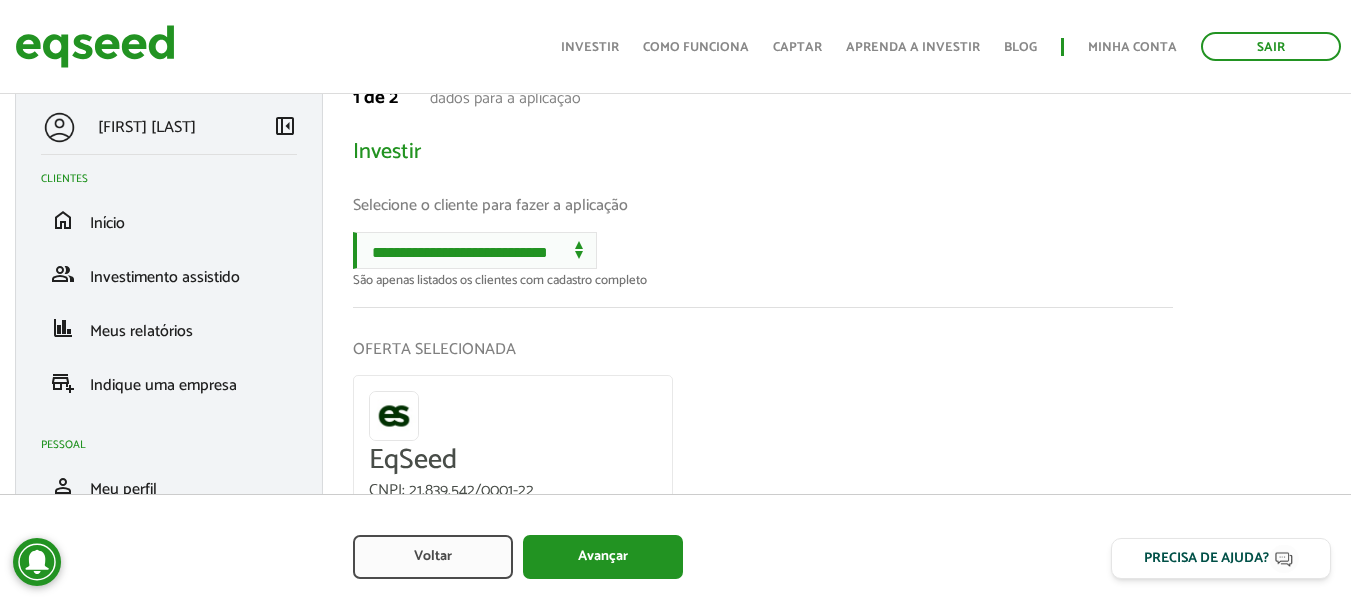 scroll, scrollTop: 0, scrollLeft: 0, axis: both 